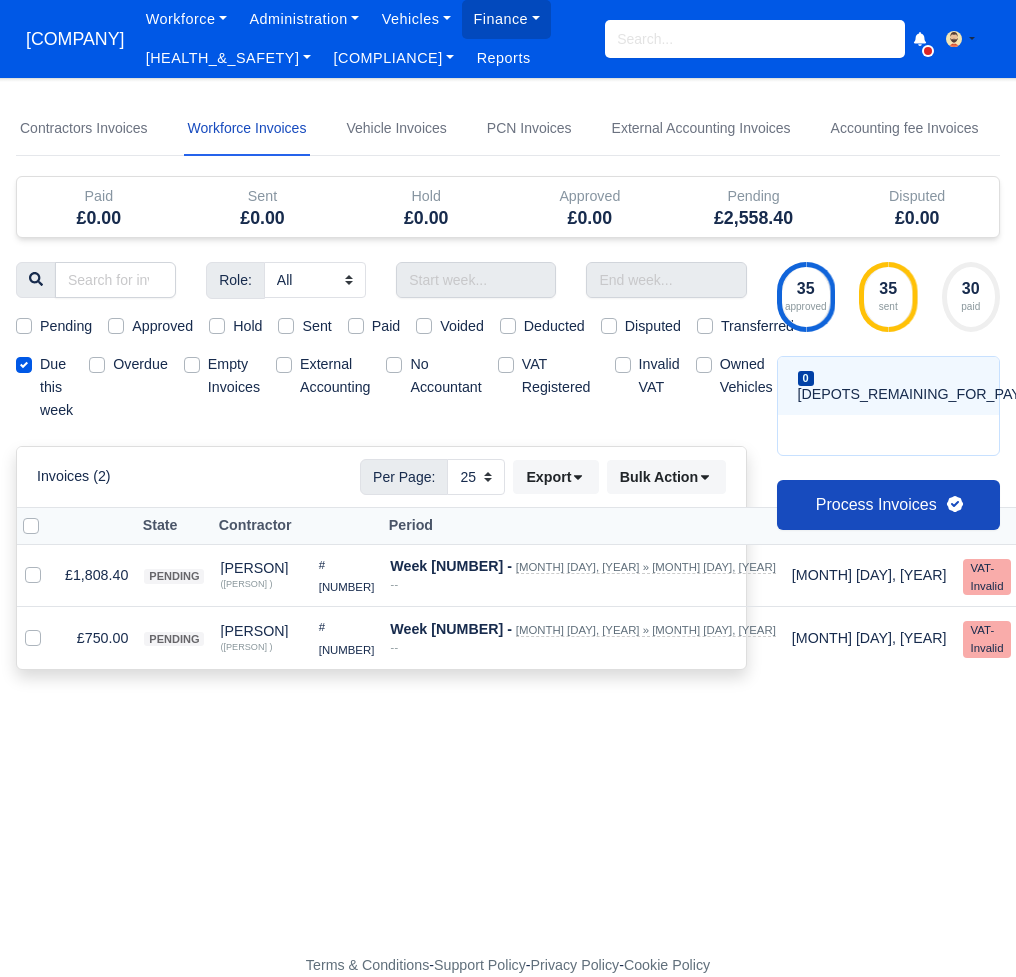 select on "25" 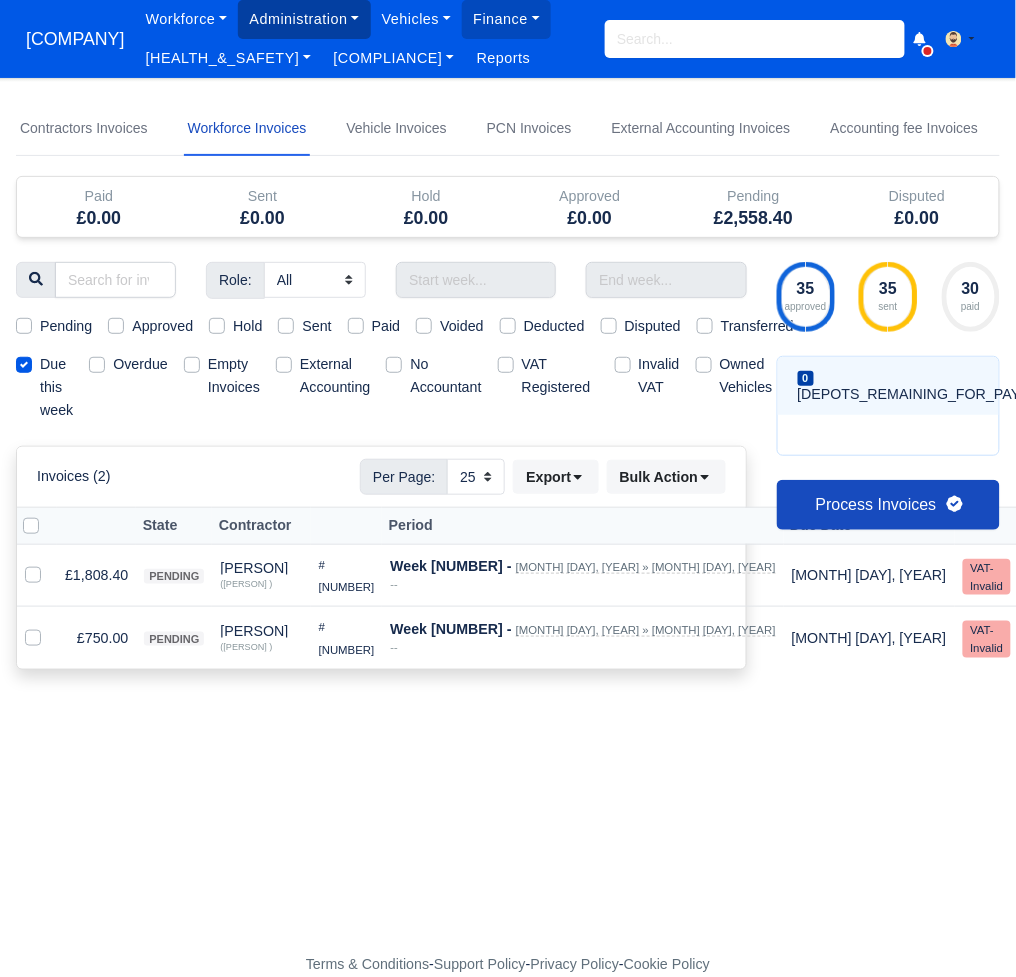 click on "Administration" at bounding box center [304, 19] 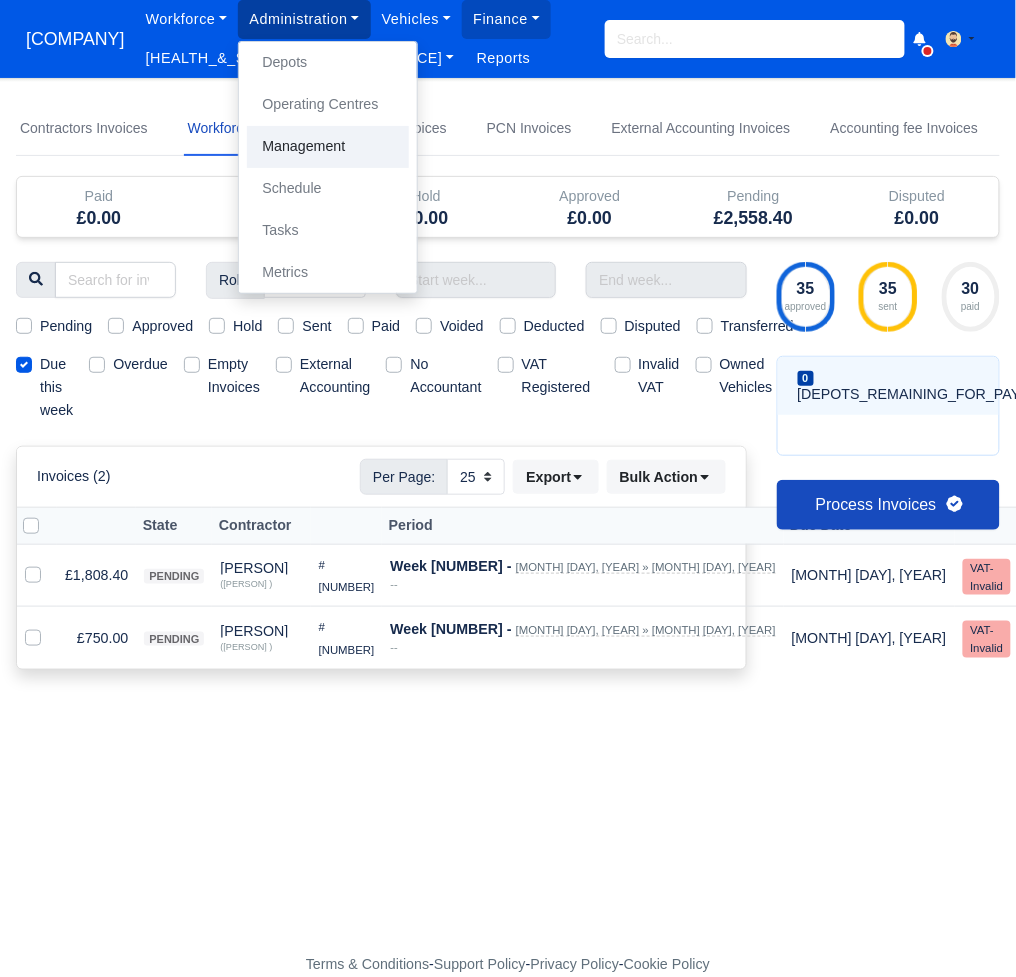 click on "Management" at bounding box center (328, 147) 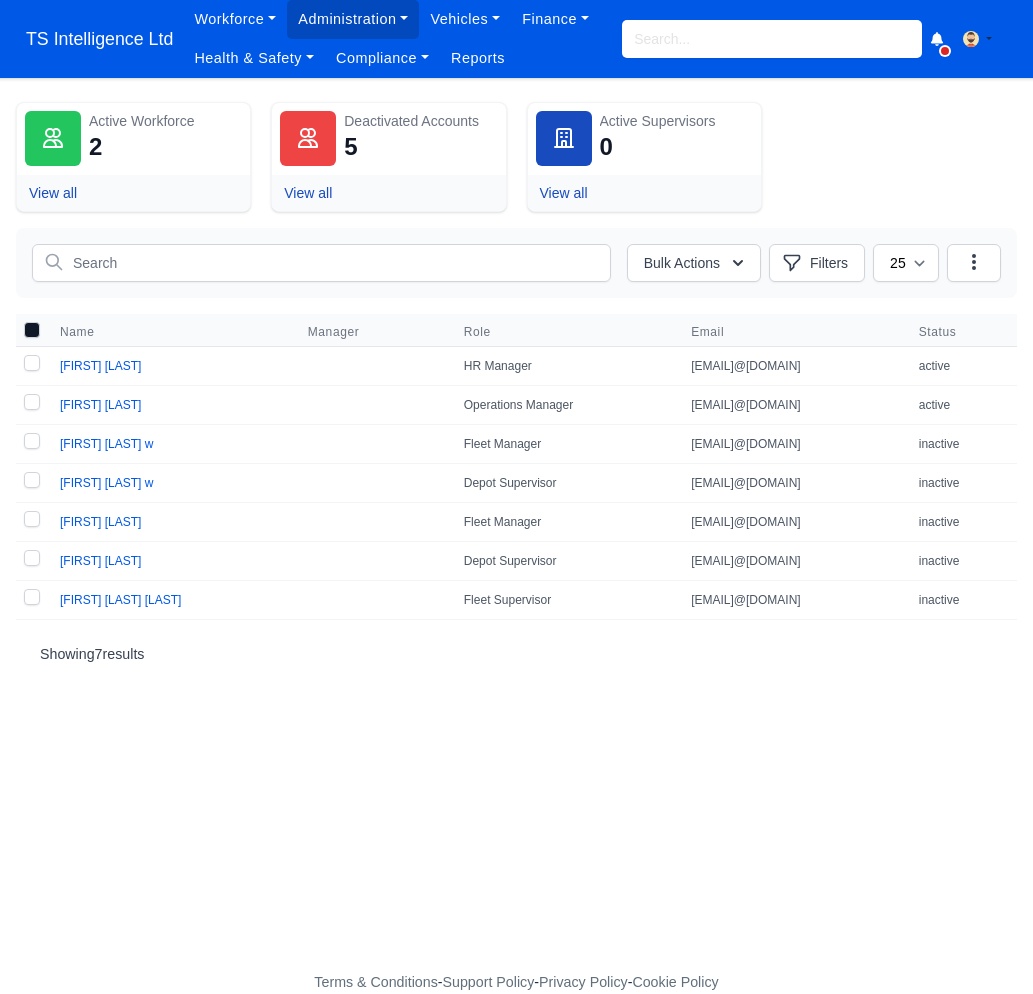 scroll, scrollTop: 0, scrollLeft: 0, axis: both 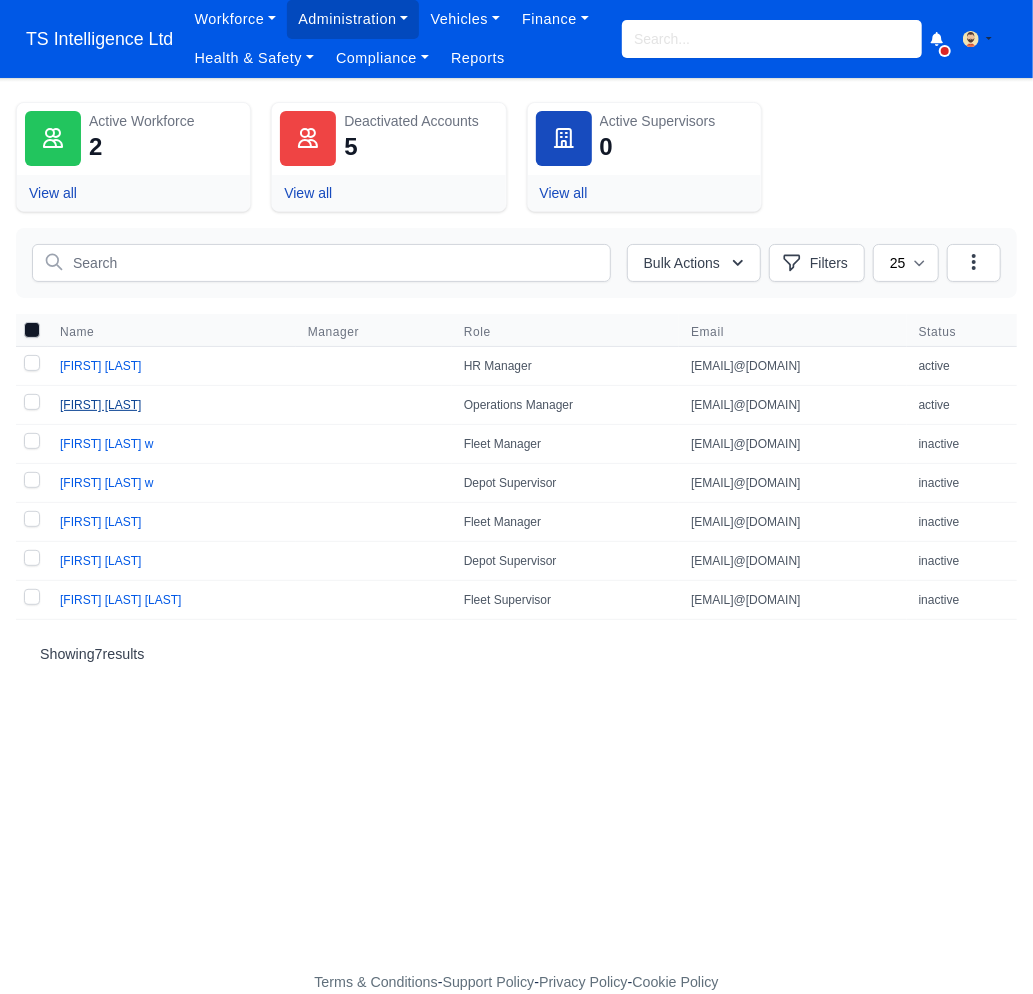 click on "[FIRST] [LAST]" at bounding box center [100, 405] 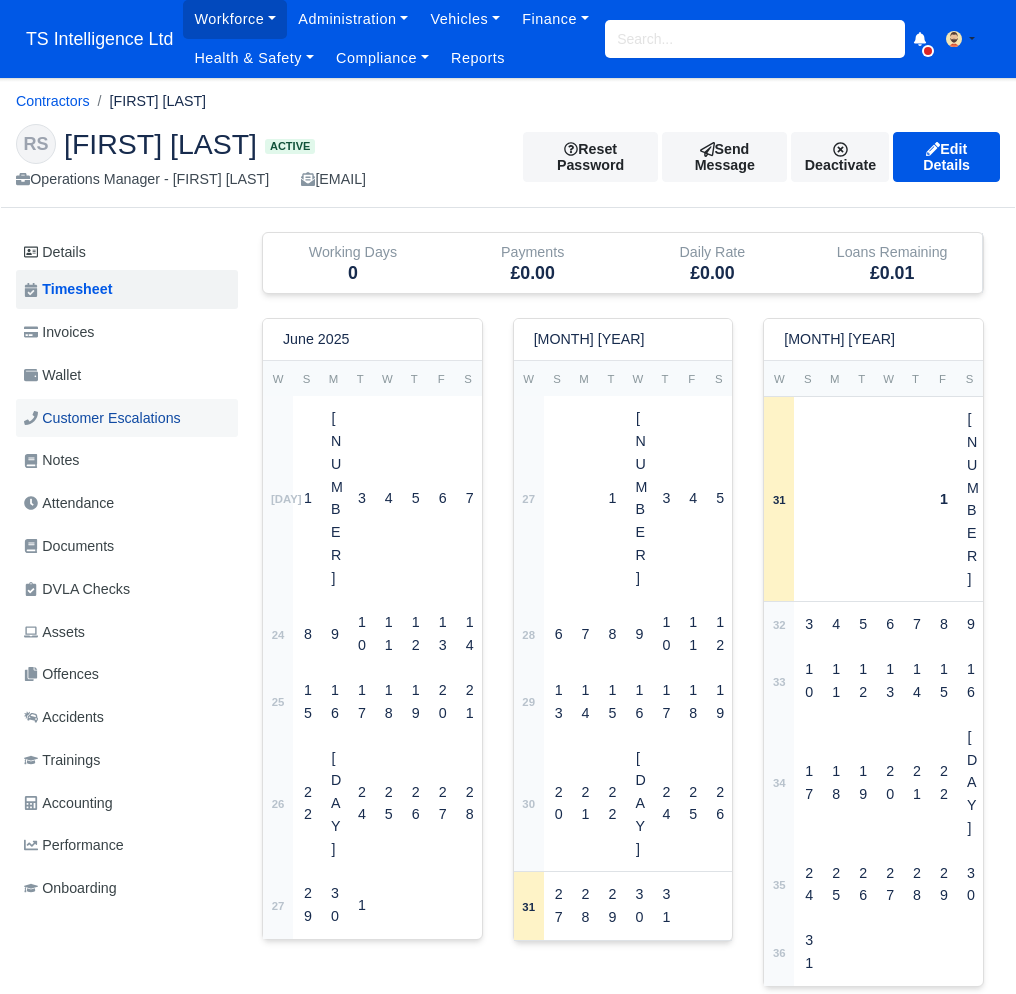 scroll, scrollTop: 0, scrollLeft: 0, axis: both 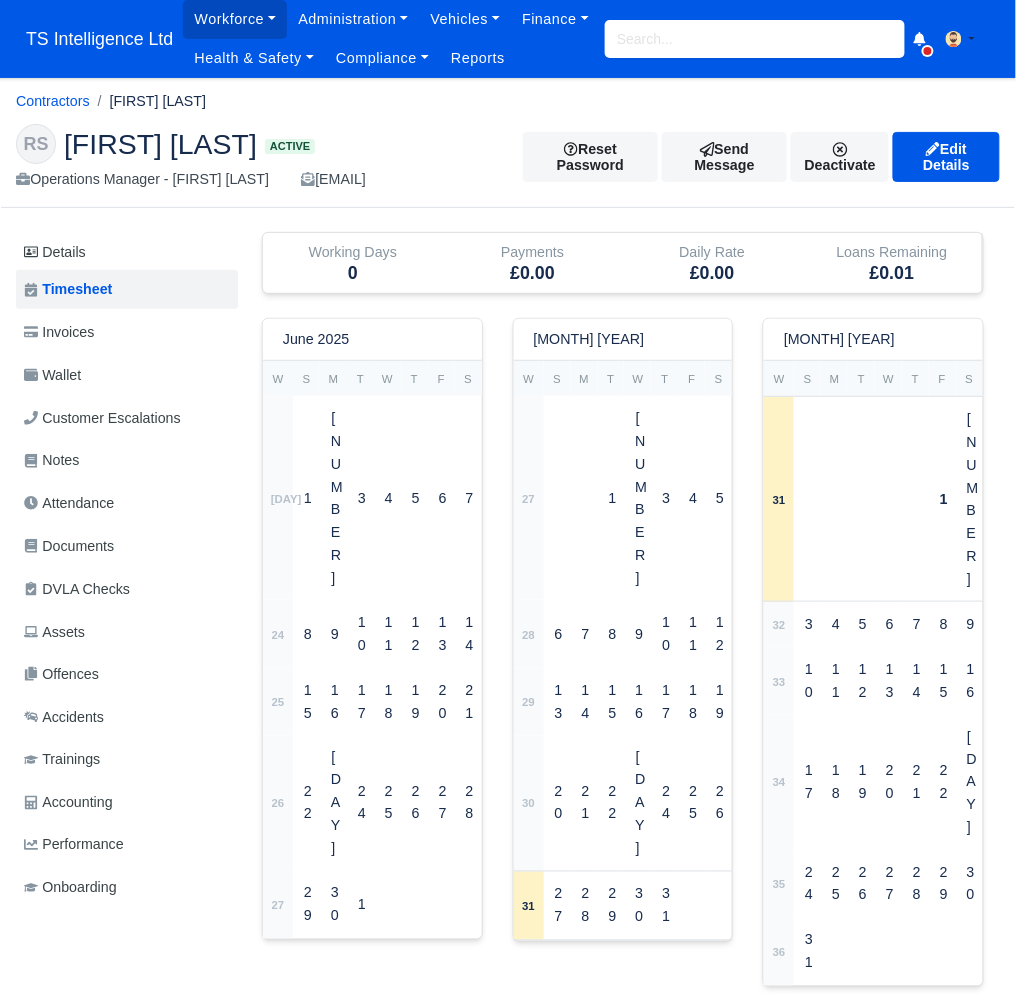 click at bounding box center (303, 1049) 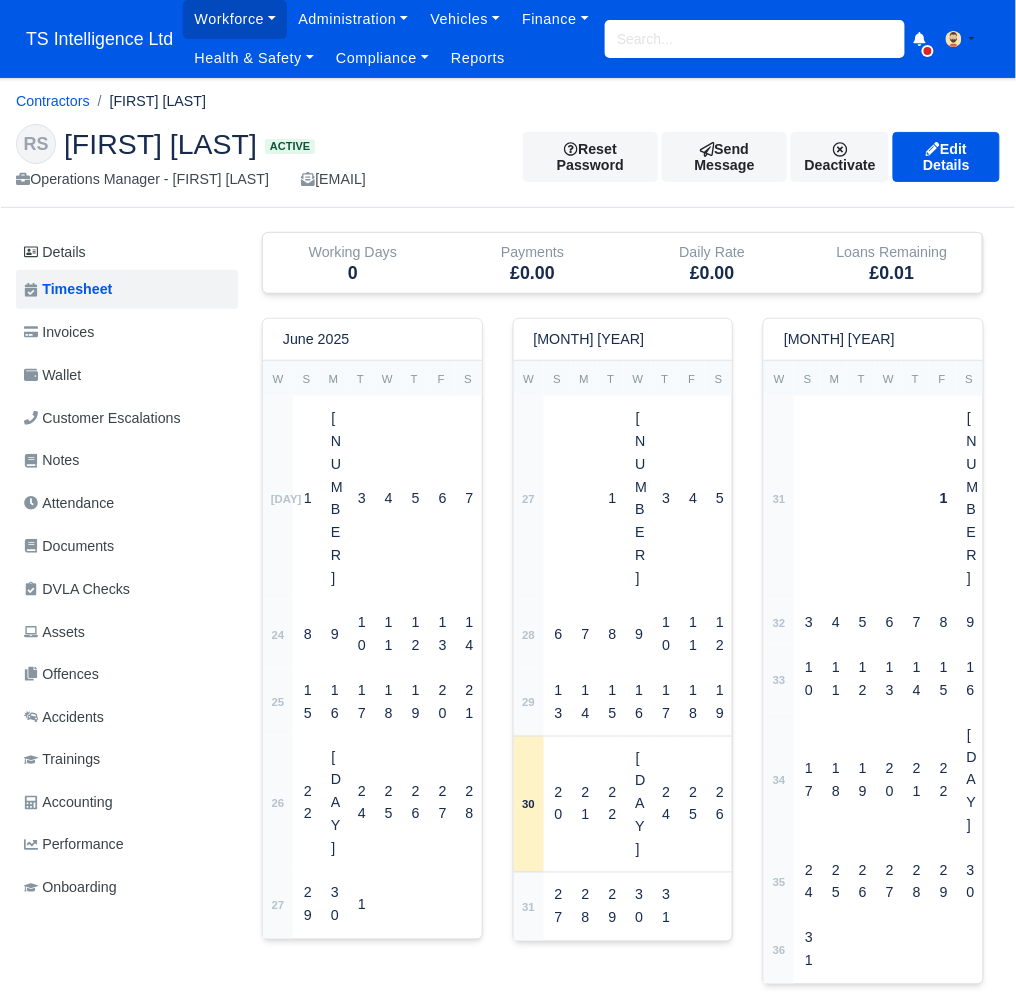 type 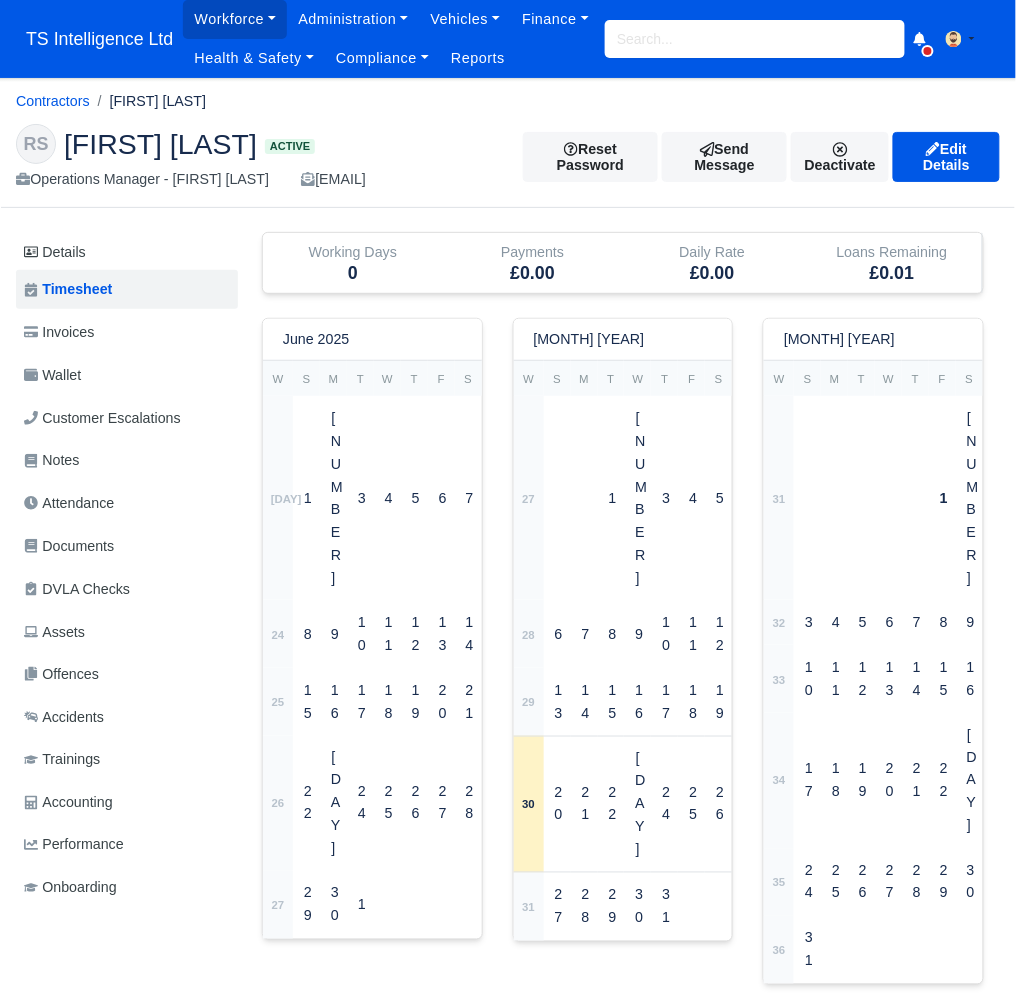 type 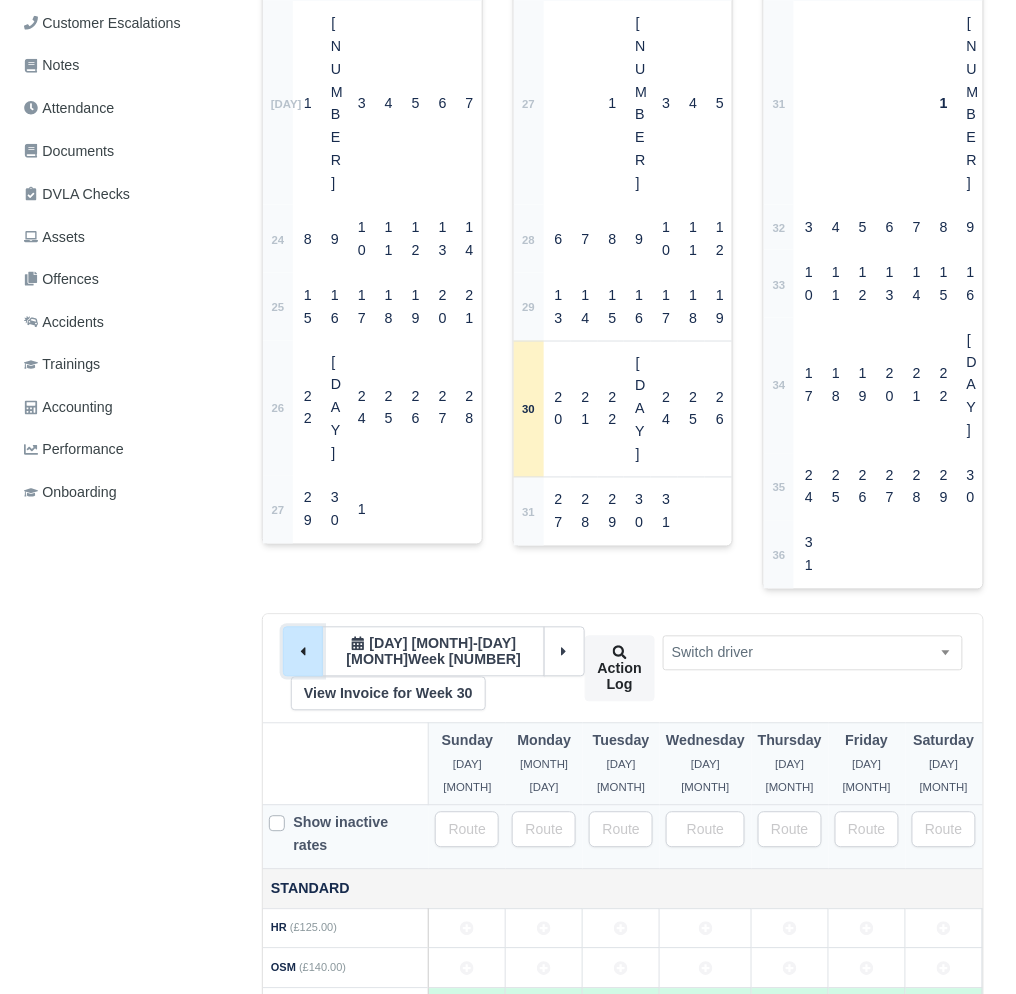 scroll, scrollTop: 526, scrollLeft: 0, axis: vertical 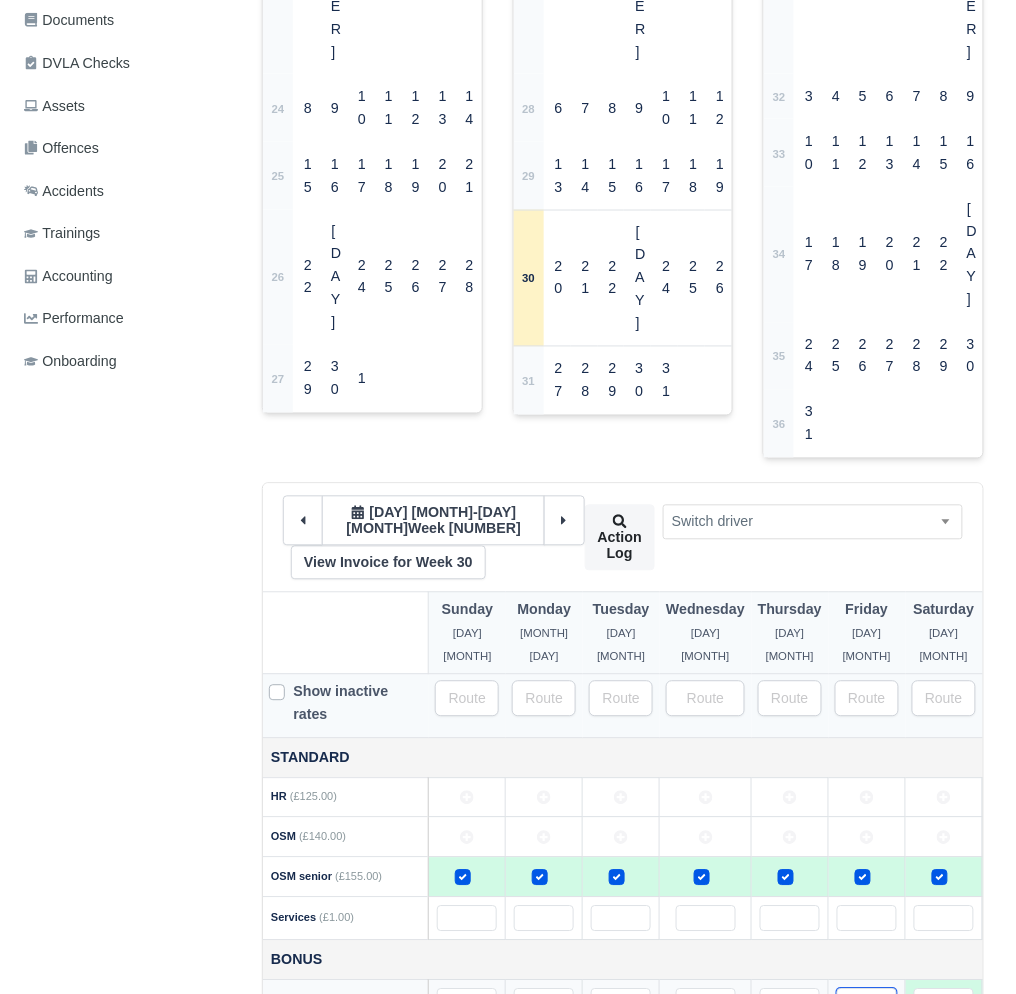click at bounding box center (867, 1002) 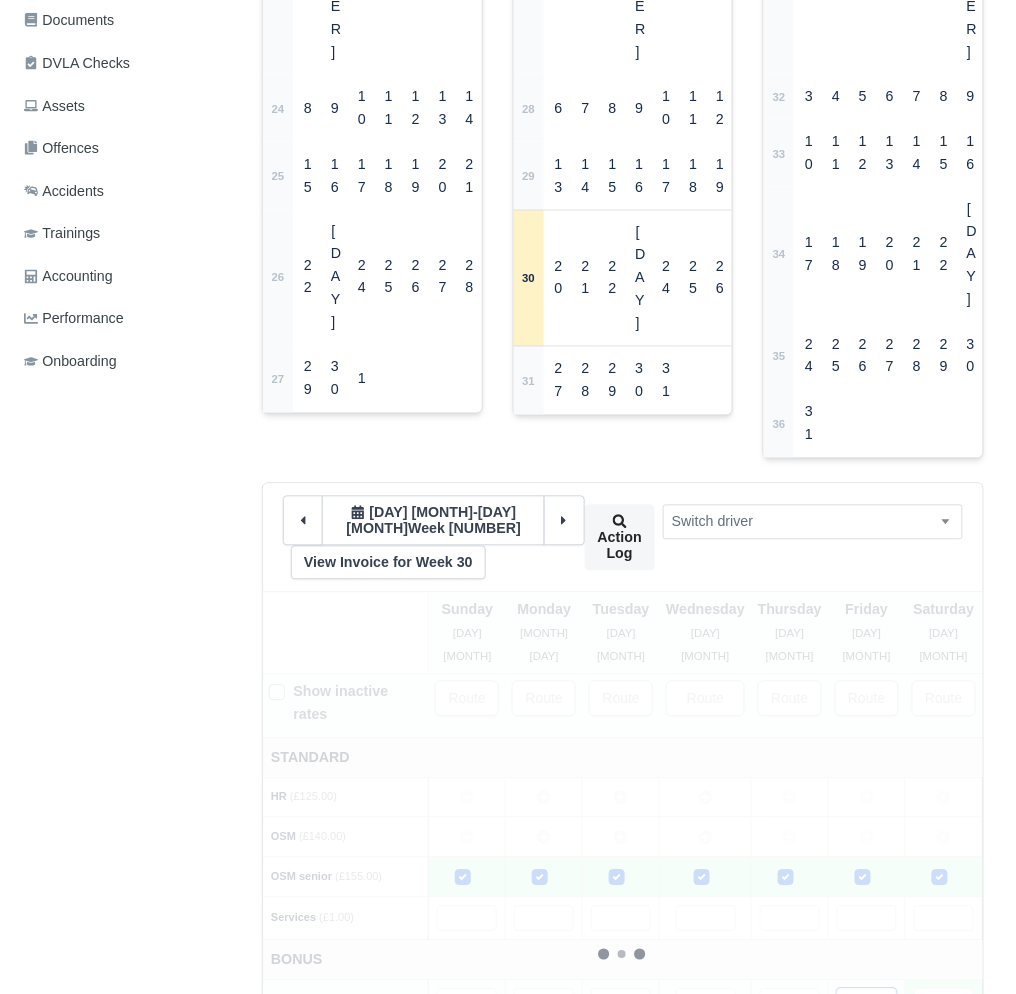 type on "100" 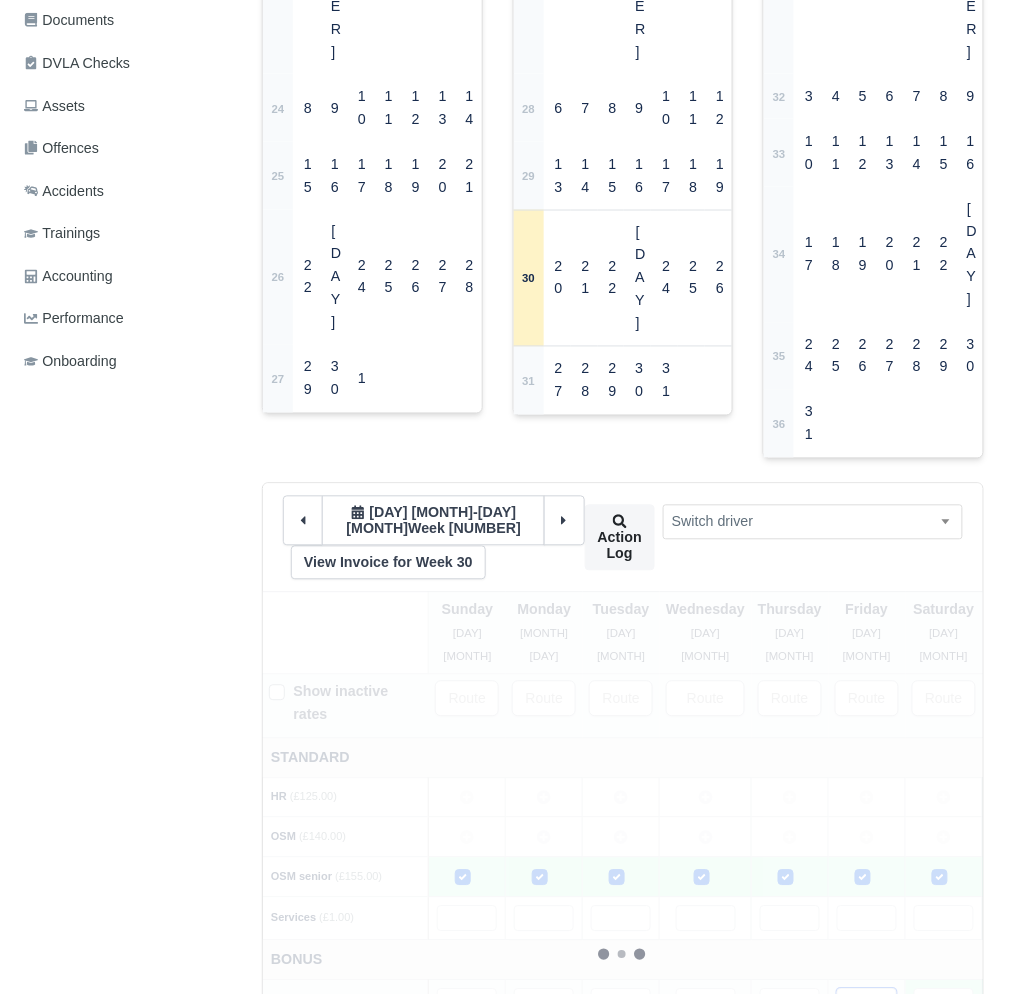 type 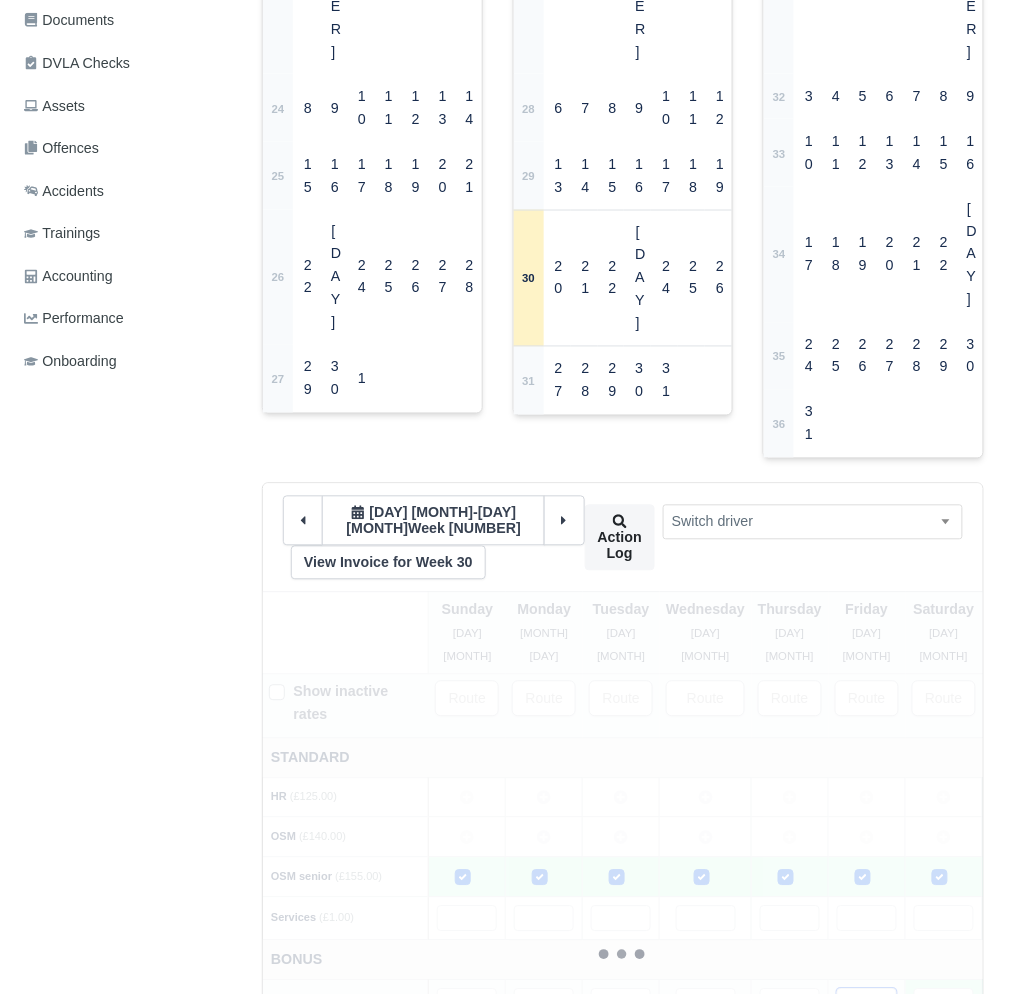 type 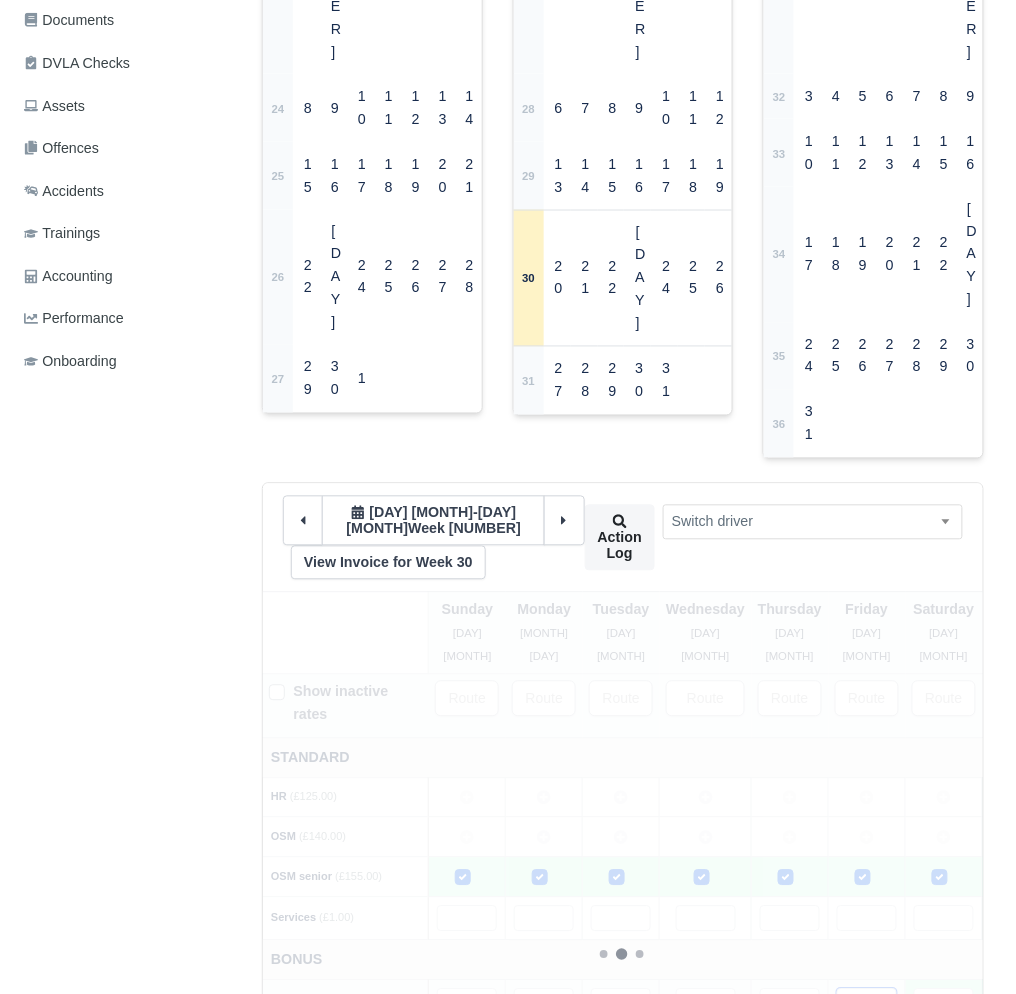 type 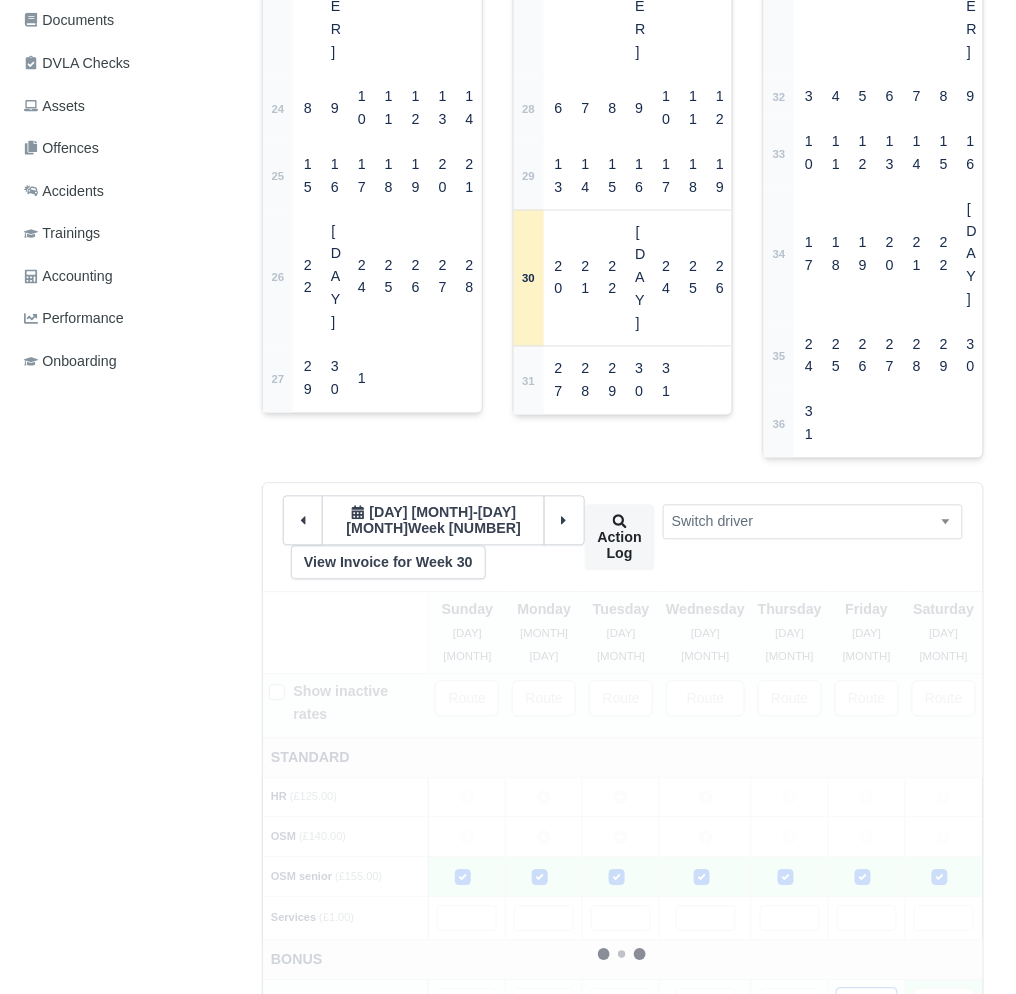 type 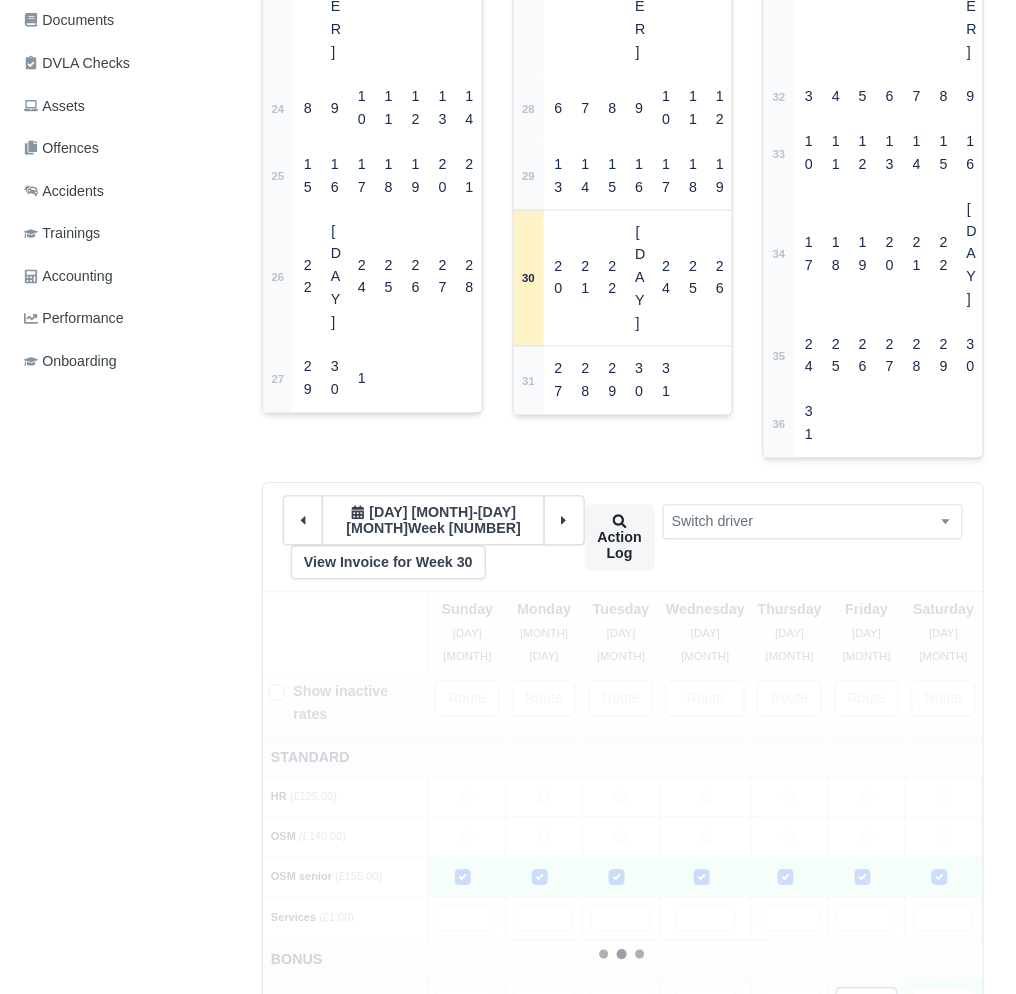 type 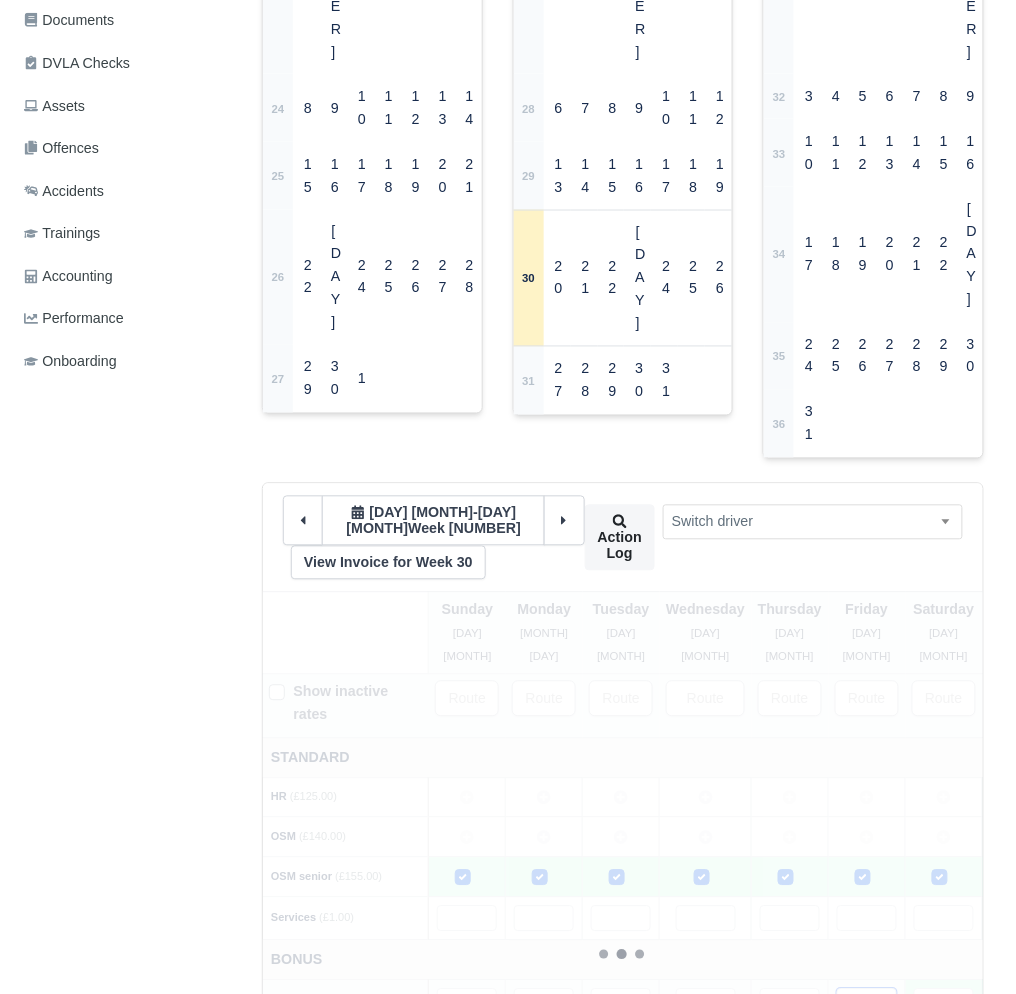 type 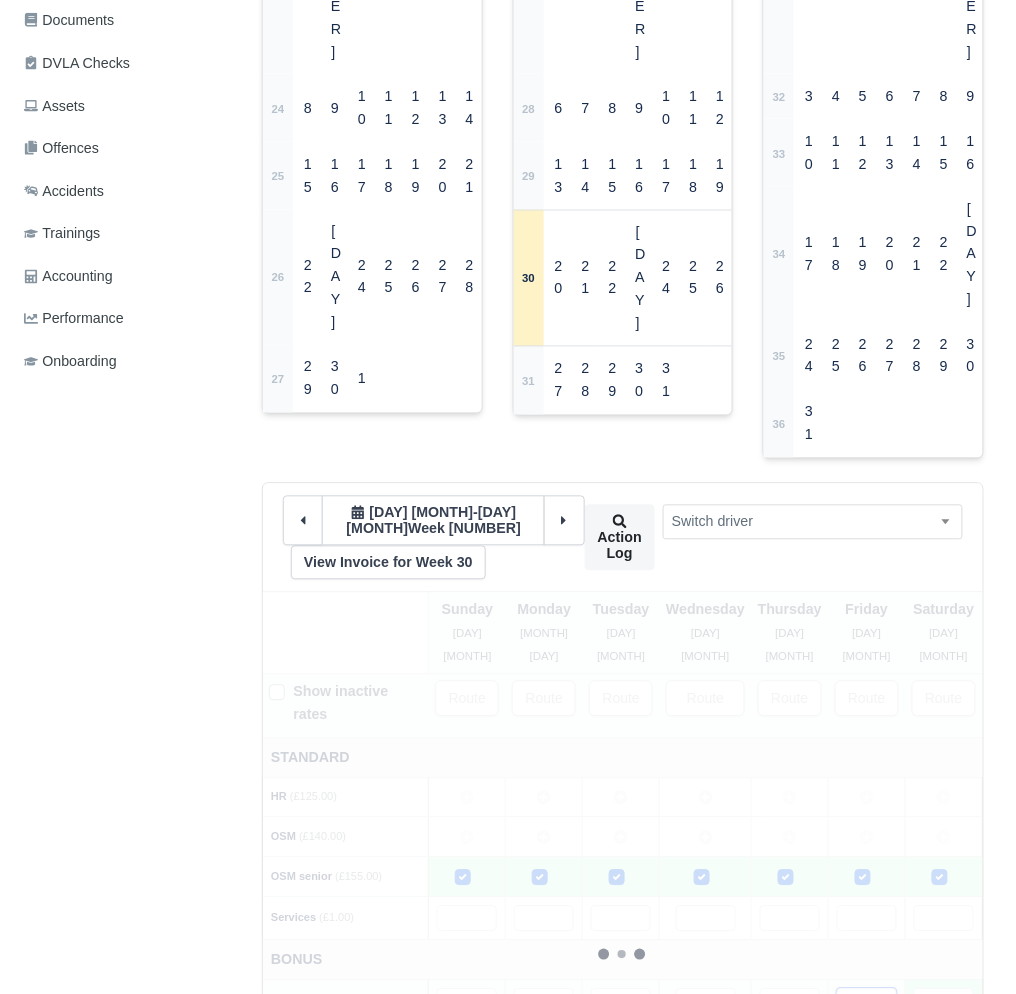type 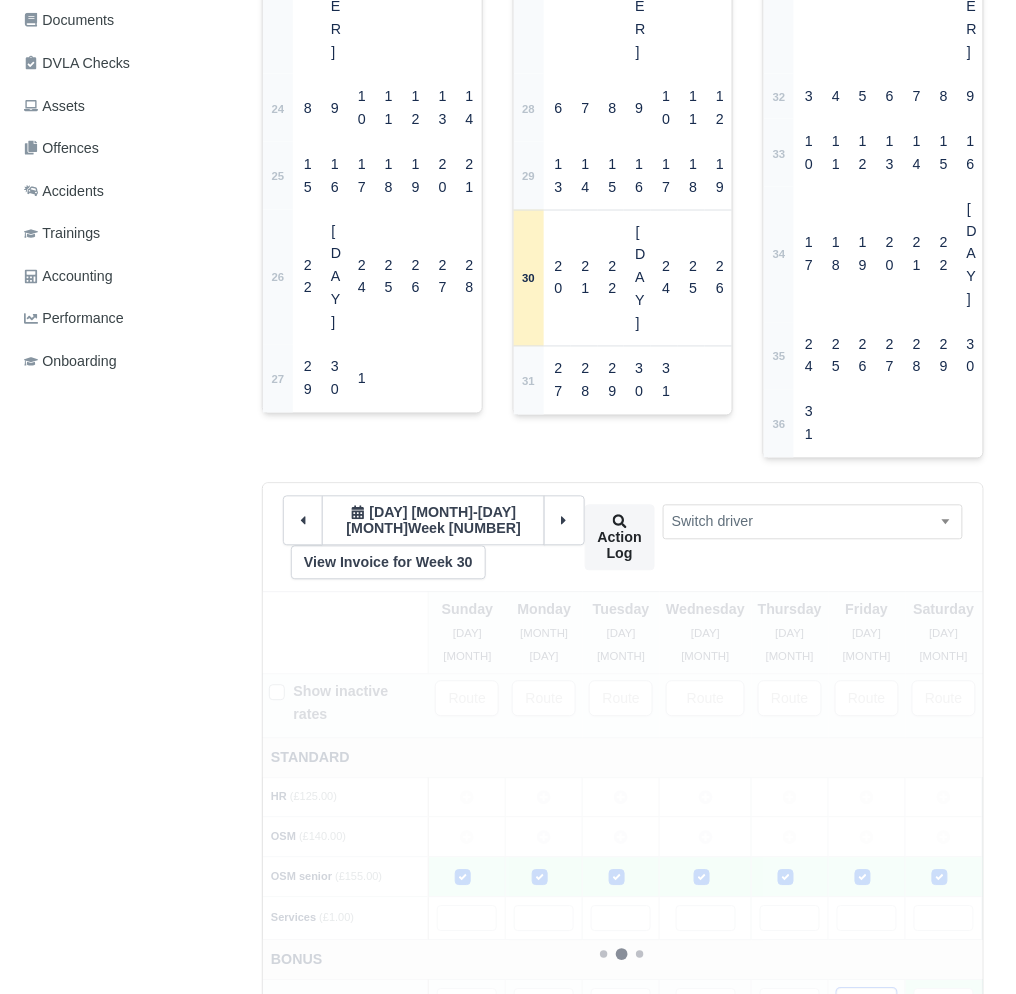 type 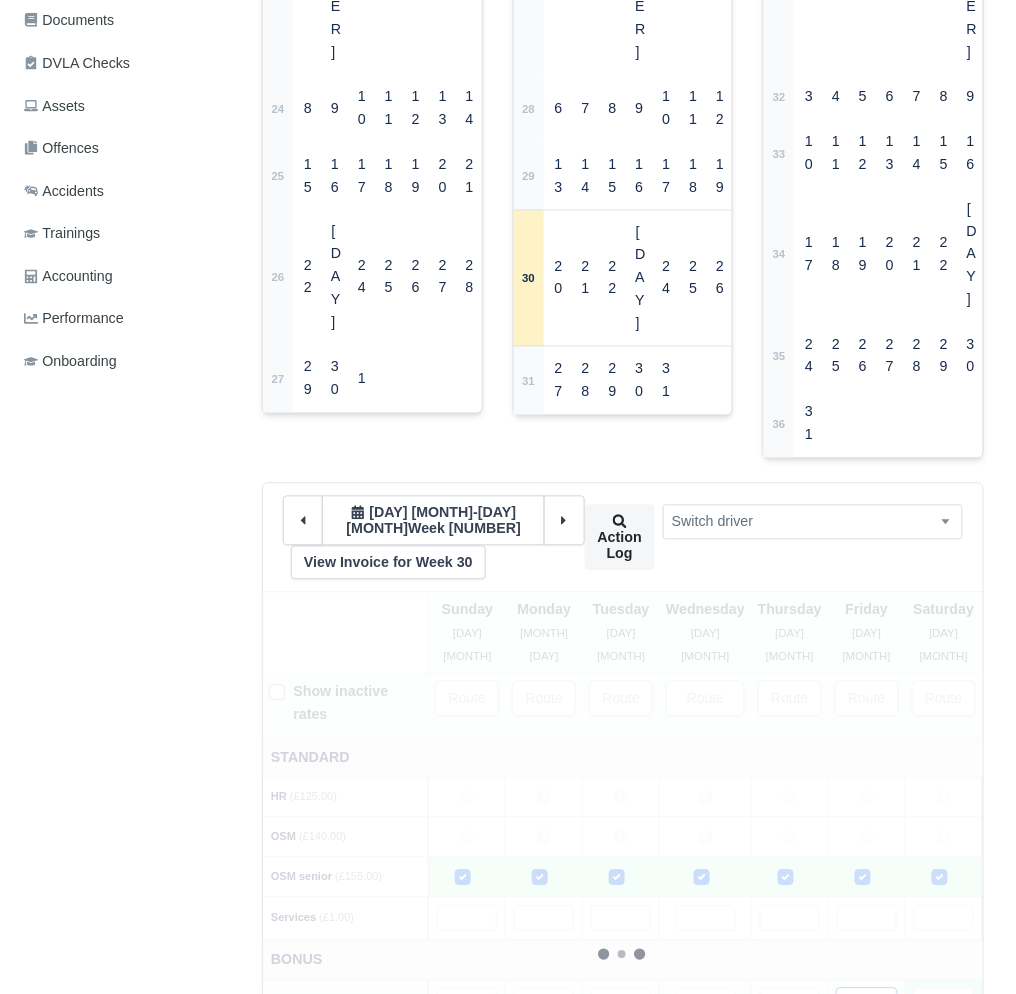 type 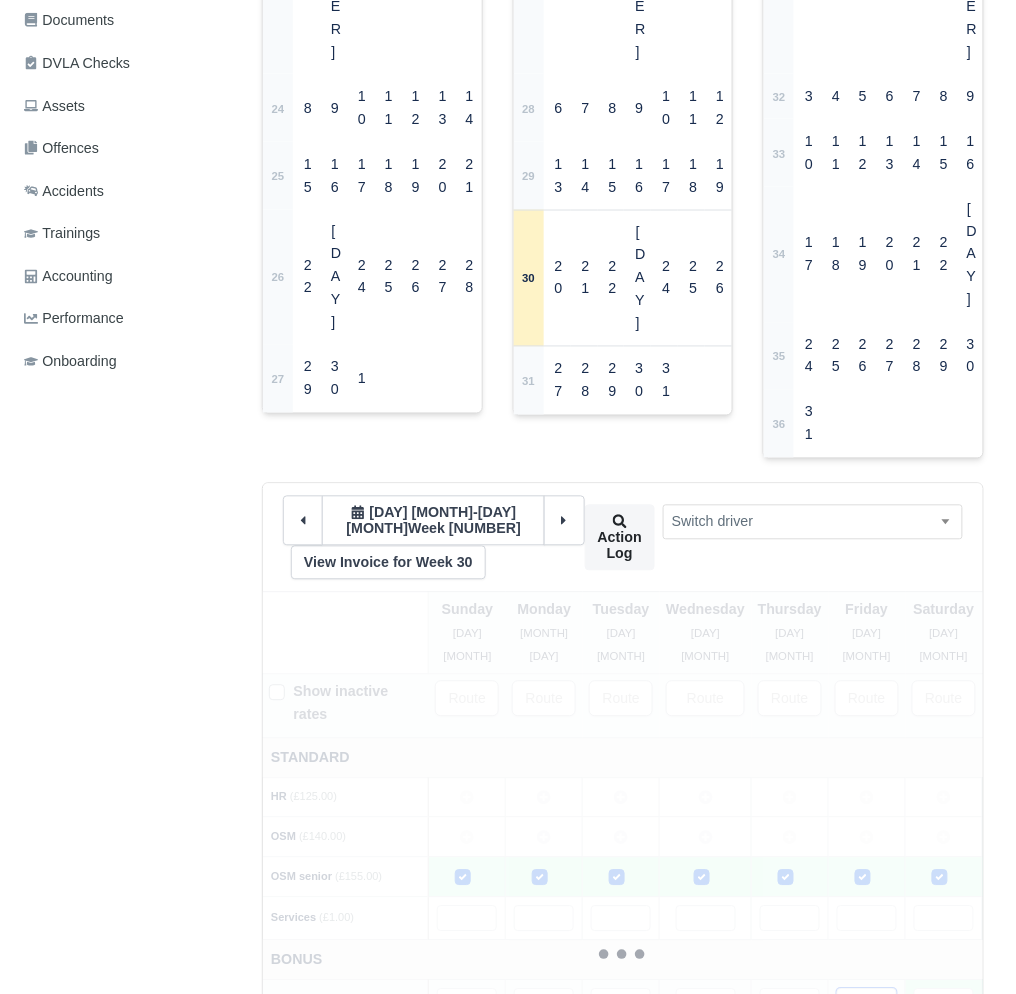 type 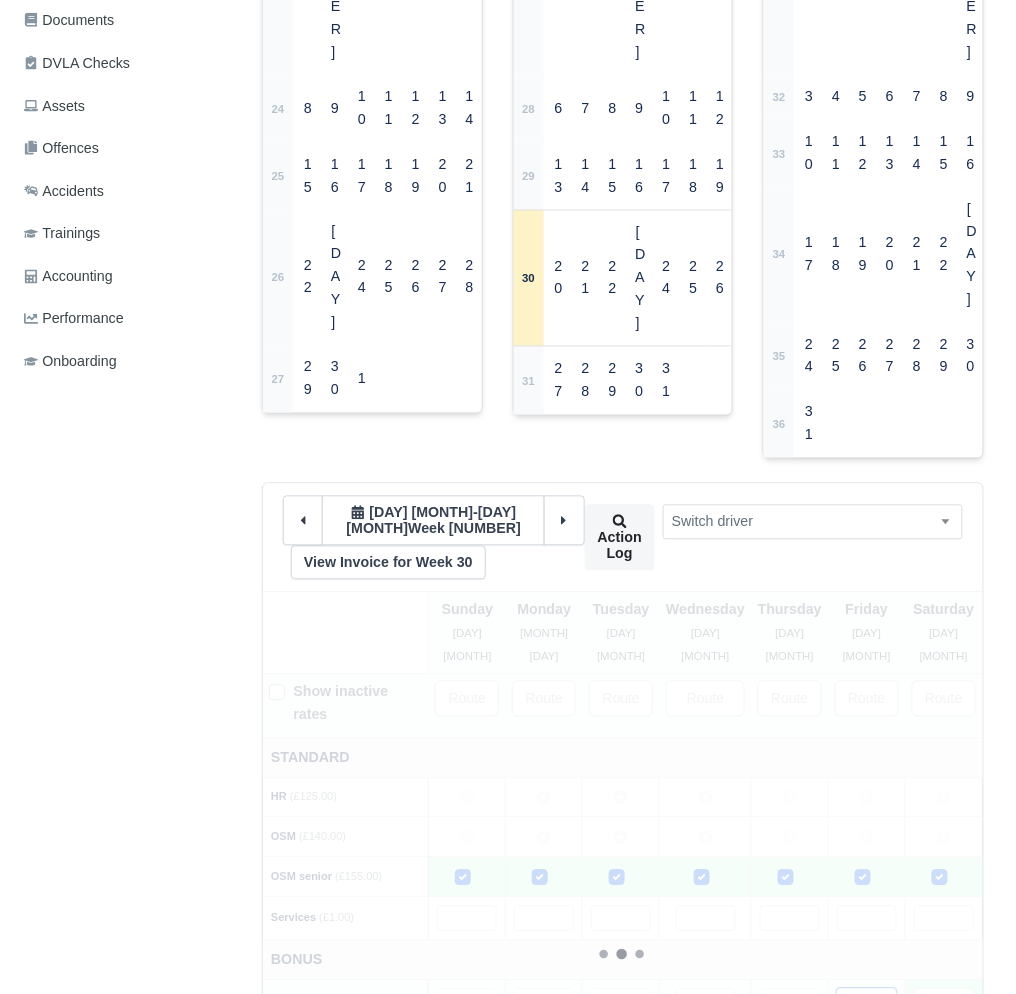 type 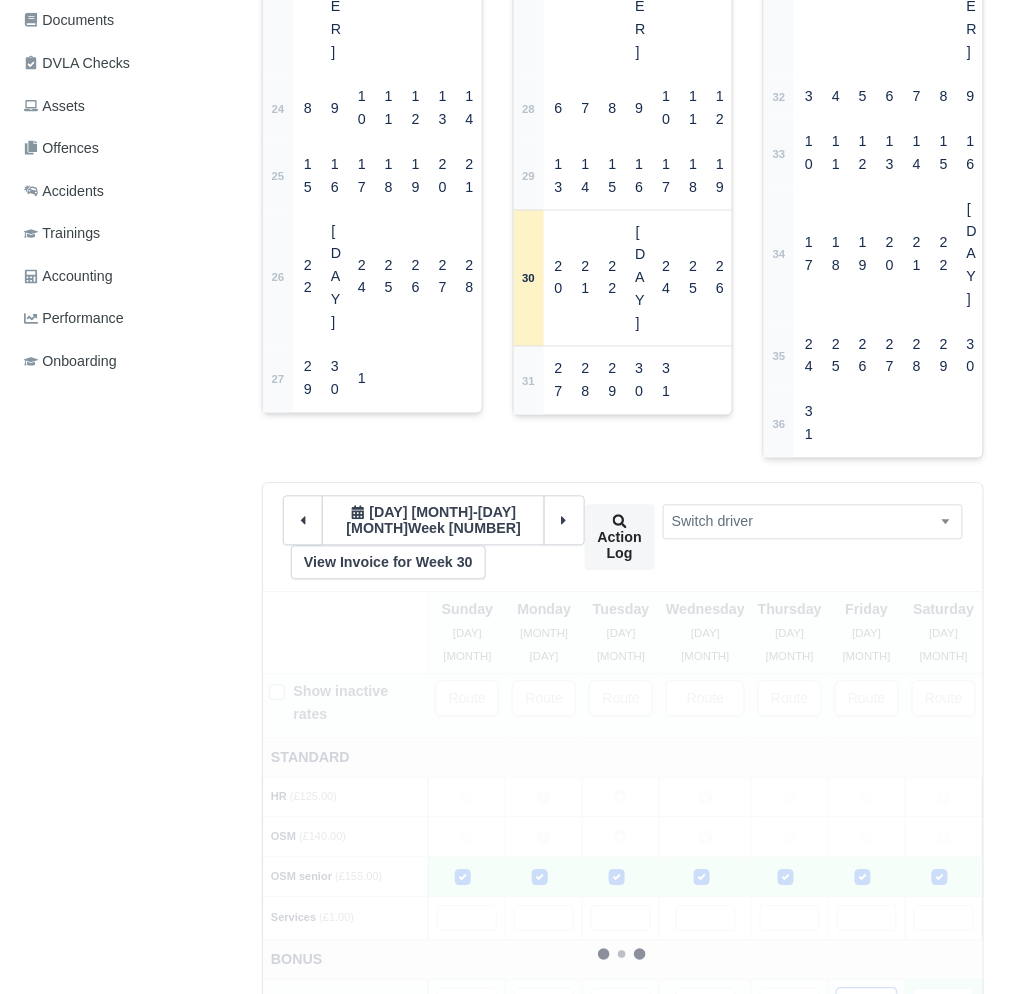 type 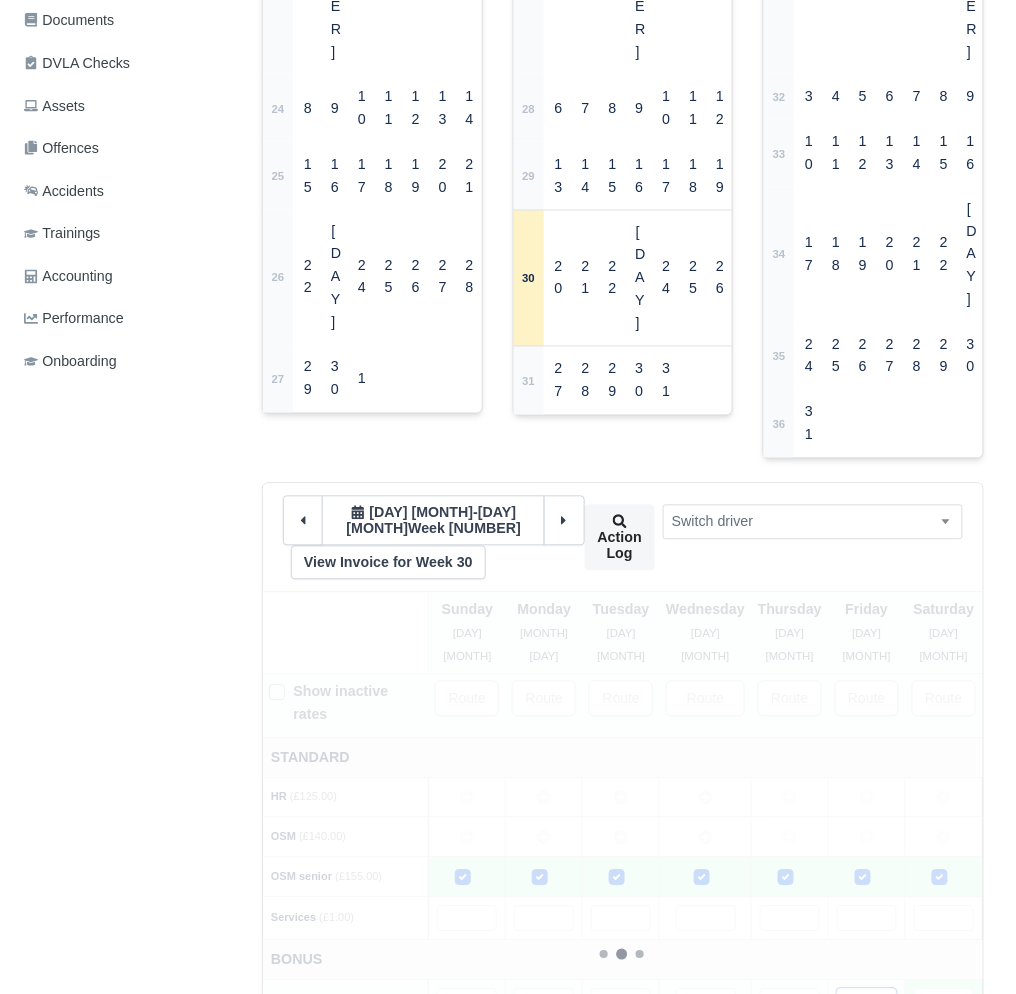 type 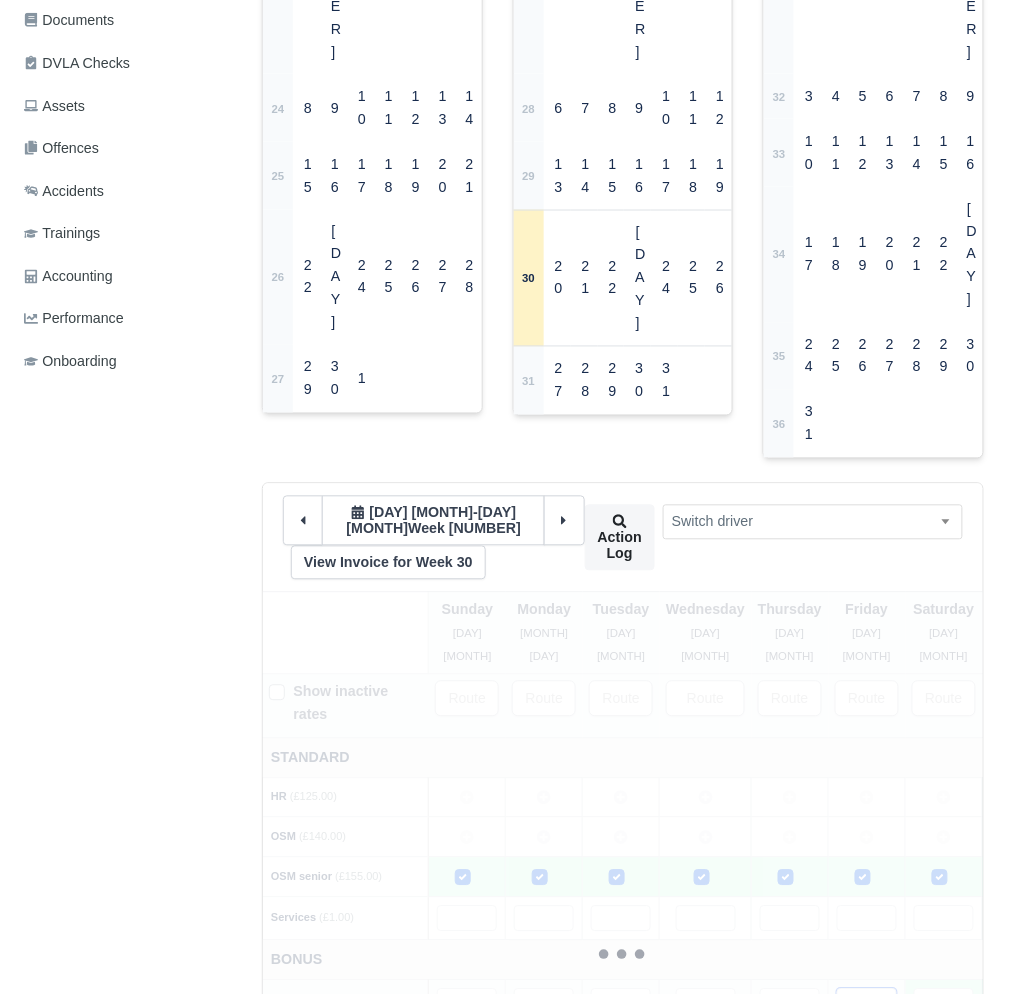 type 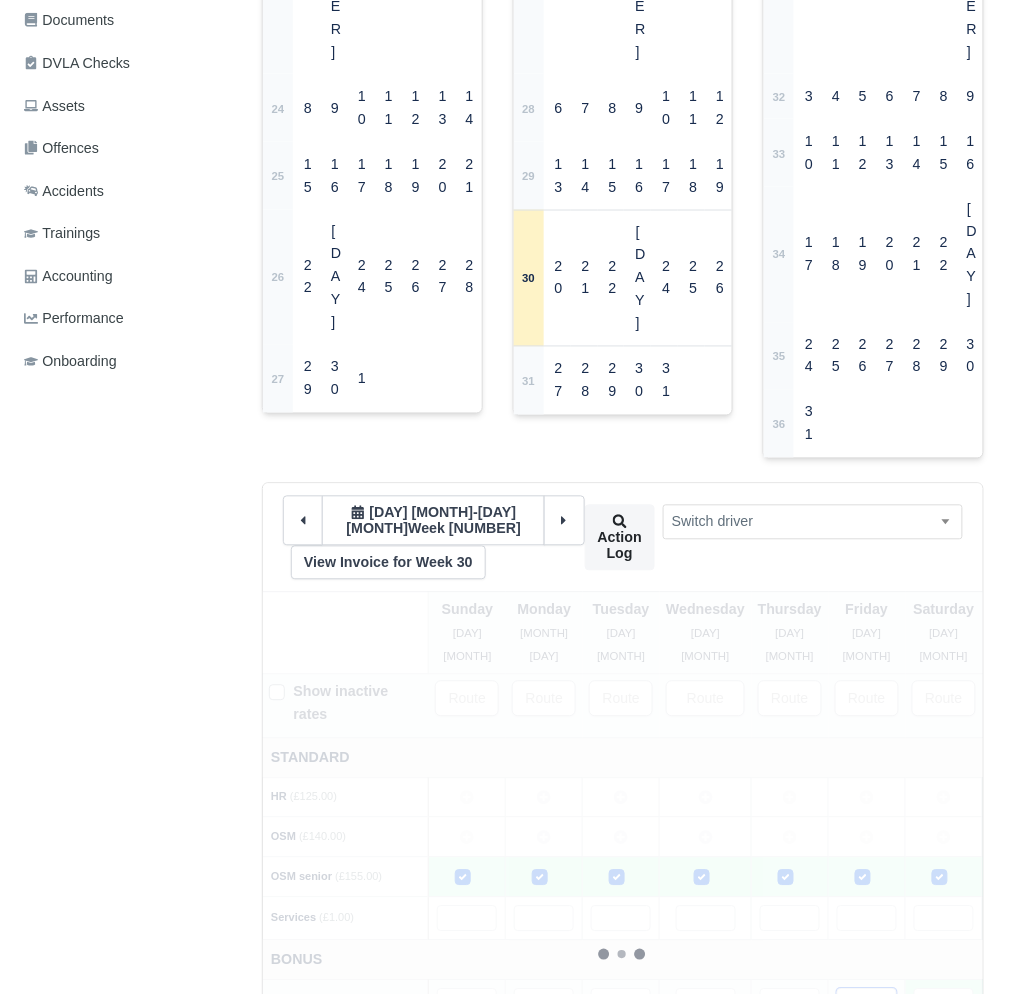 type 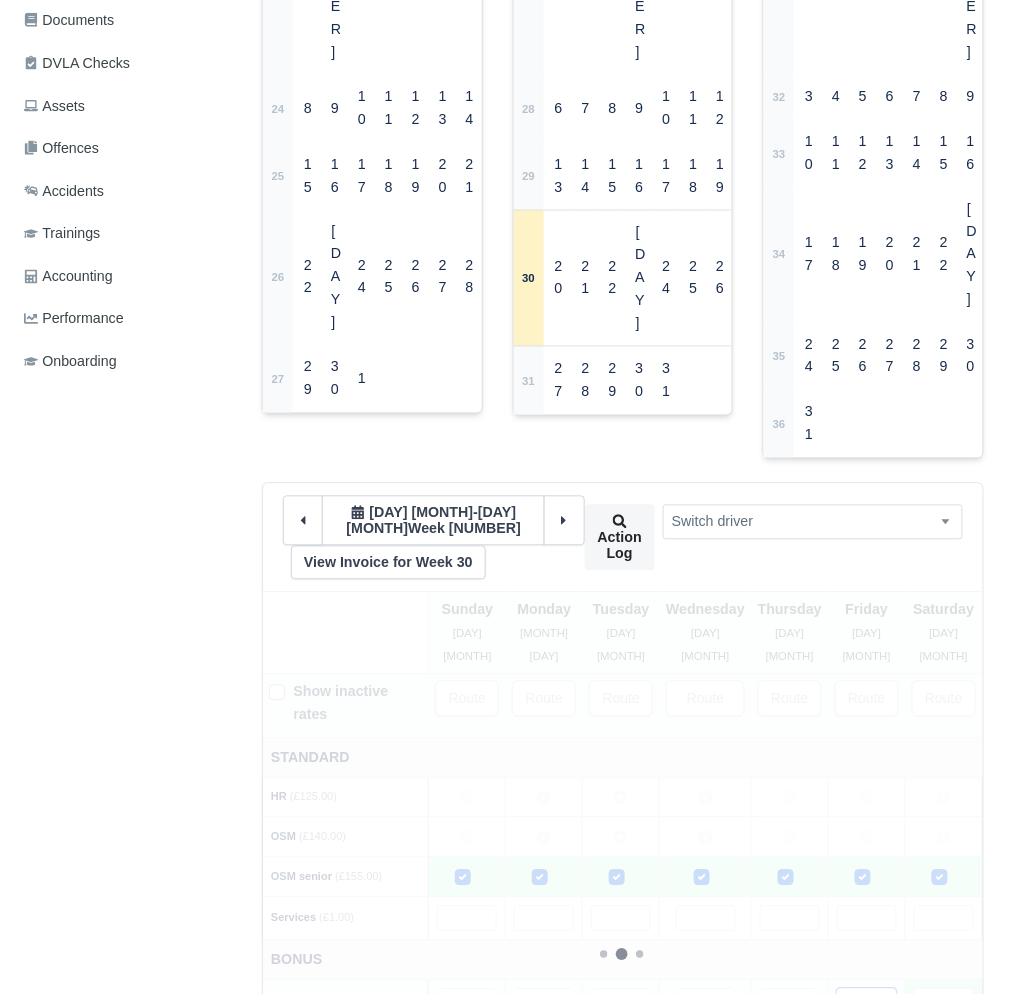 type 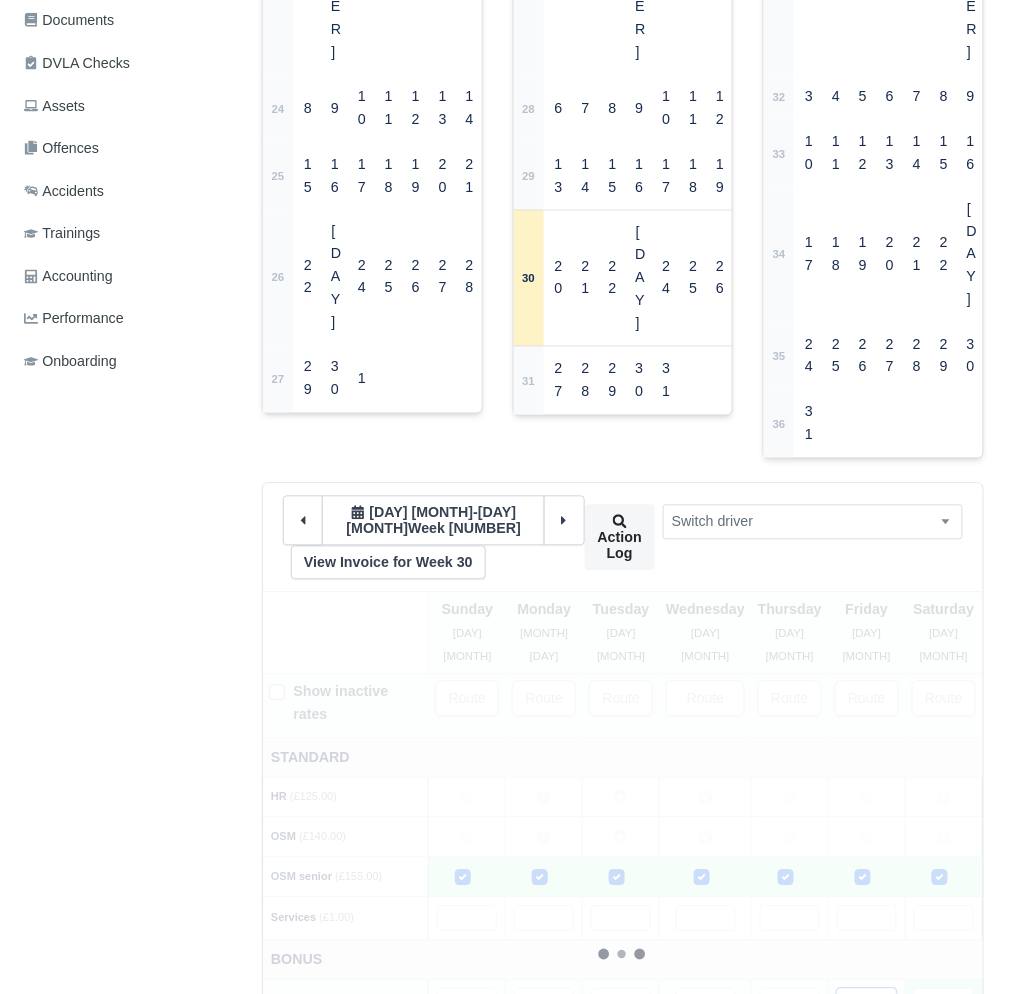 type 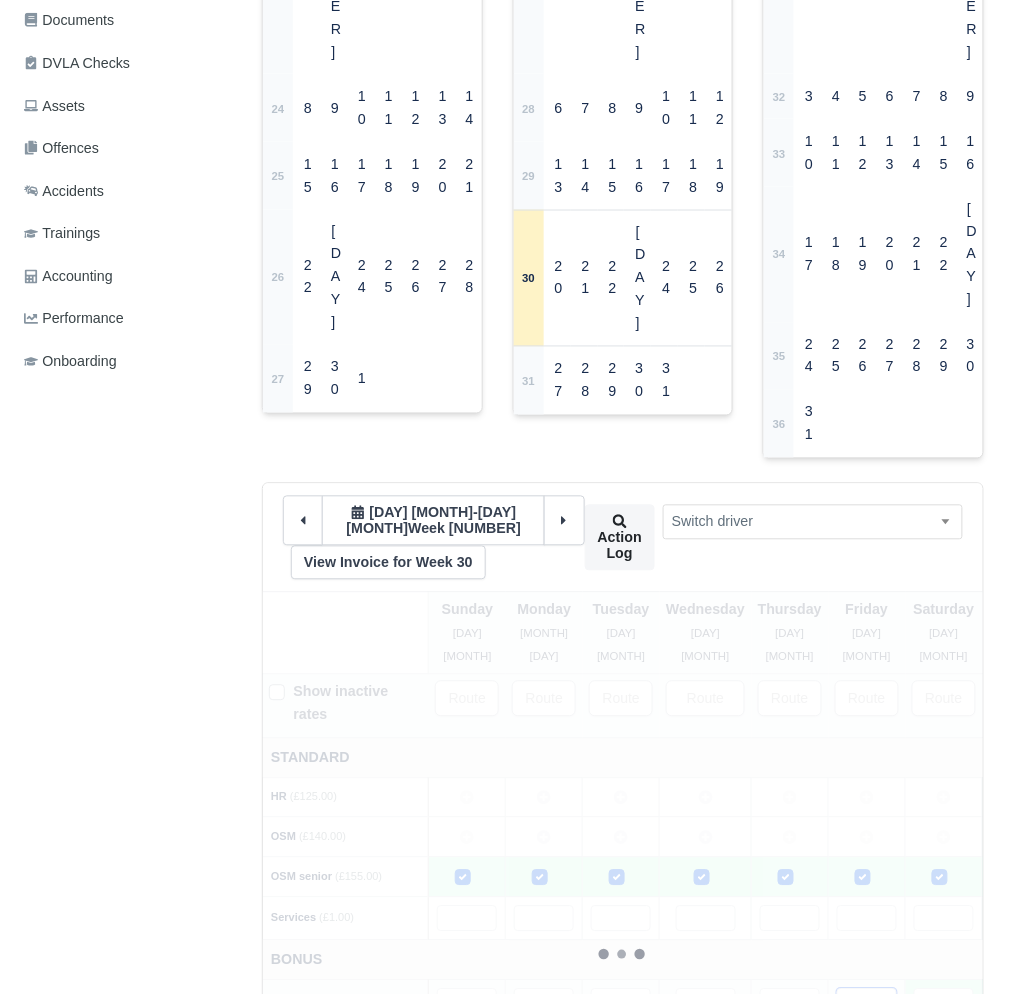 type 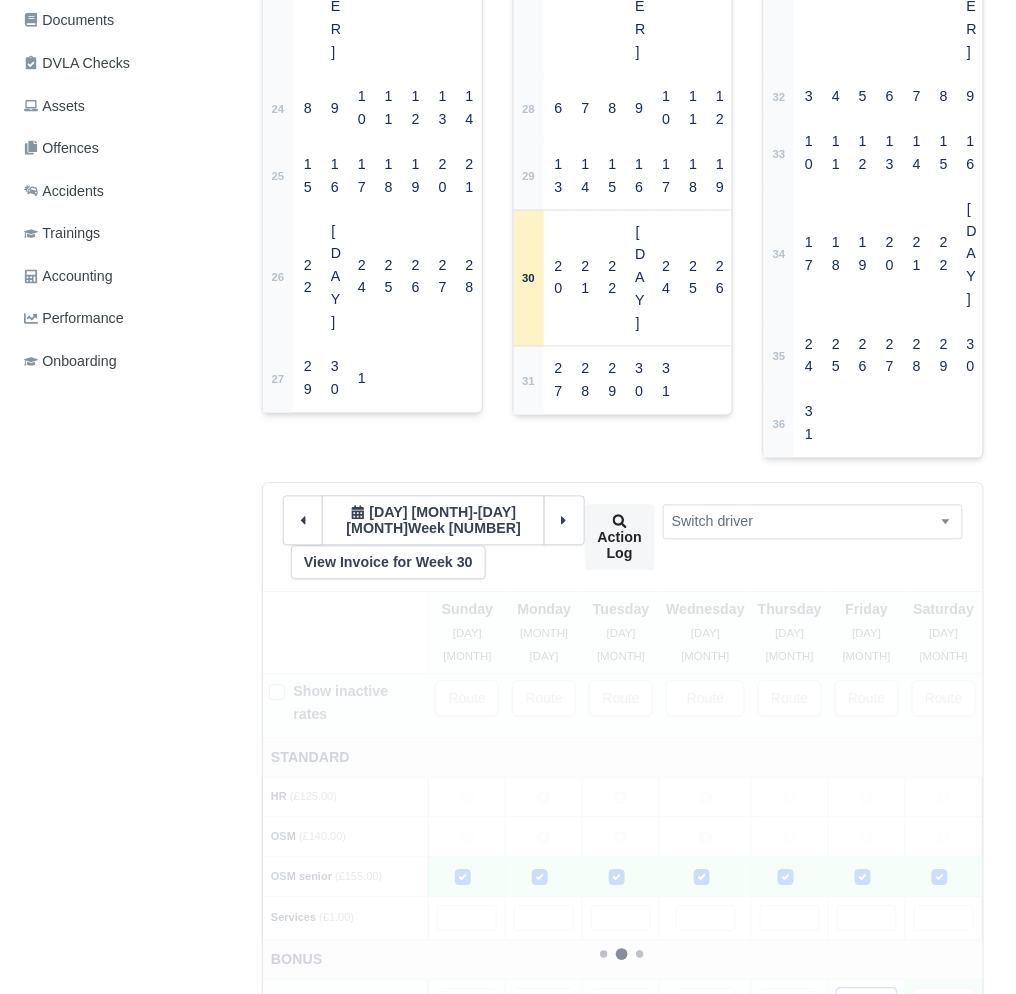 type 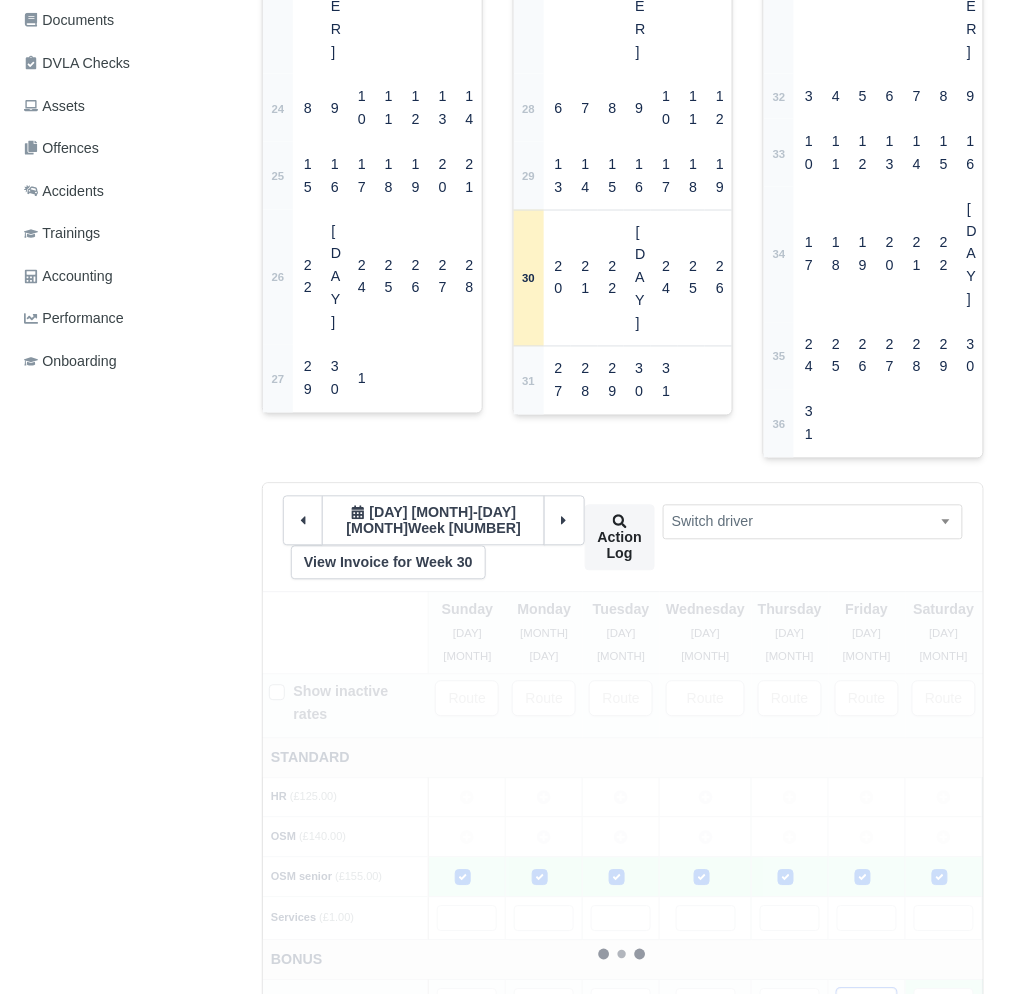 type 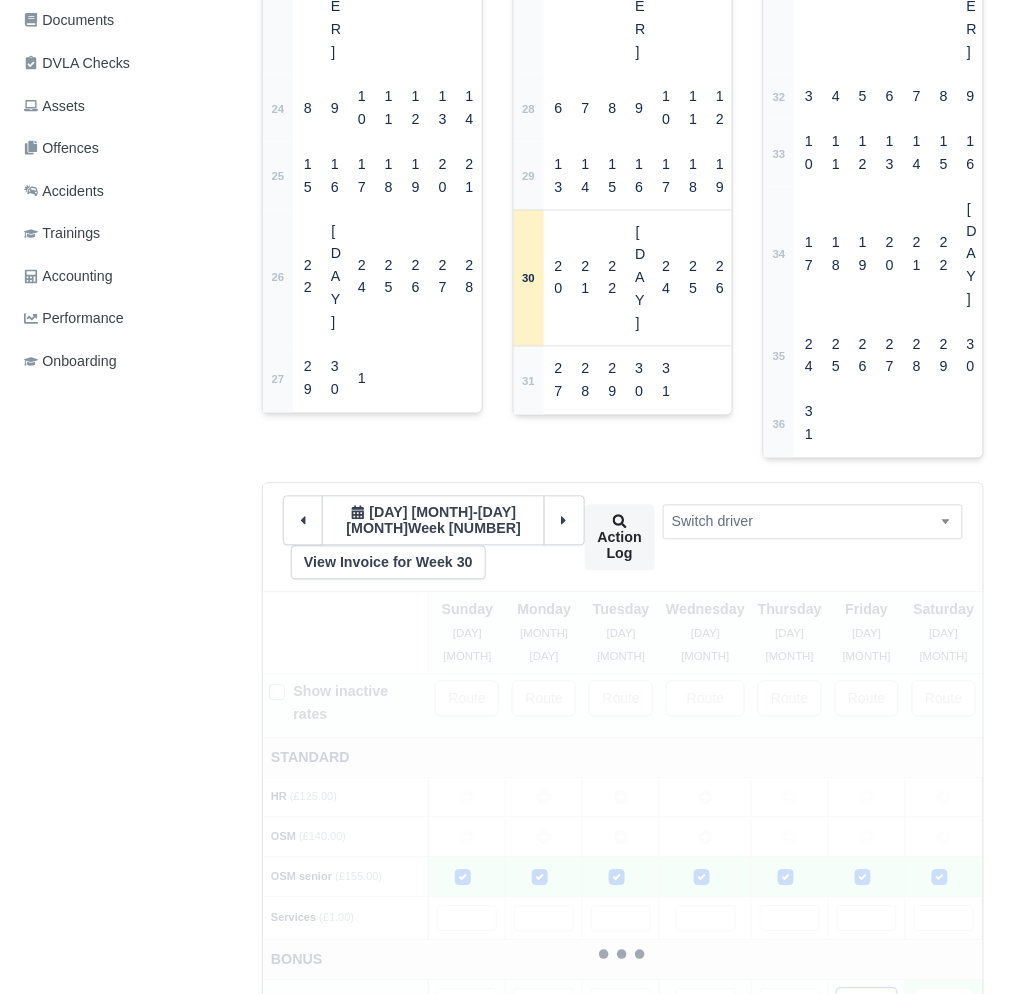 type 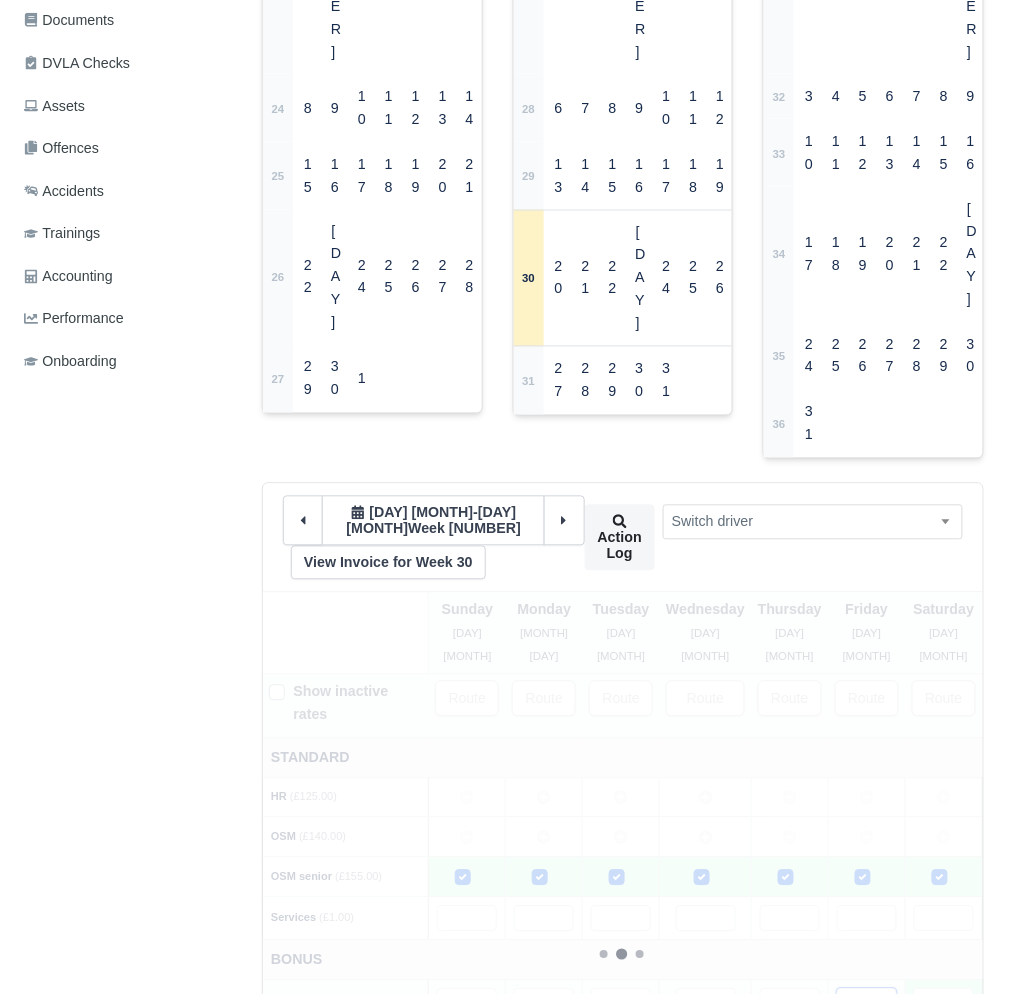 type 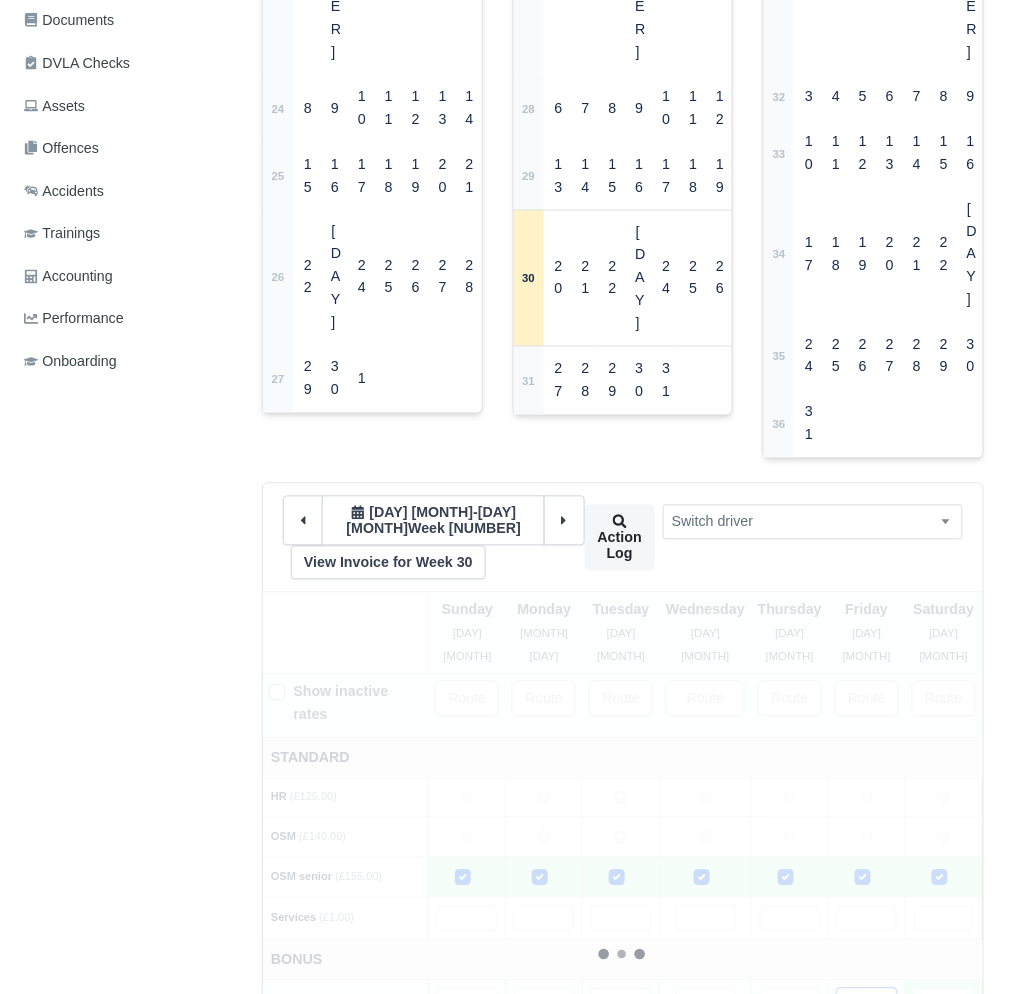 type 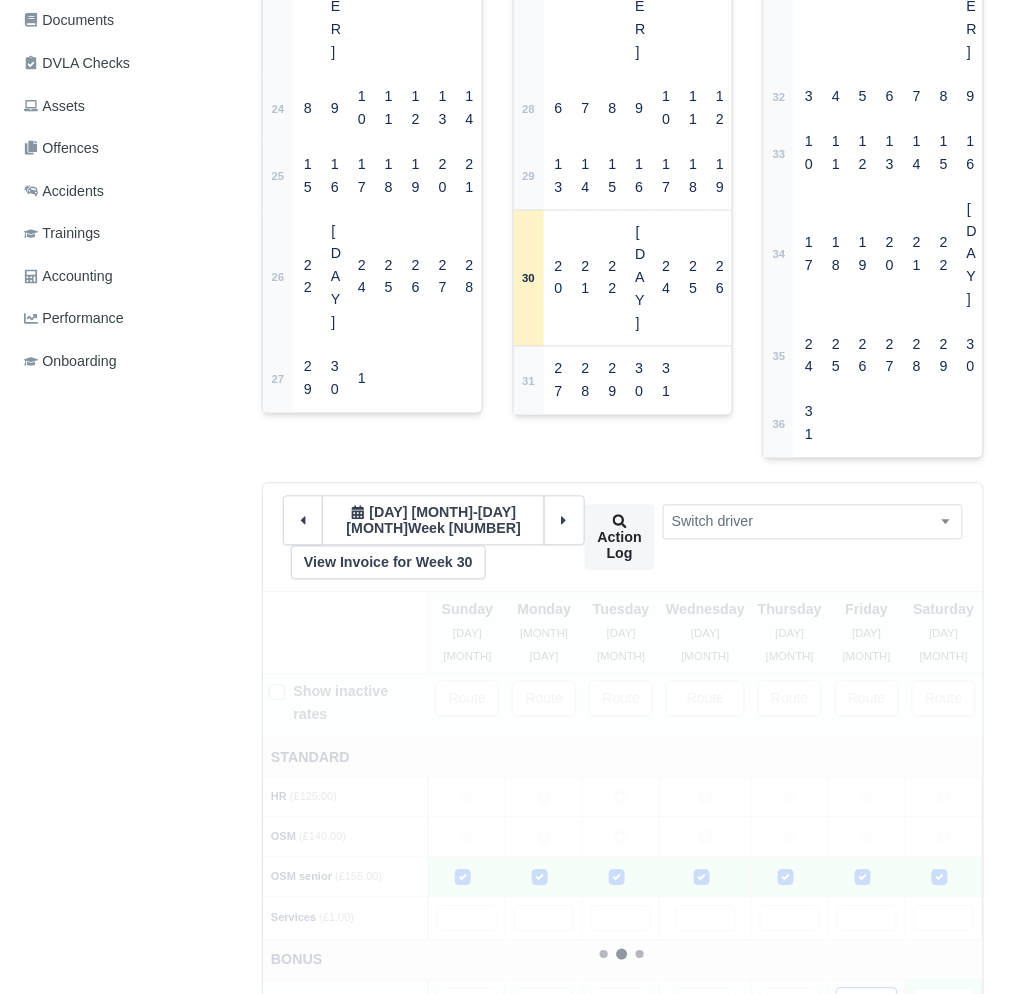 type 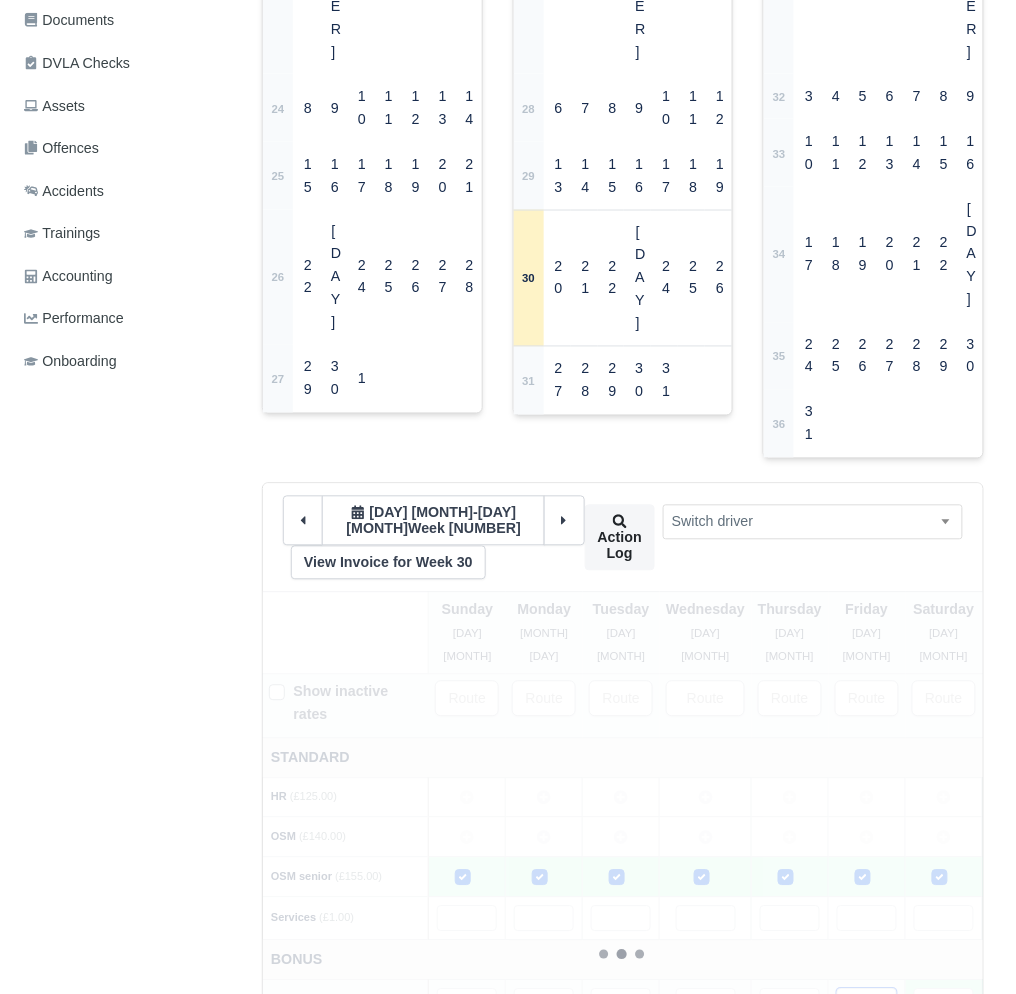 type 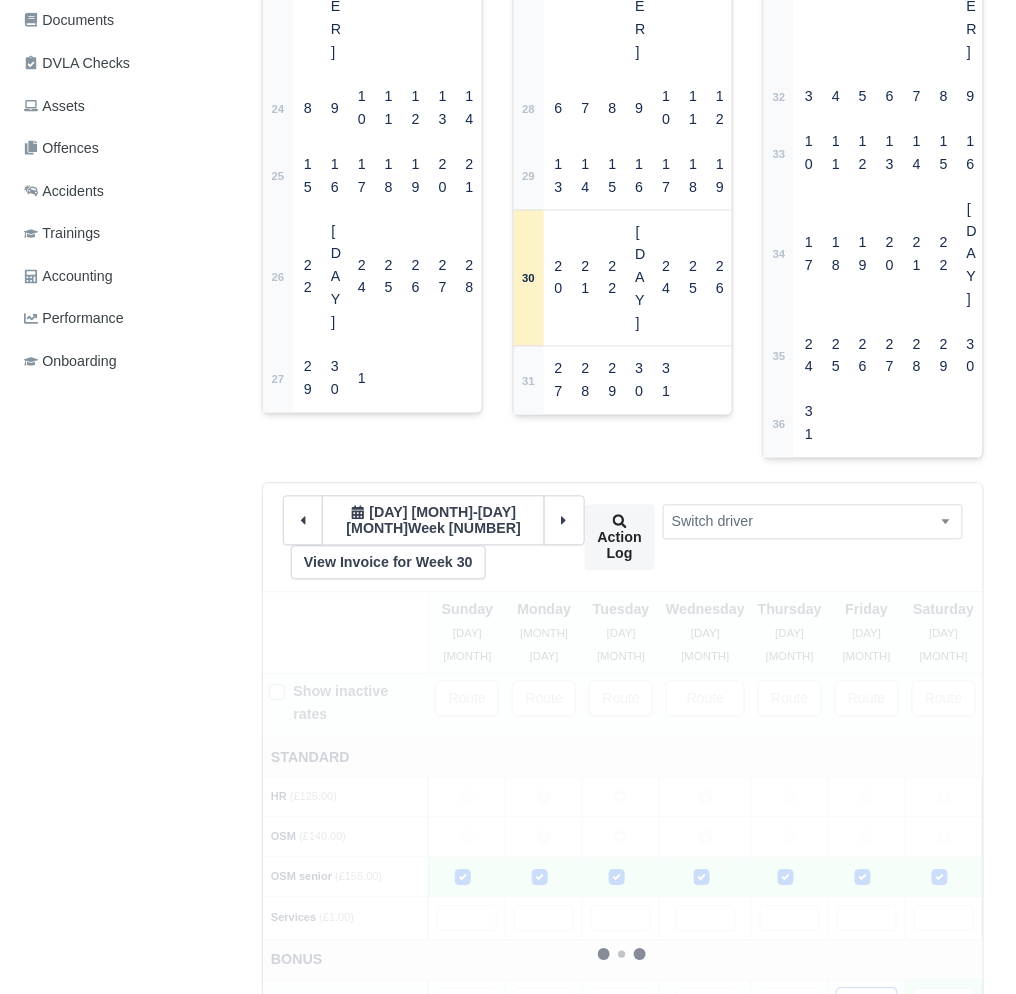 type 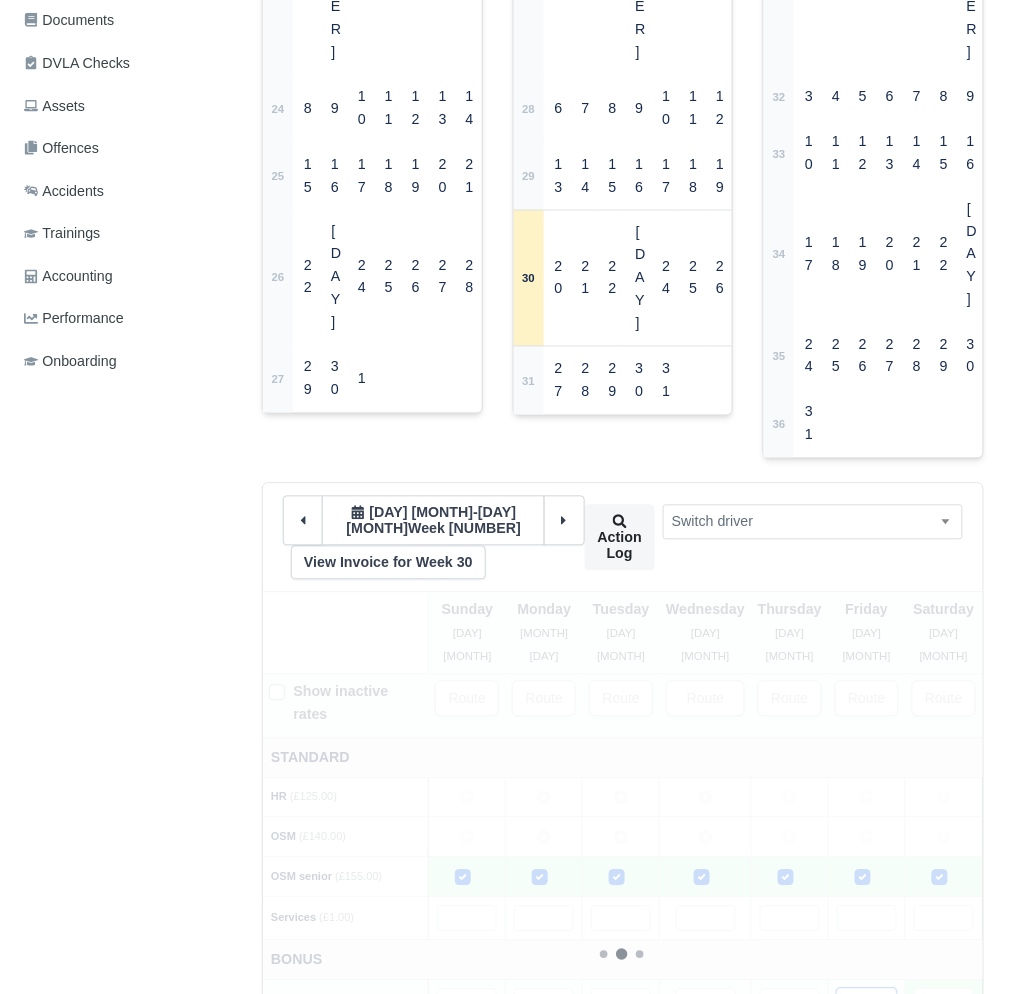 type 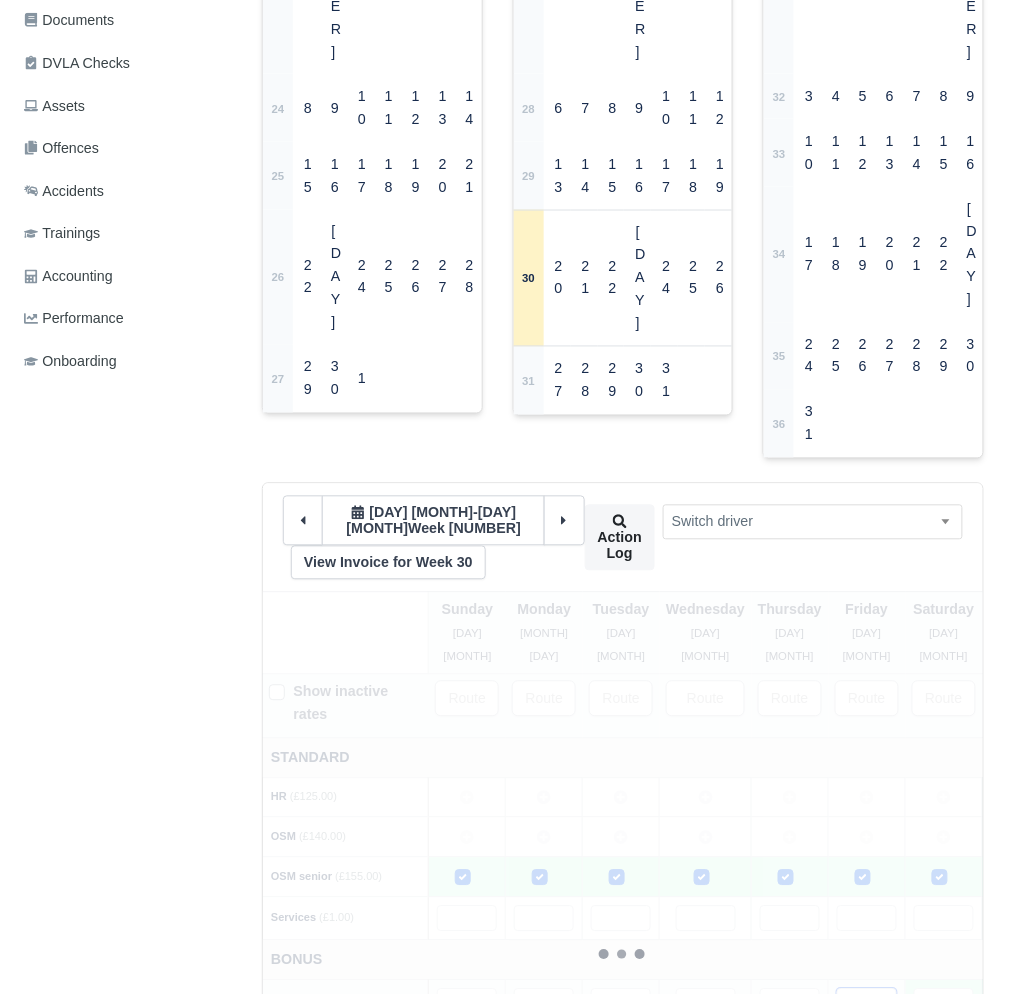 type 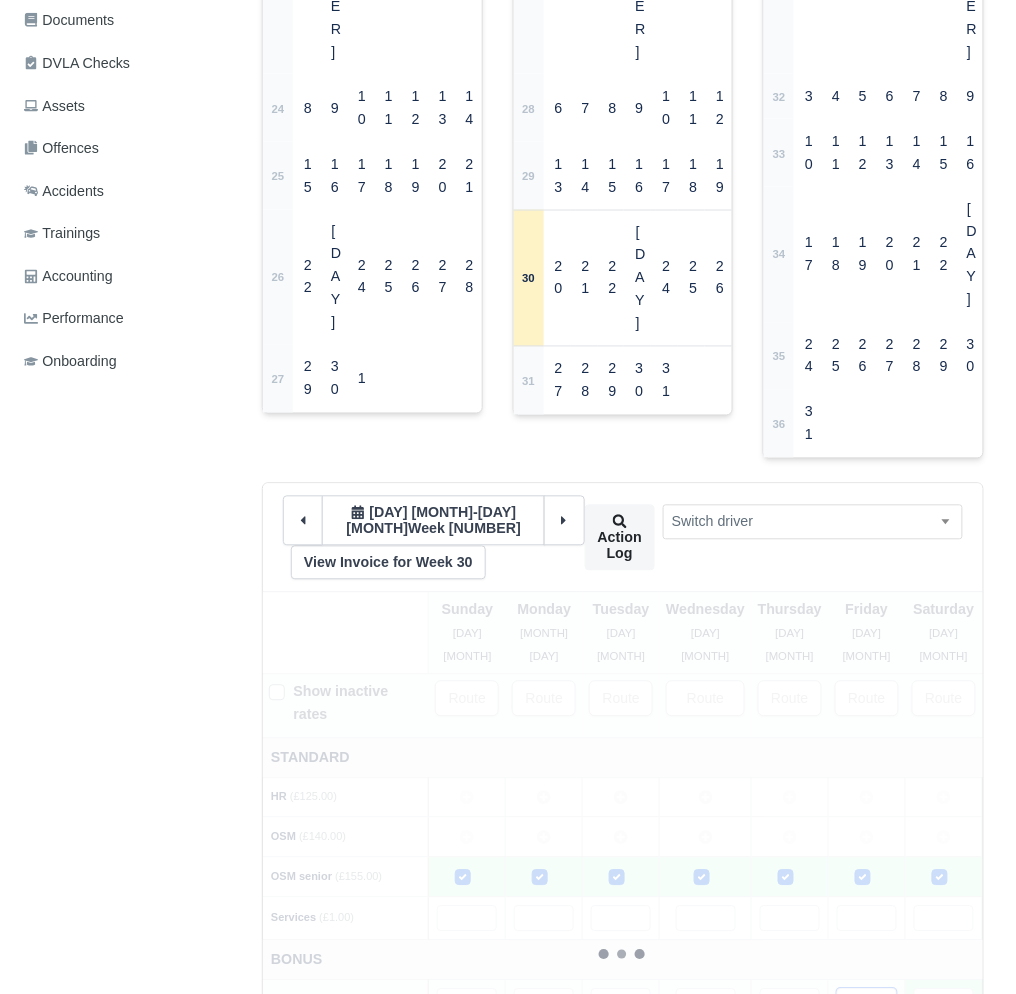 type 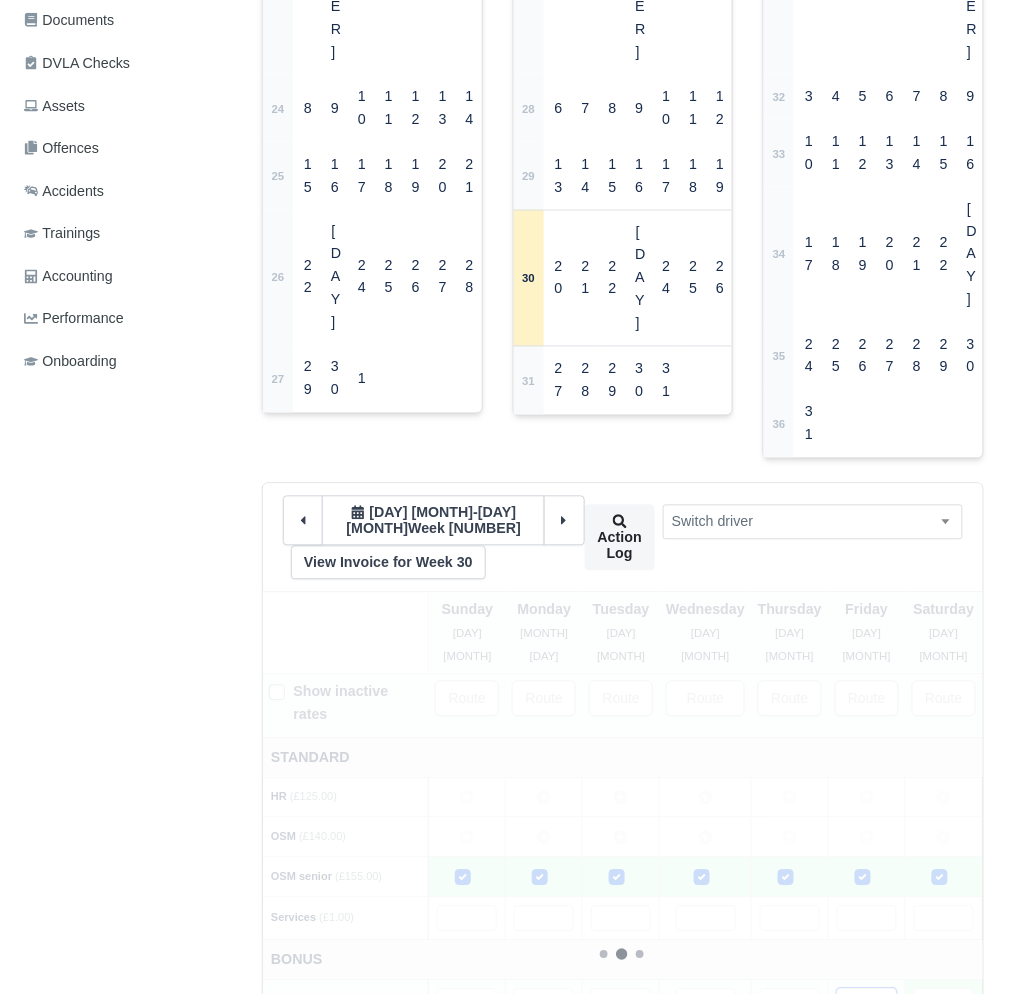 type 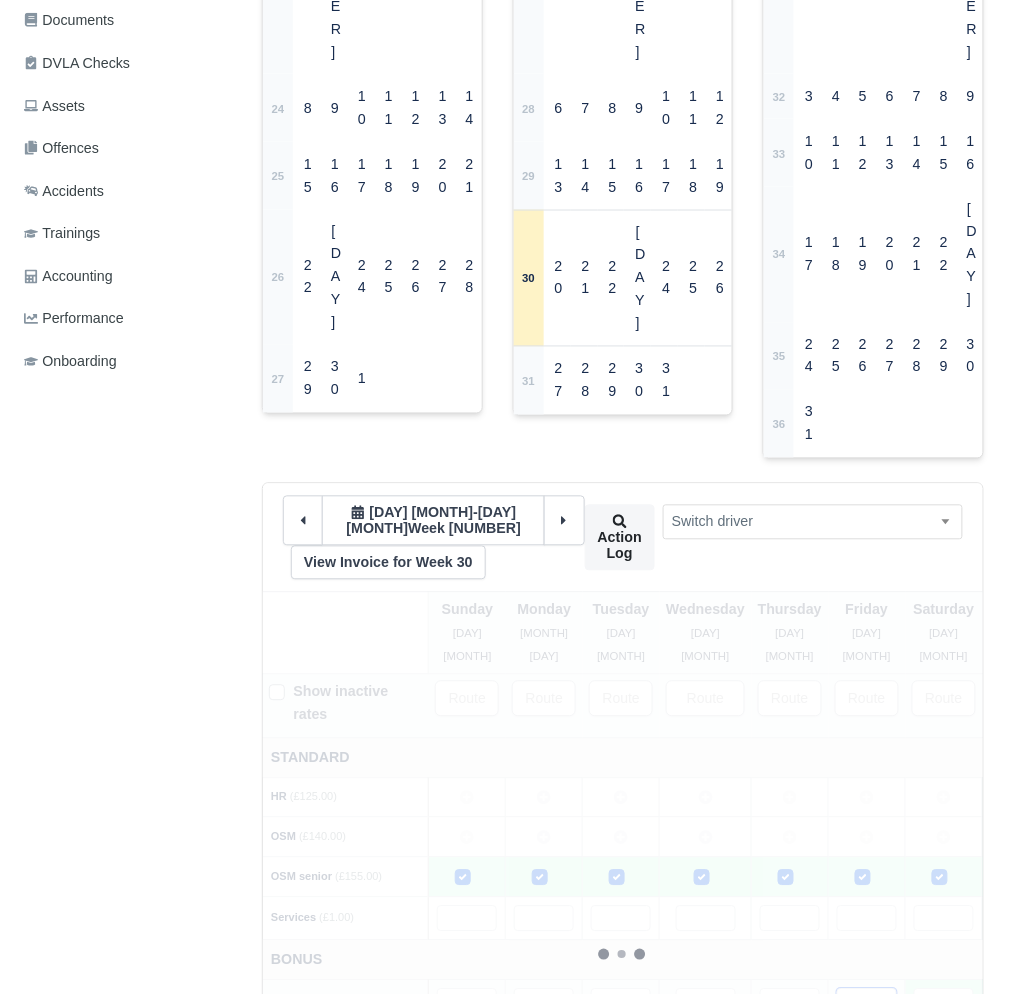 type 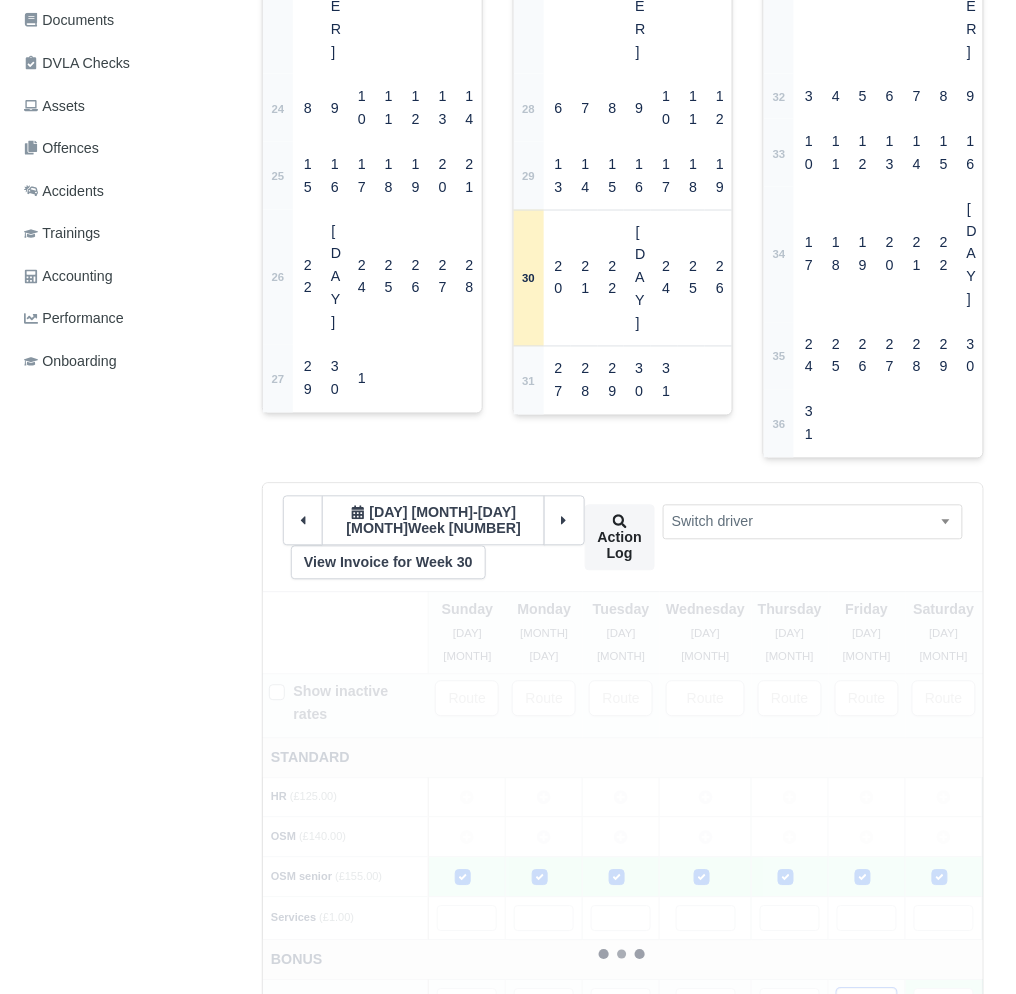 type 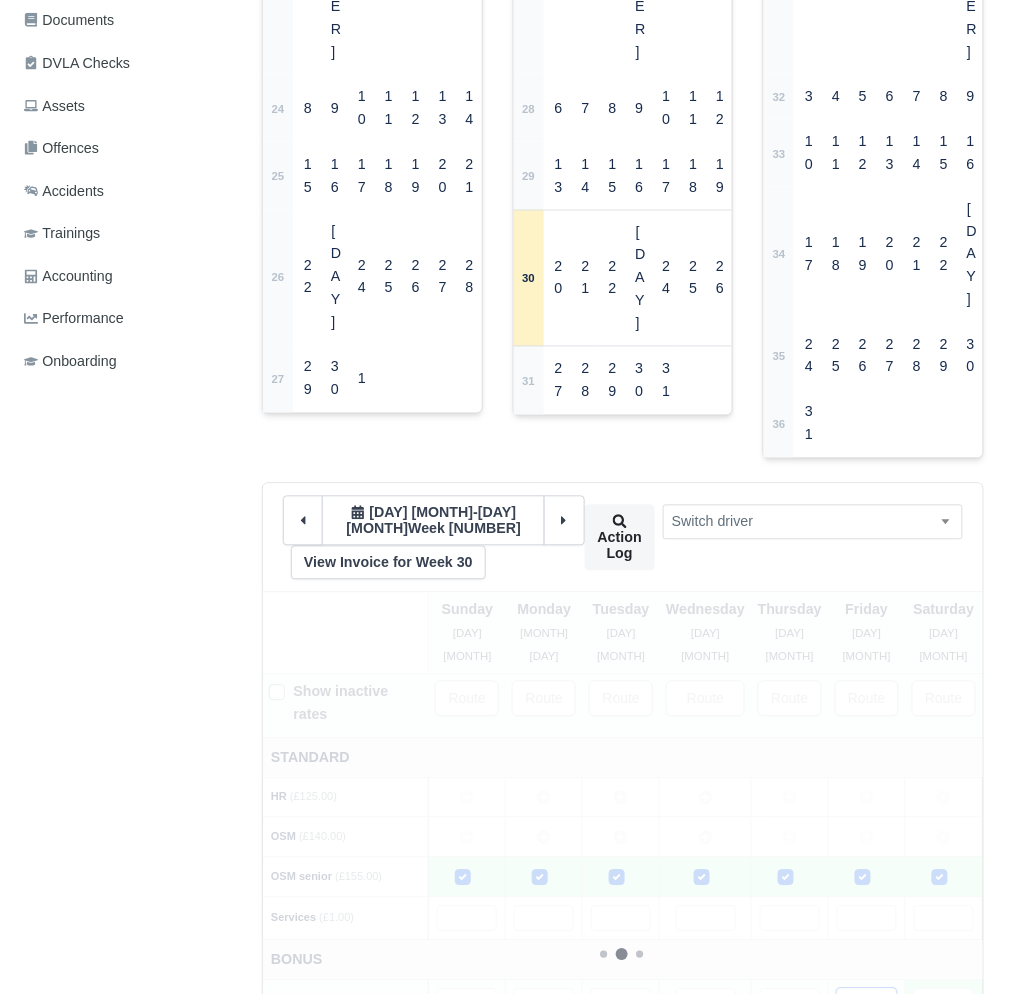 type 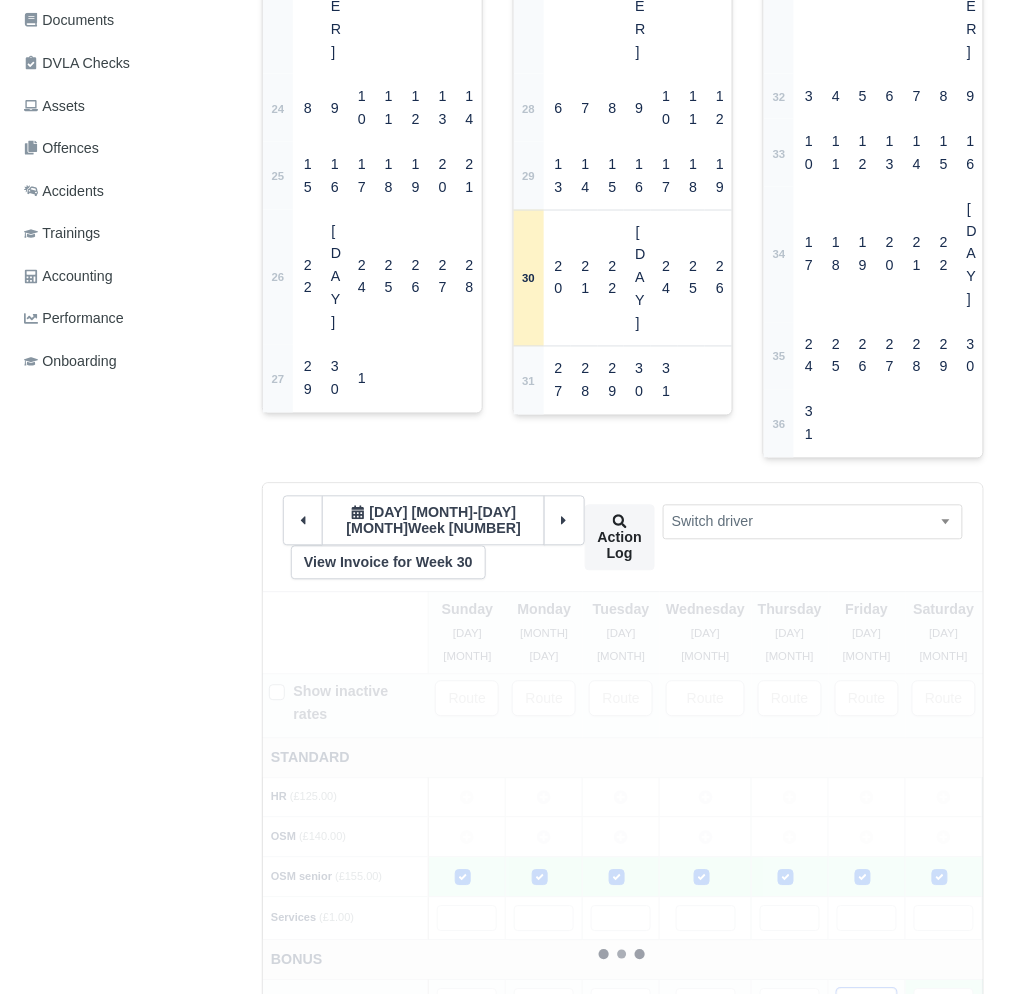 type 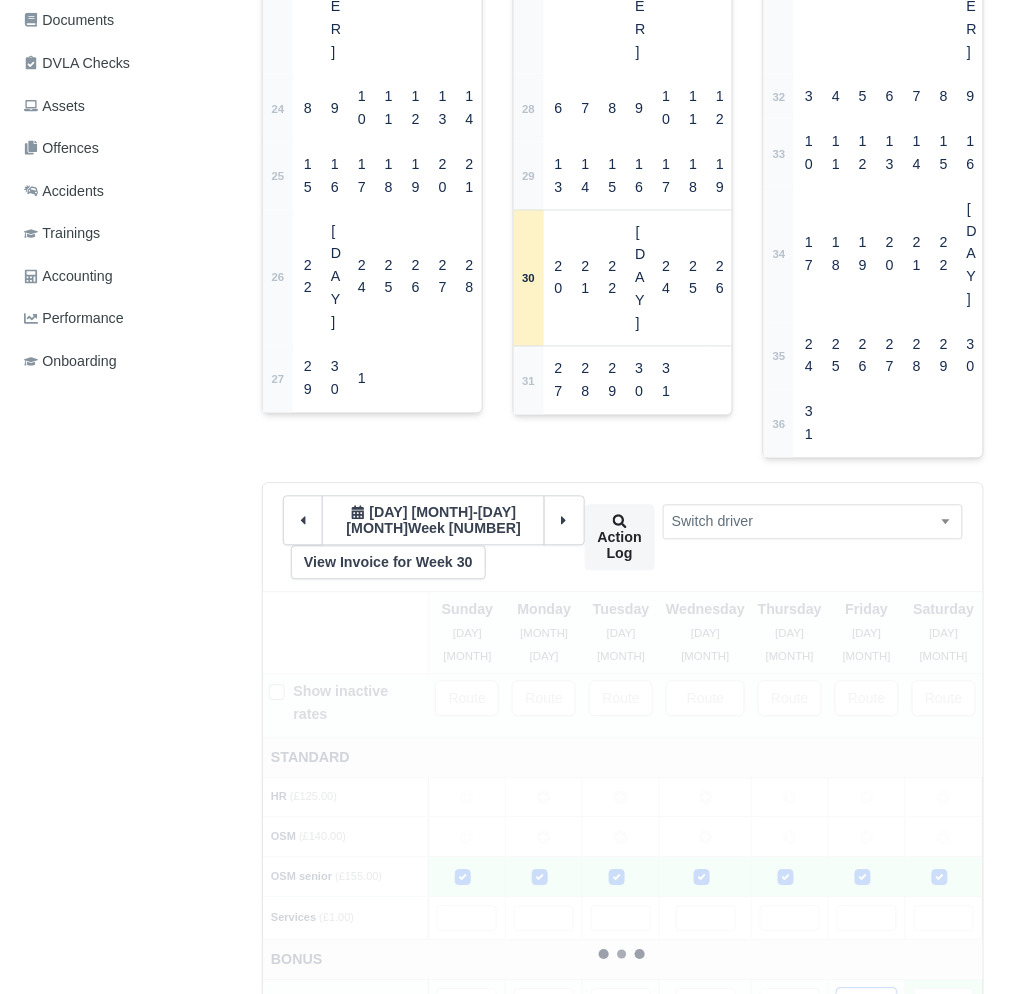type 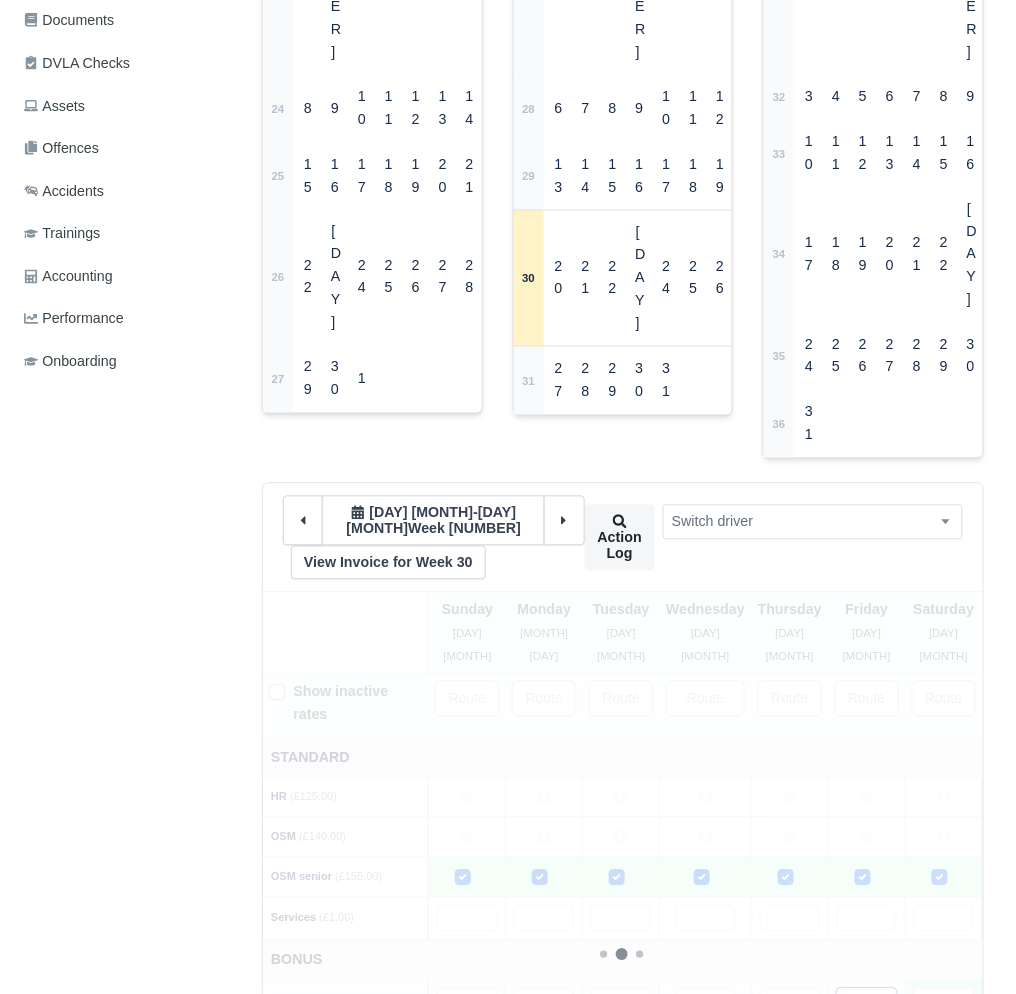 type 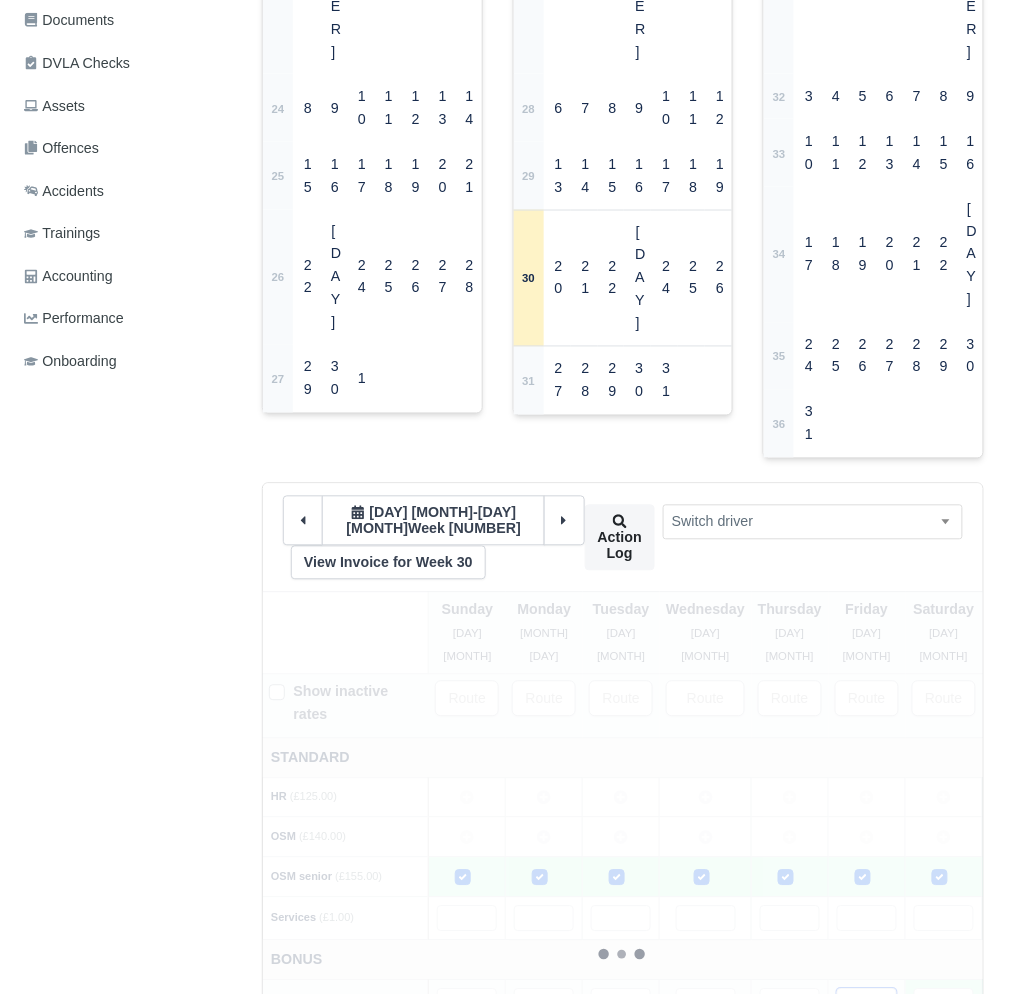type 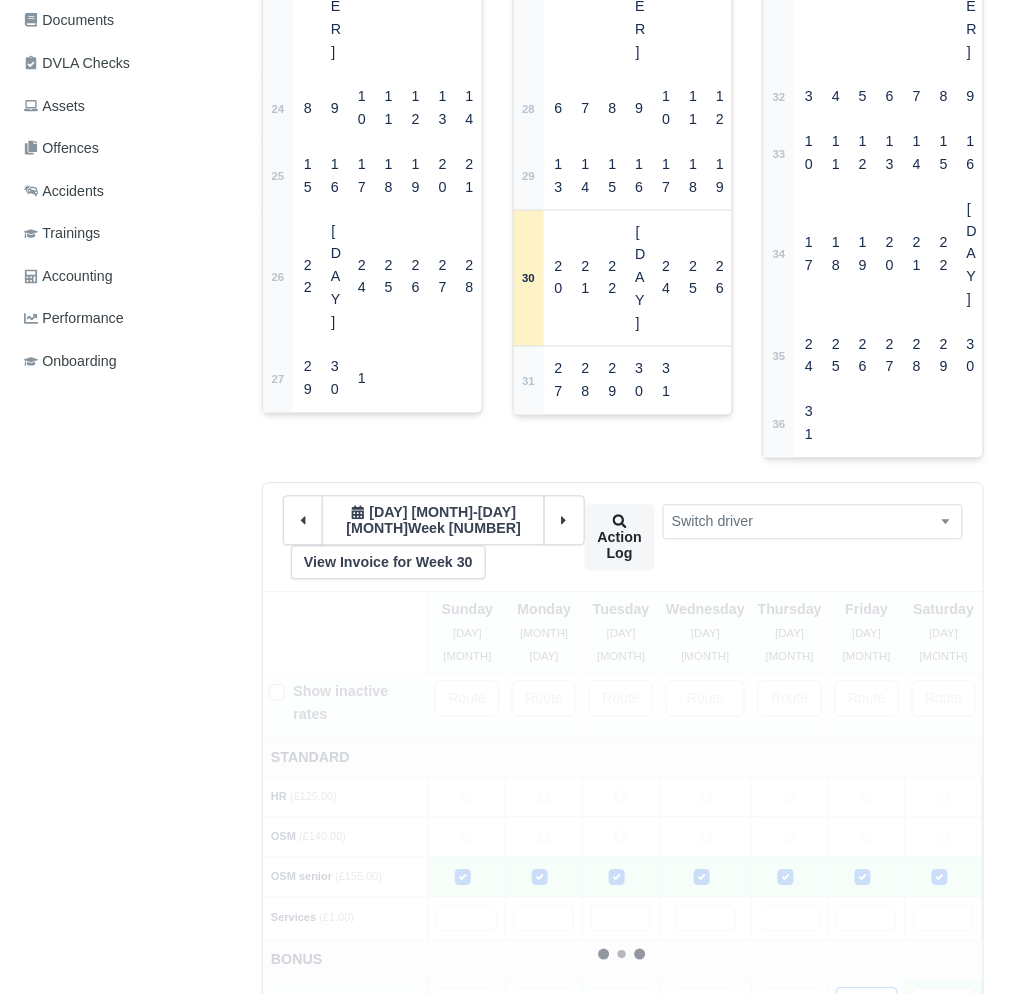 type 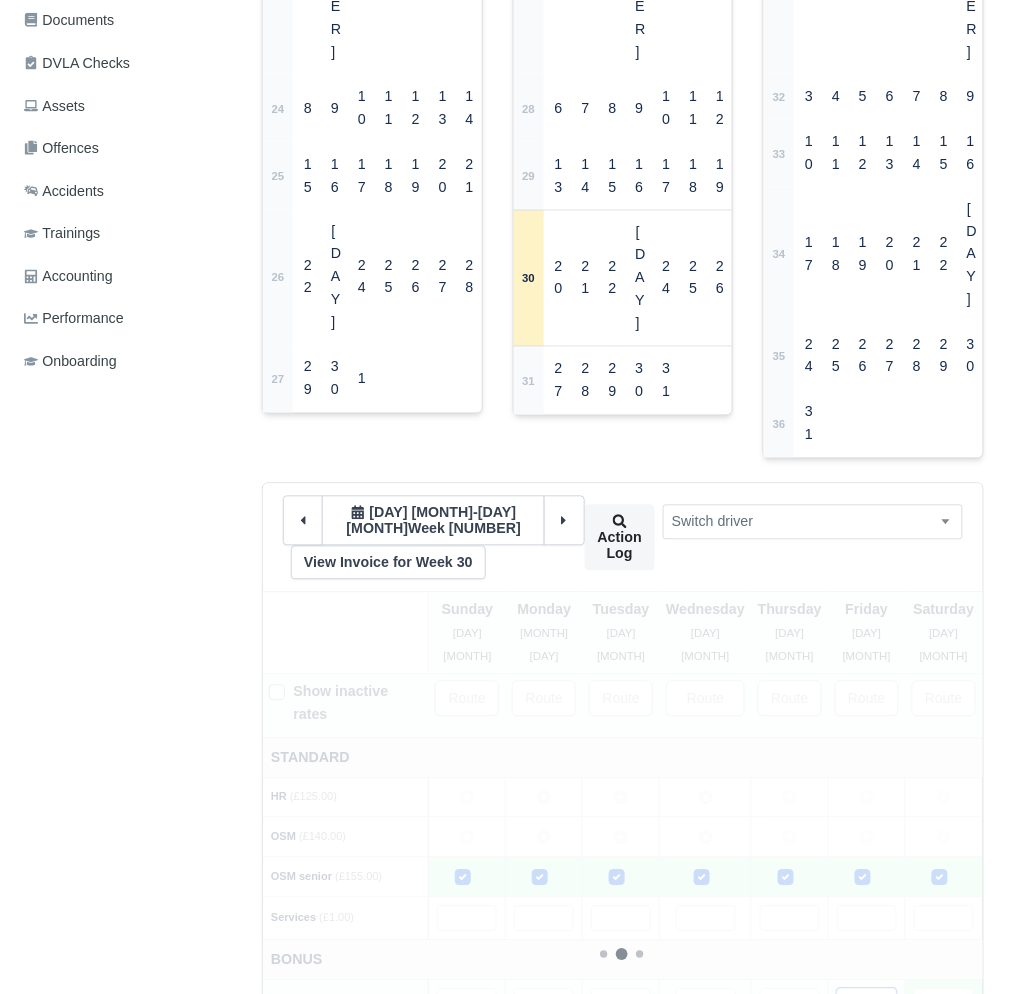 type 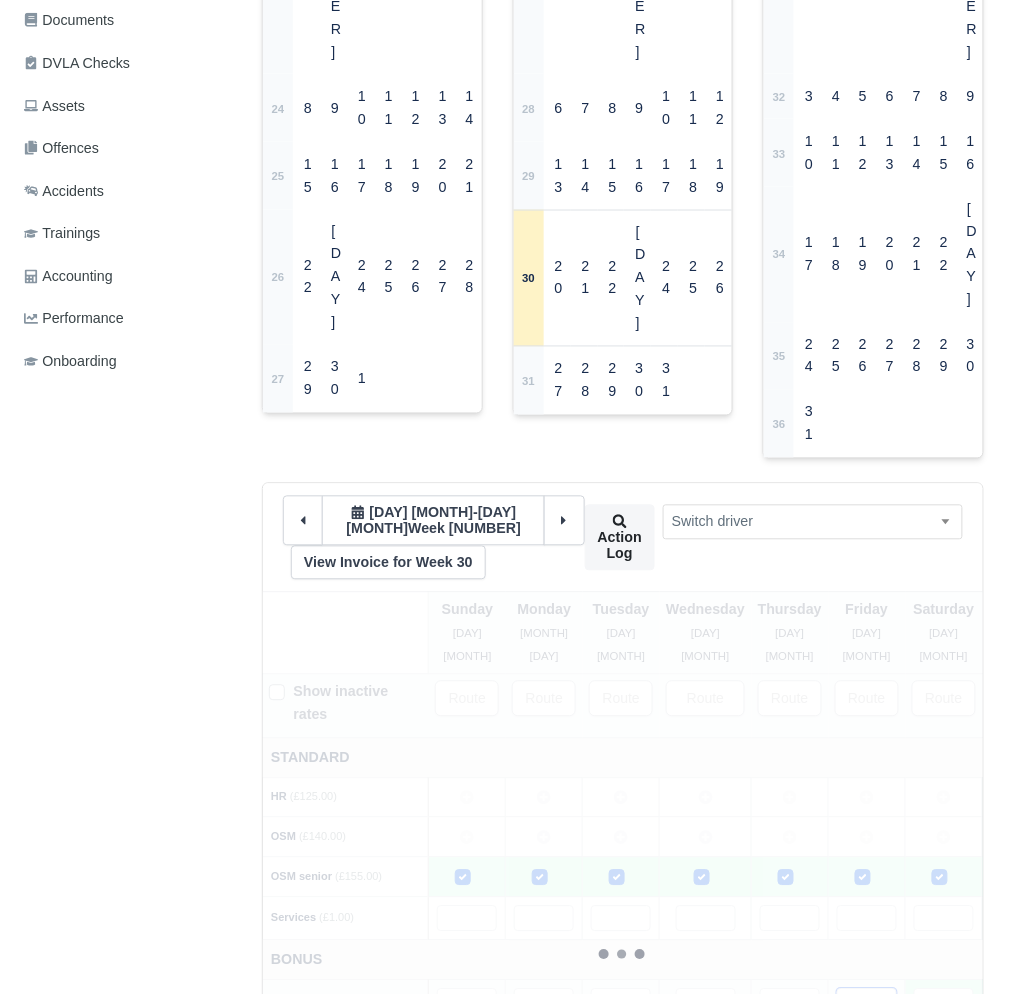 type 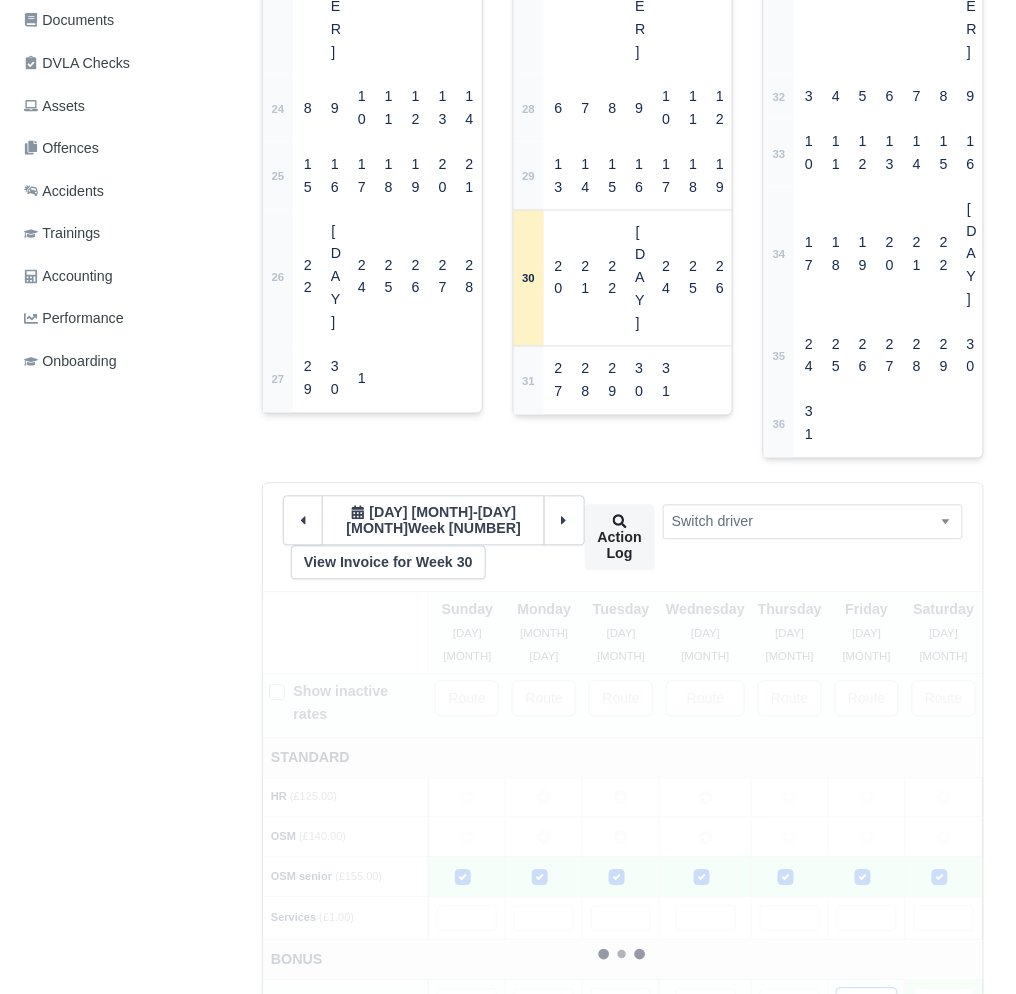 type 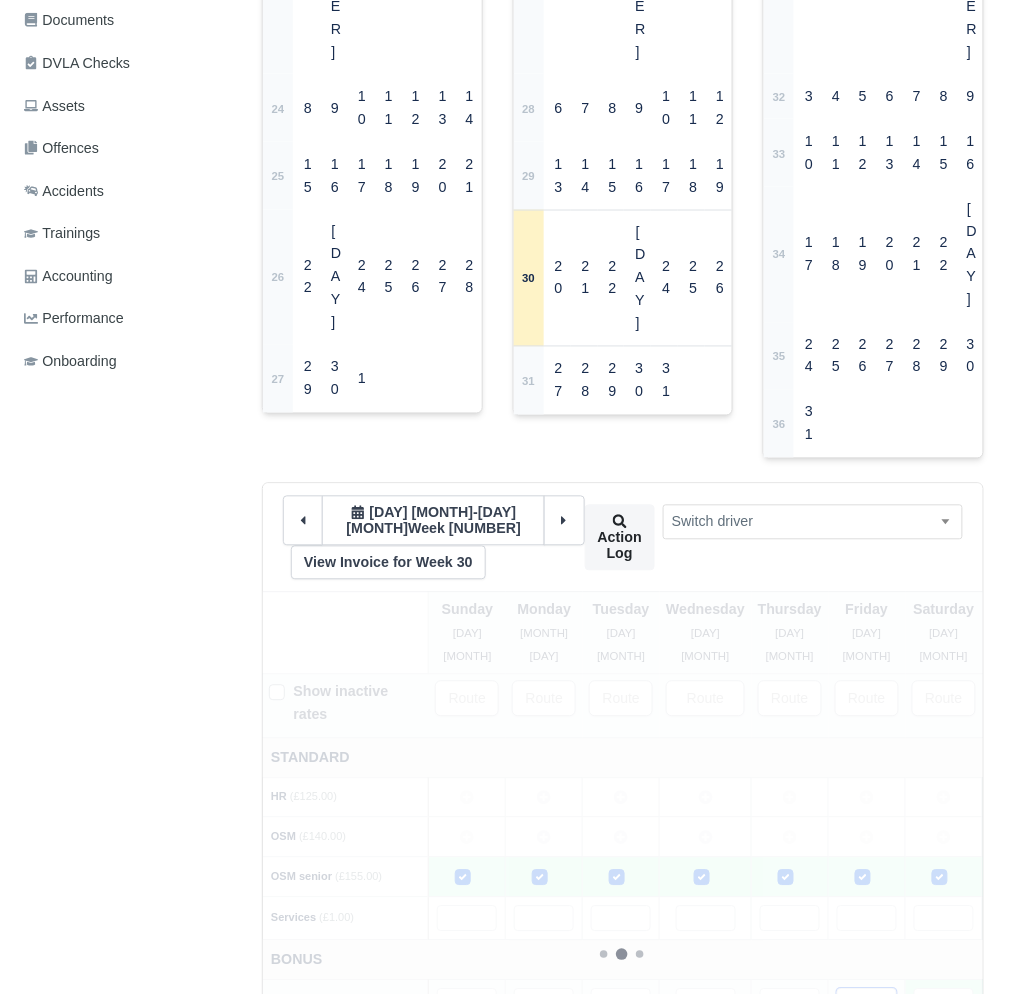 type 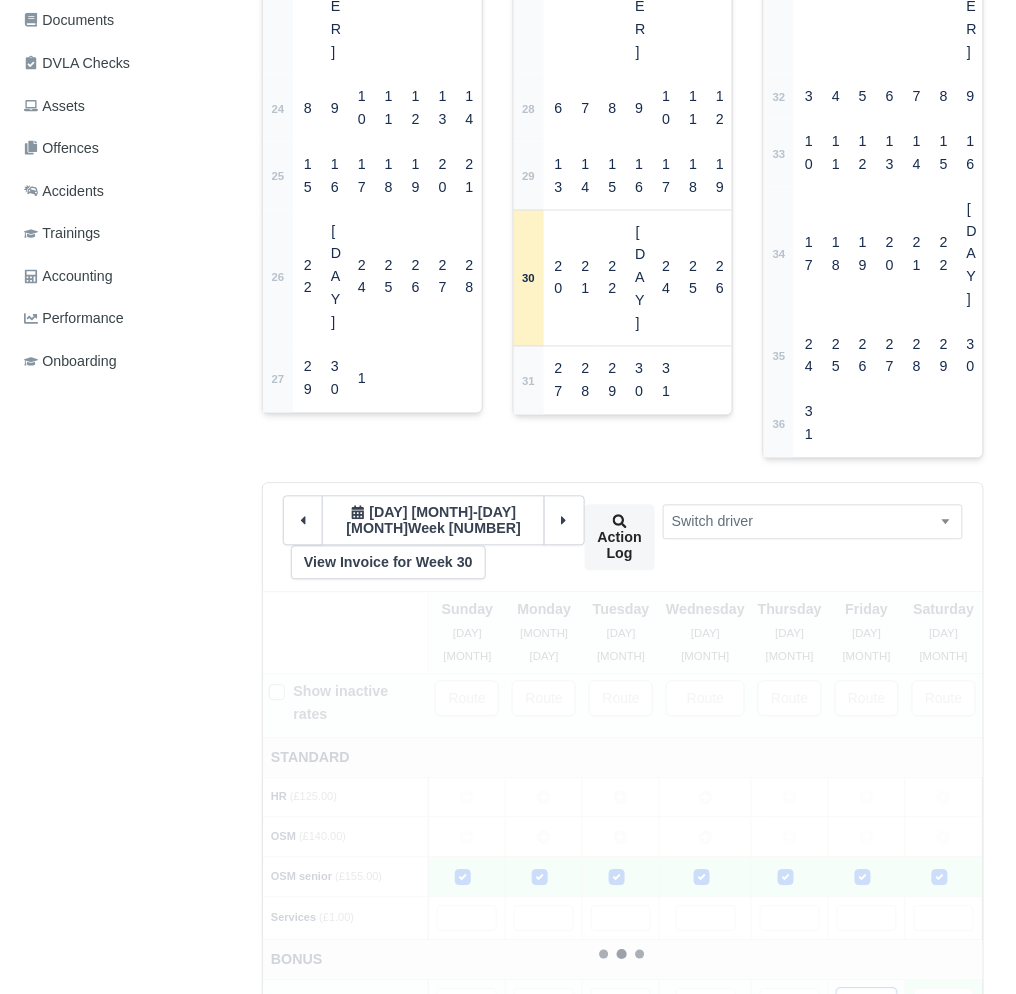 type 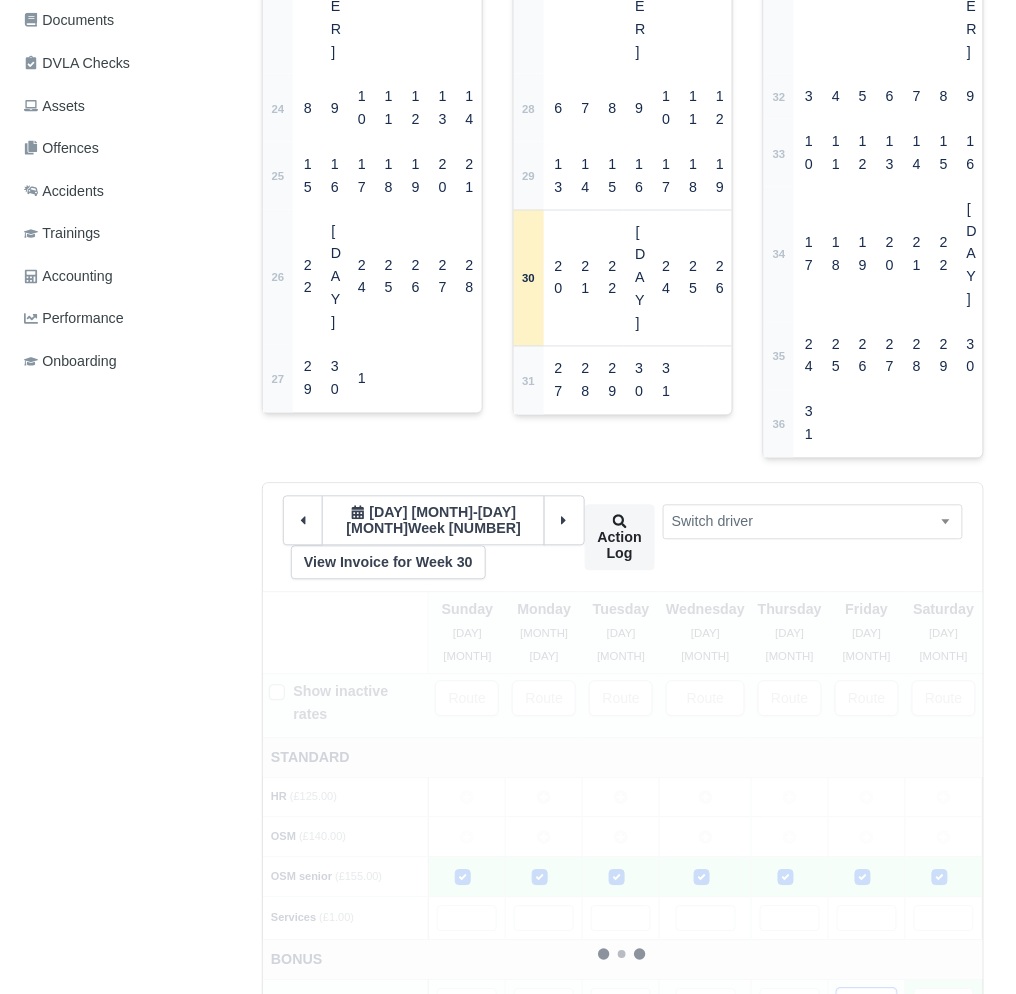 type 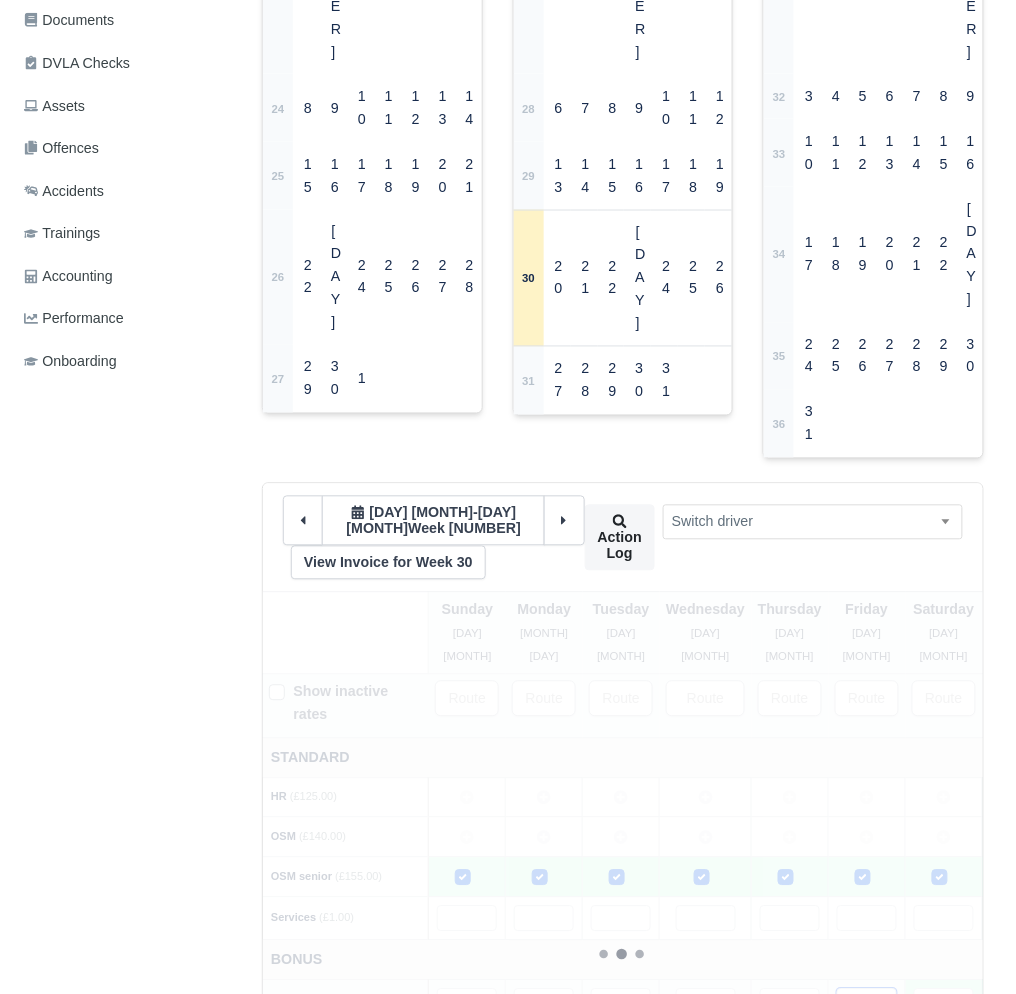 type 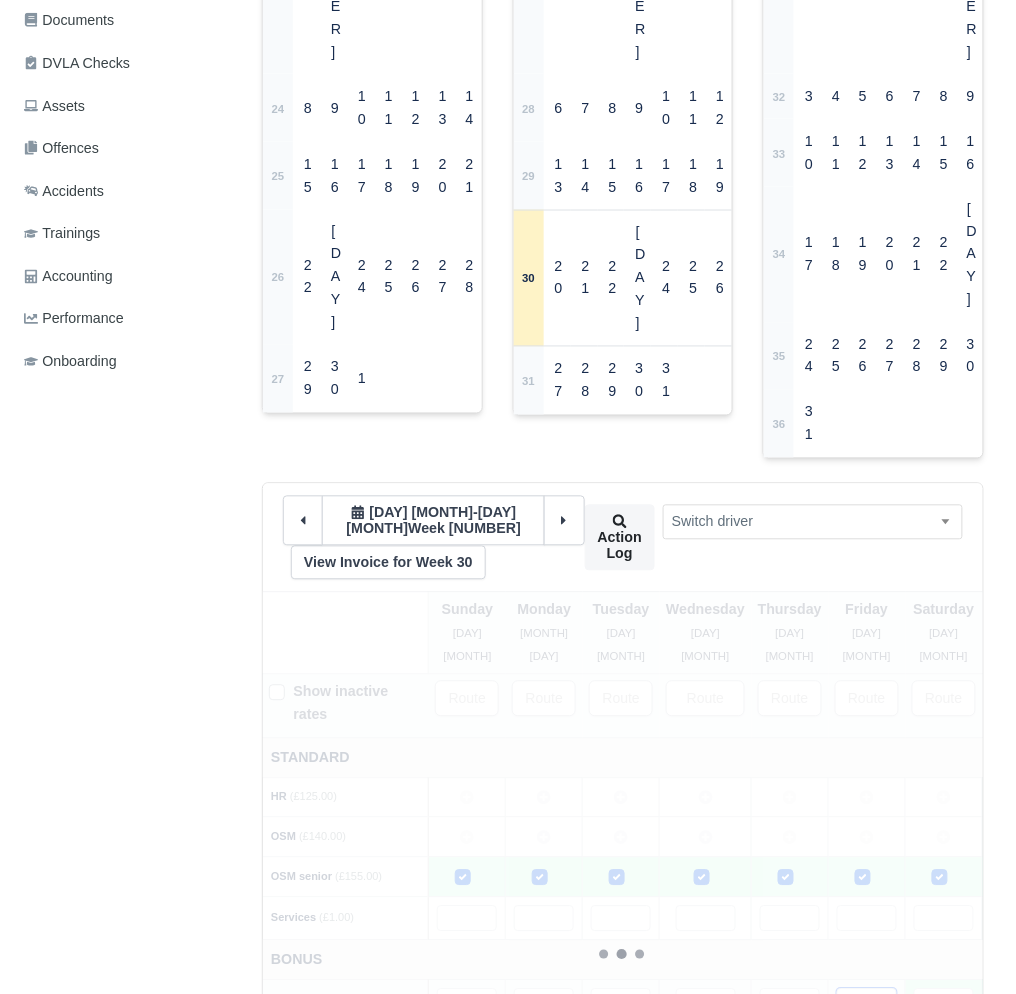 type 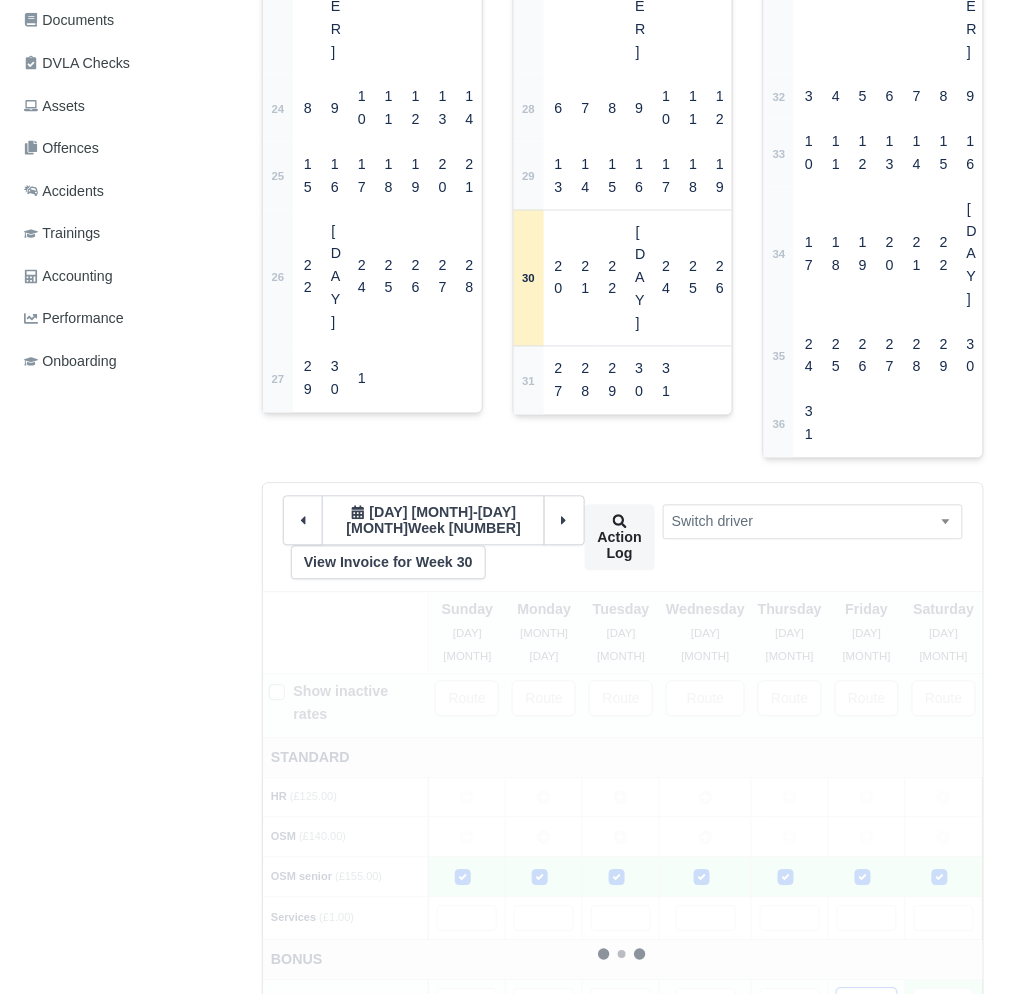 type 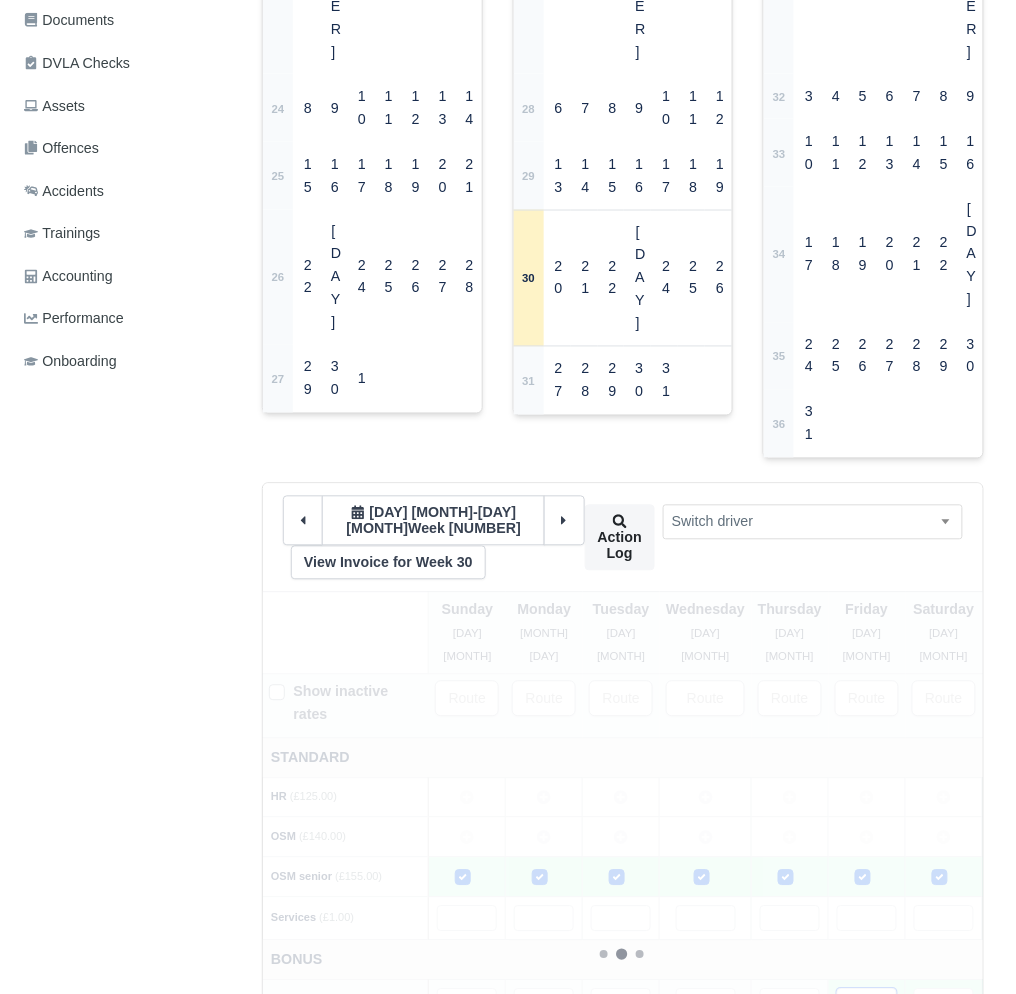 type 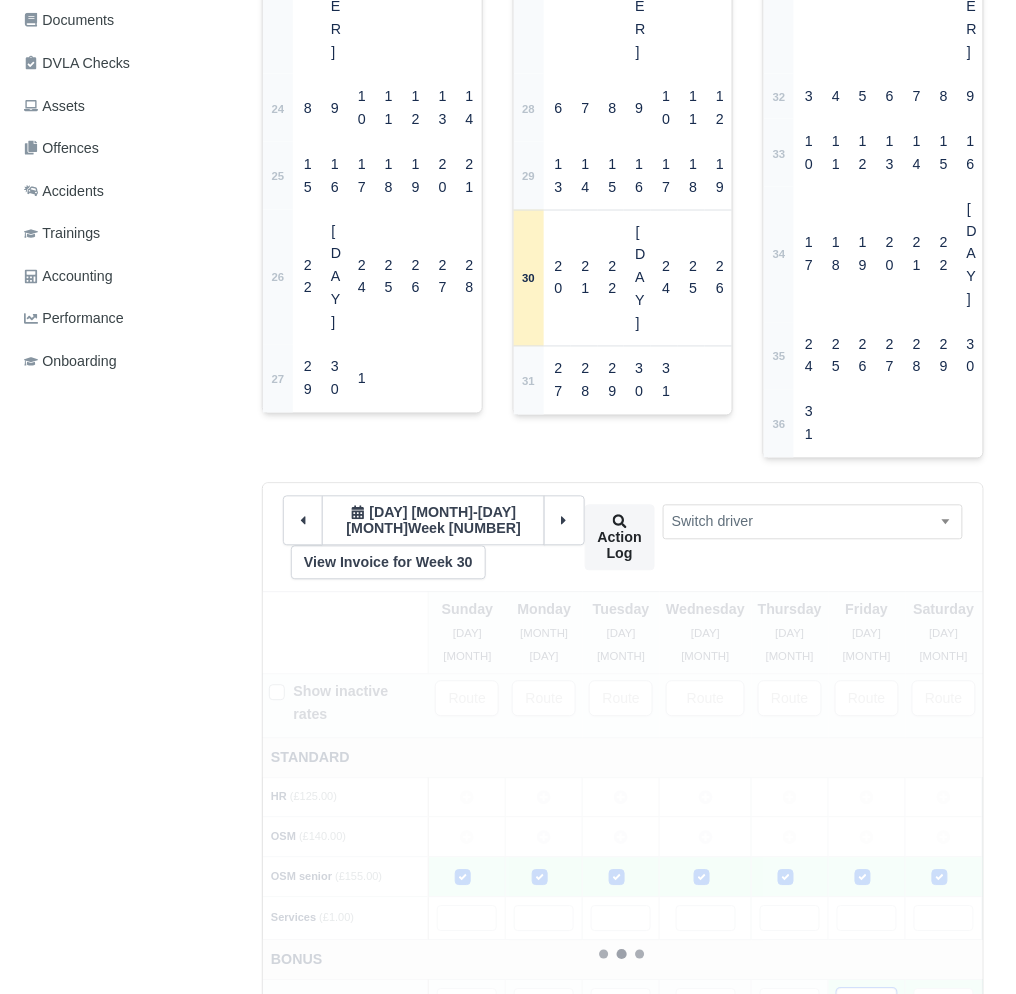 type 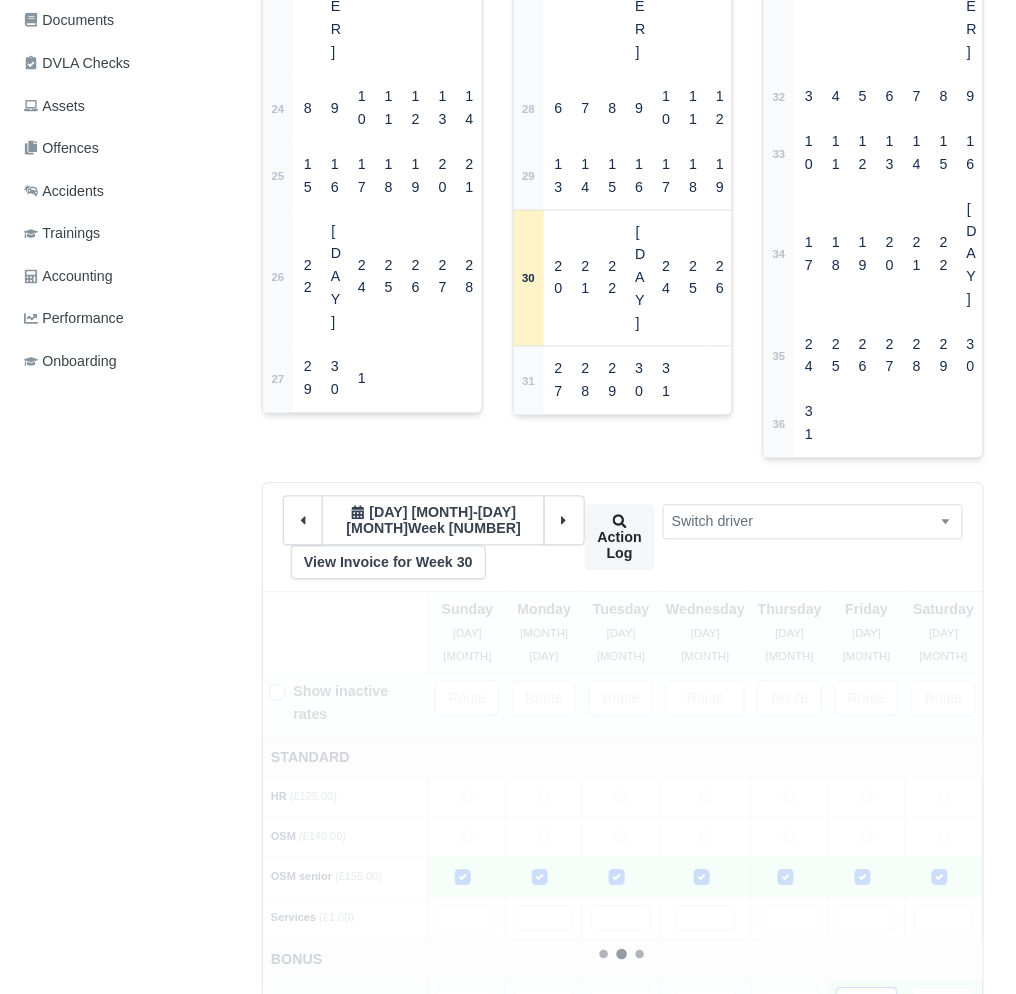 type 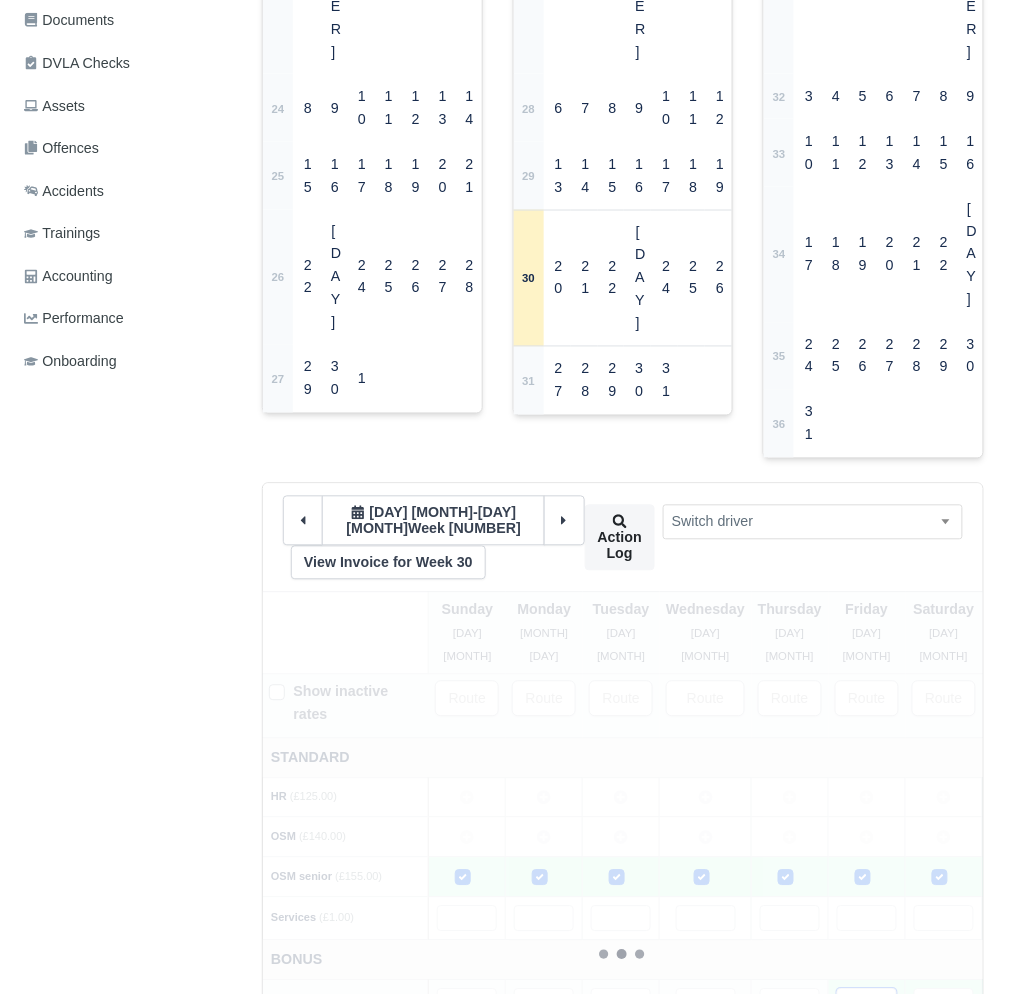 type 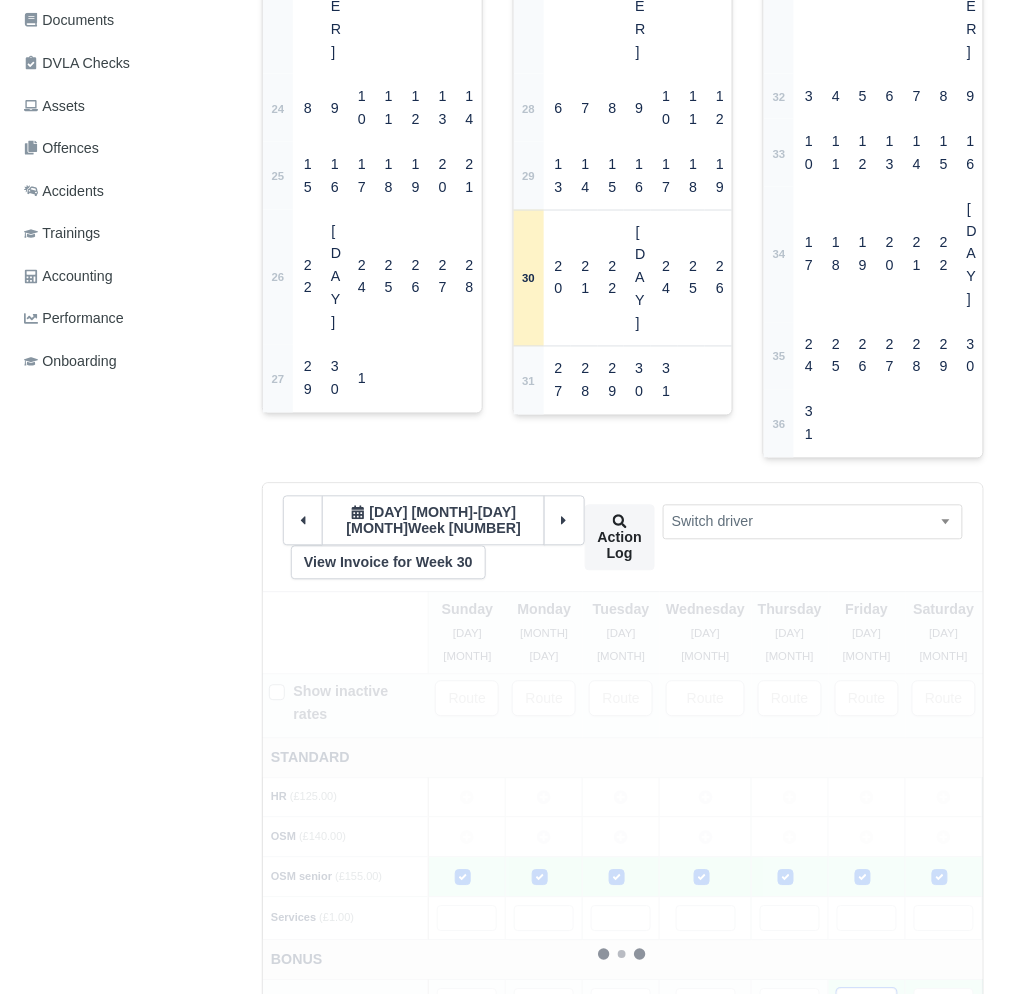 type 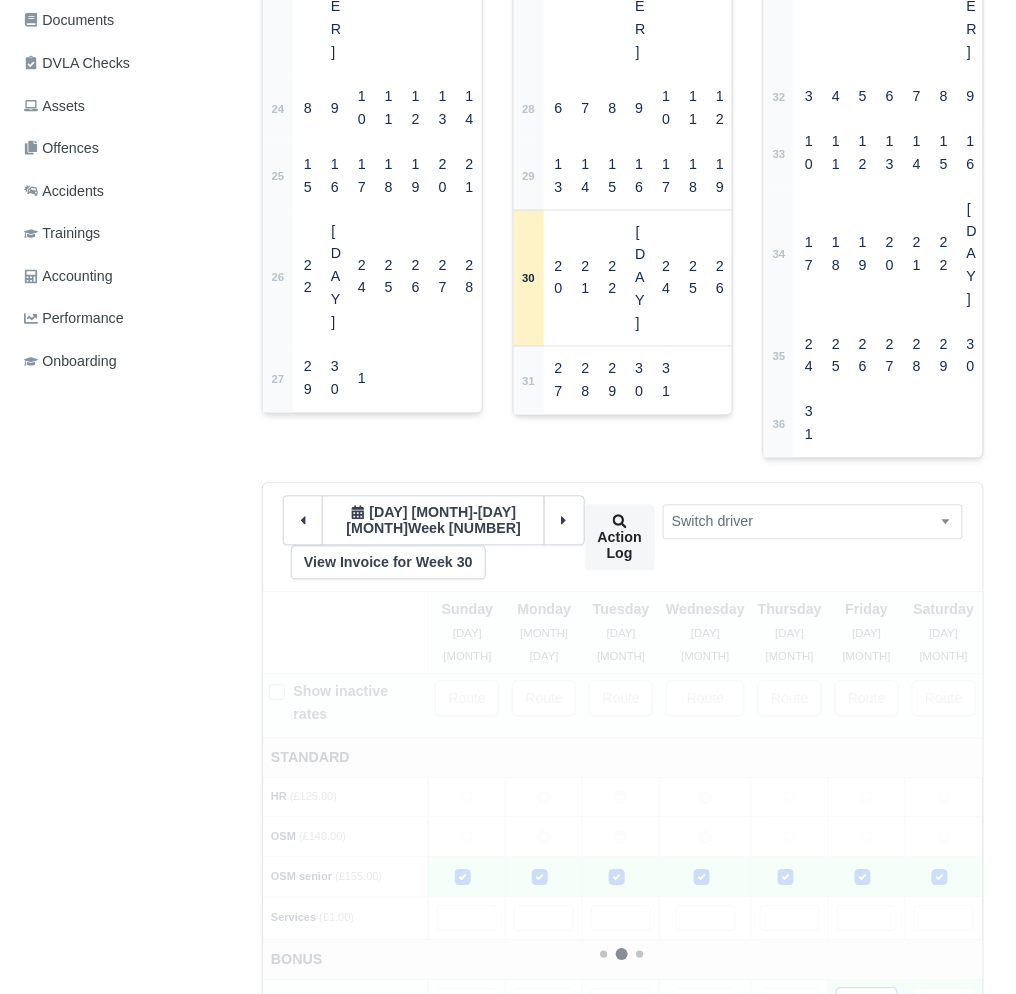 type 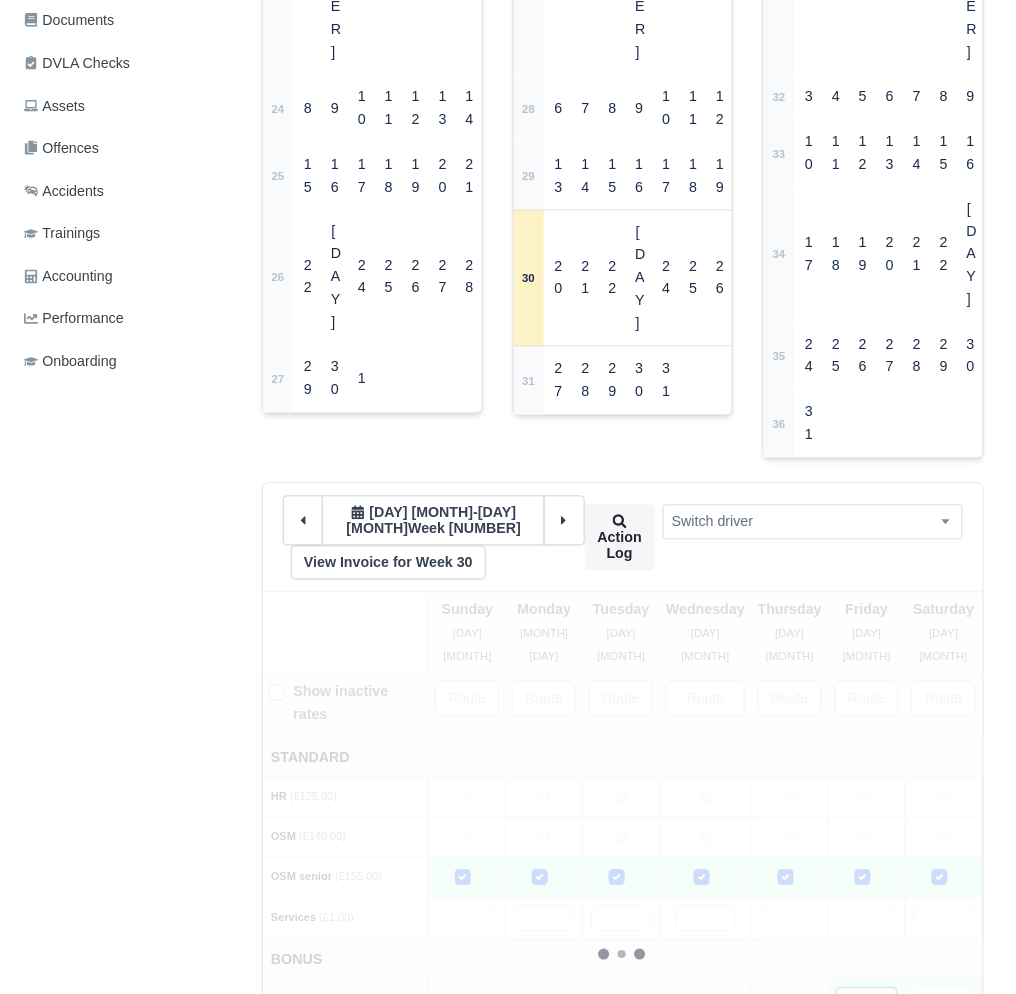 type 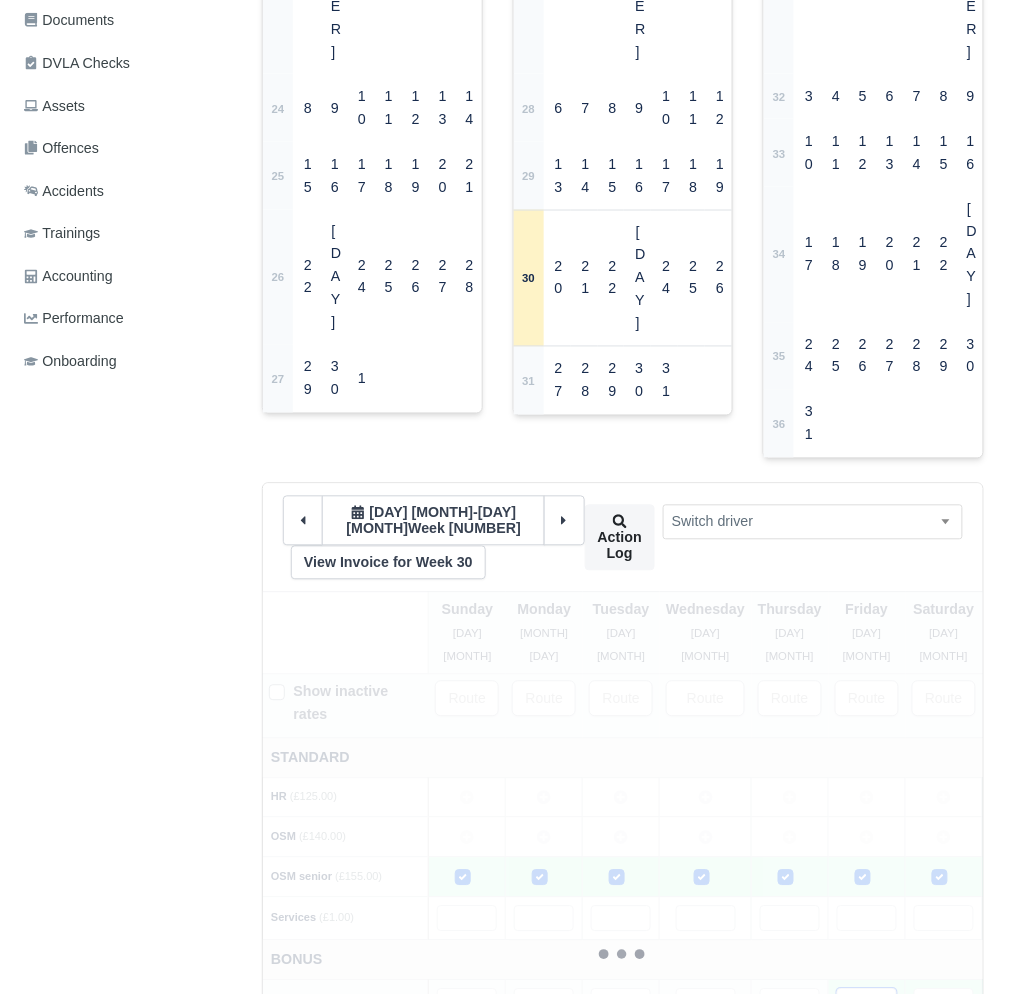 type 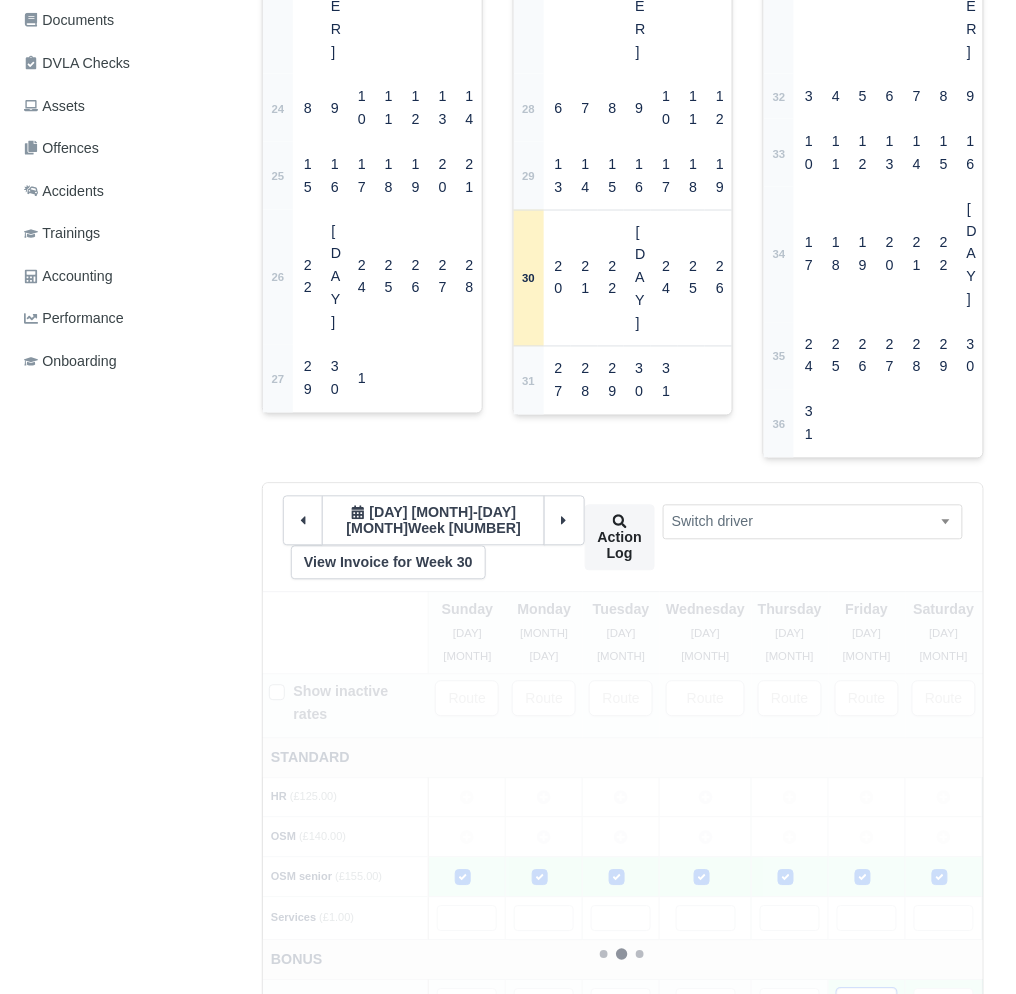 type 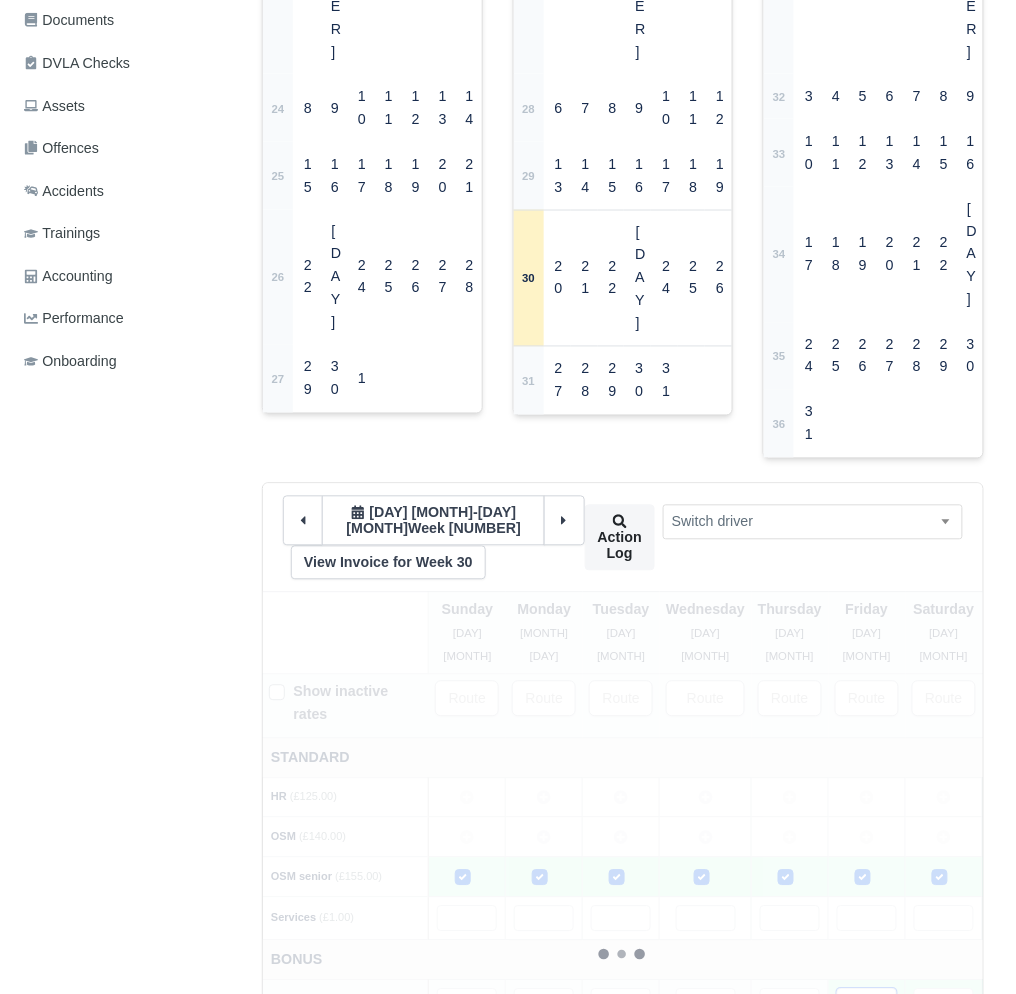 type 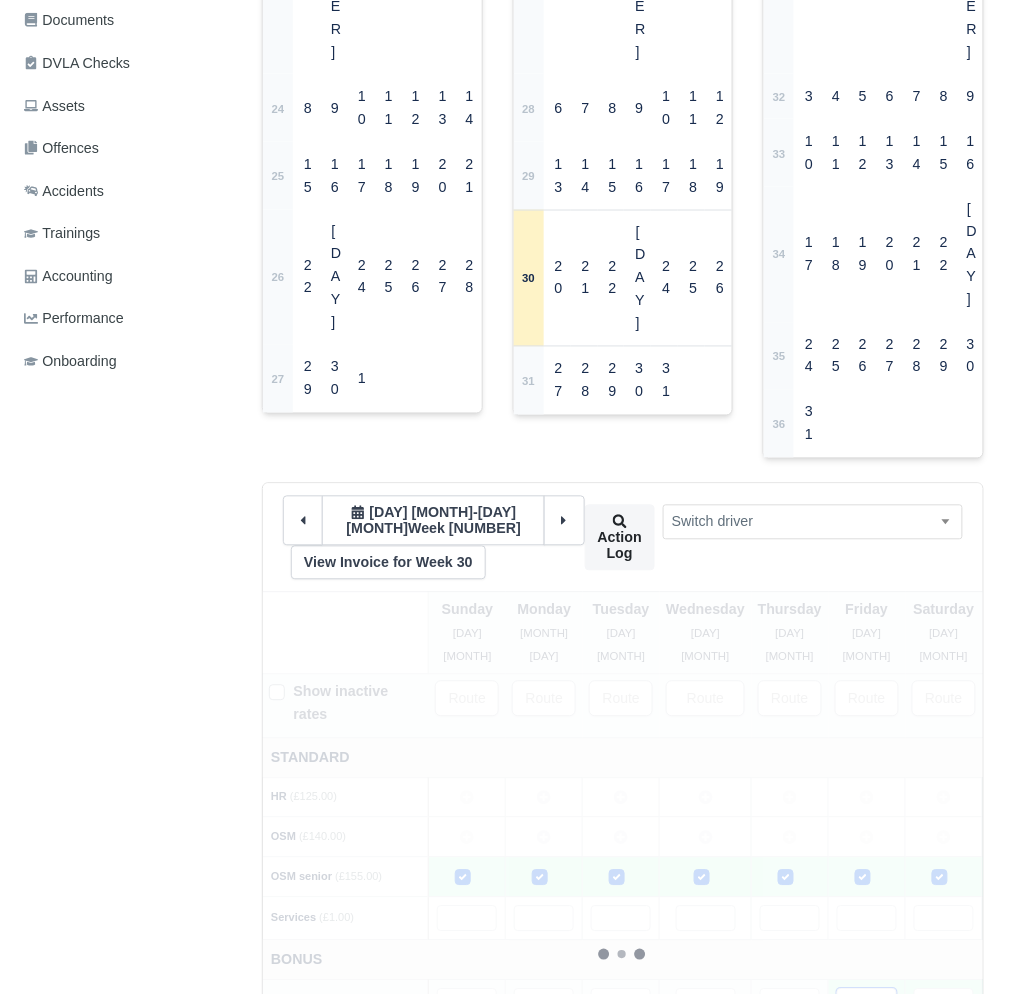 type 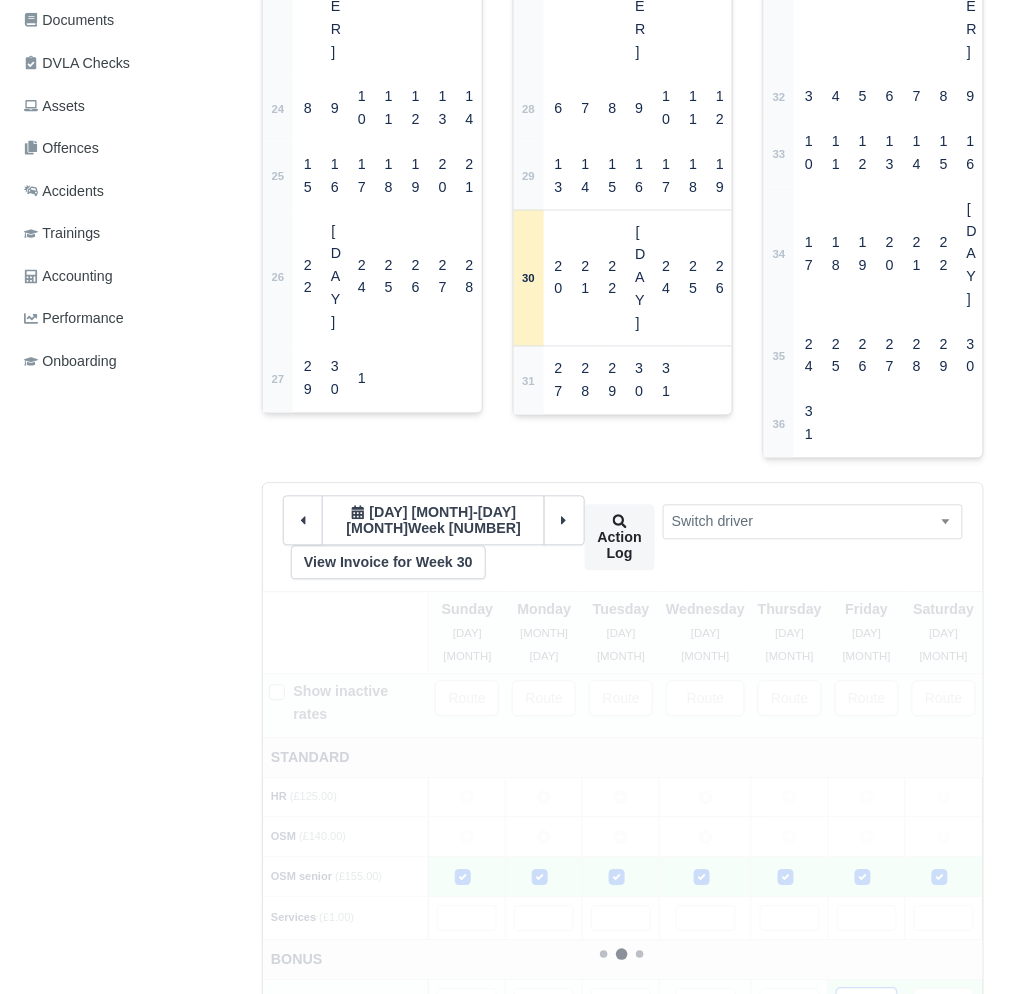 type 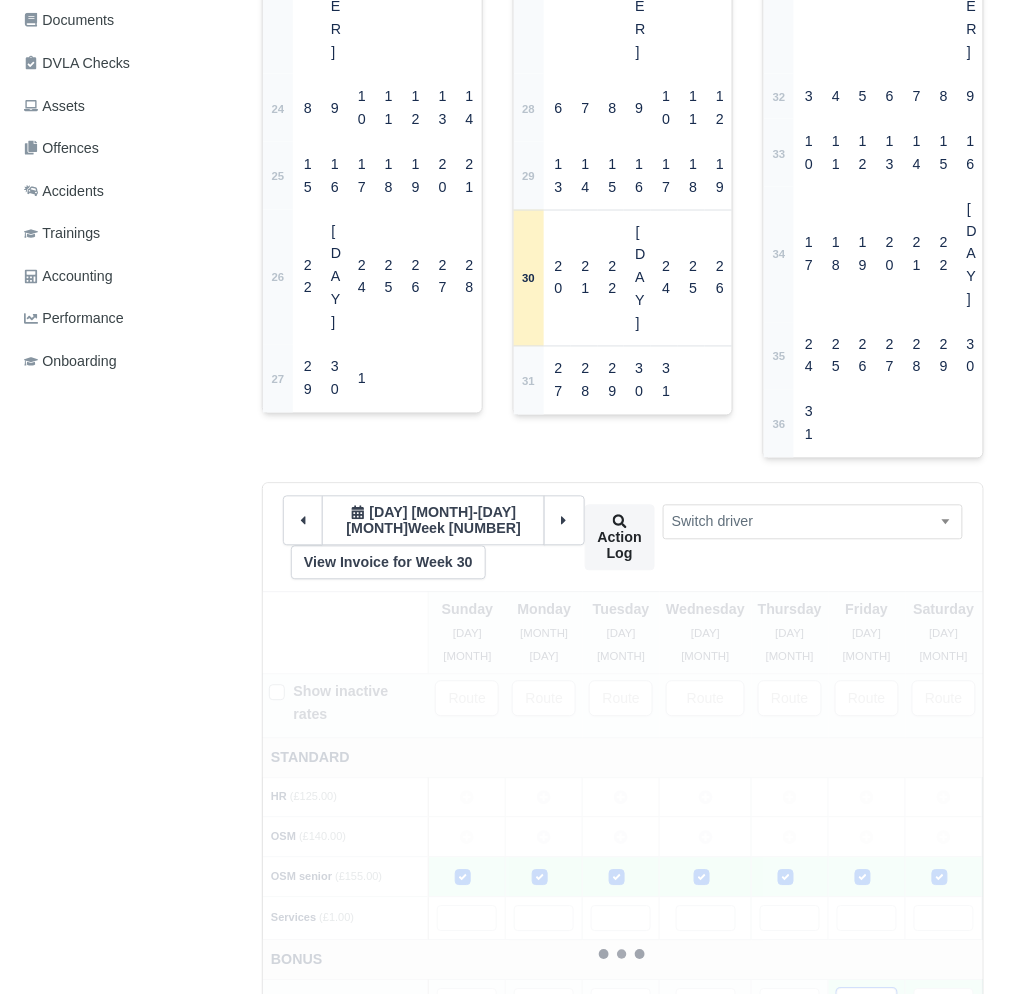 type 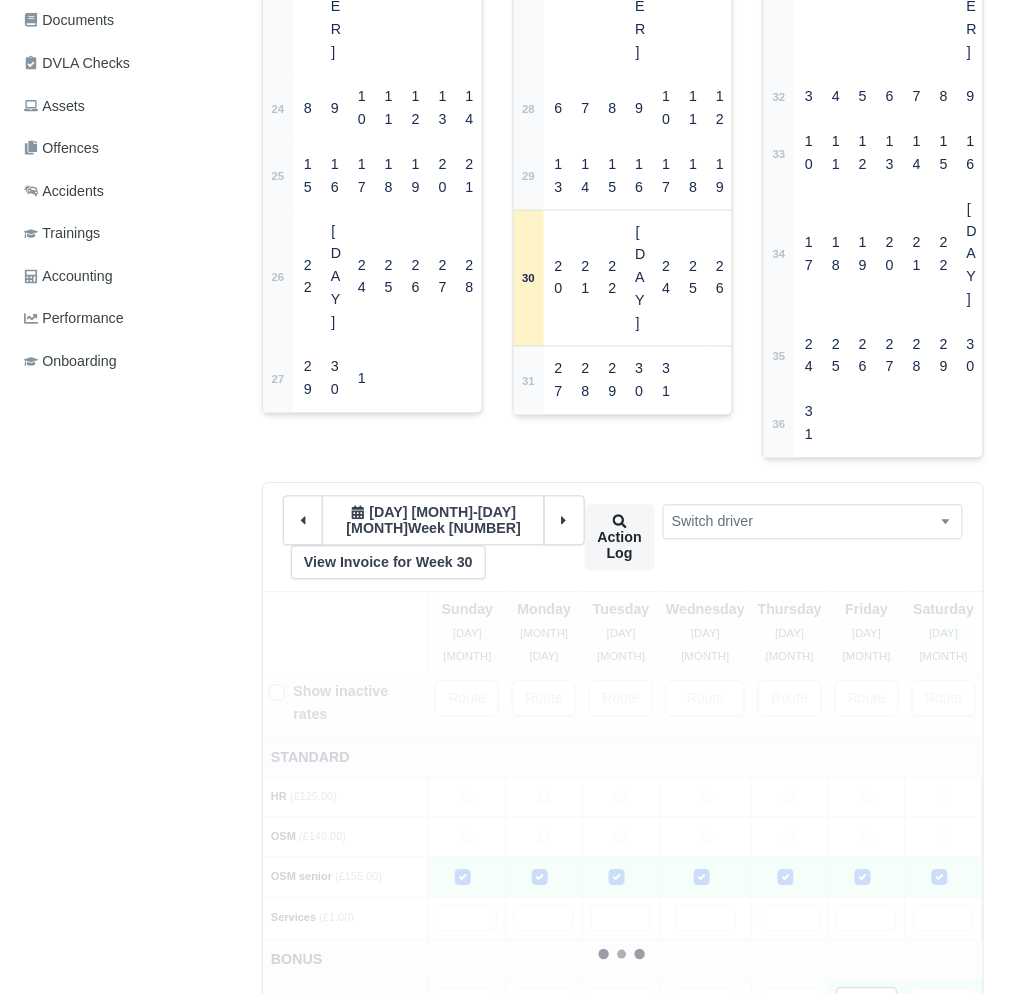 type 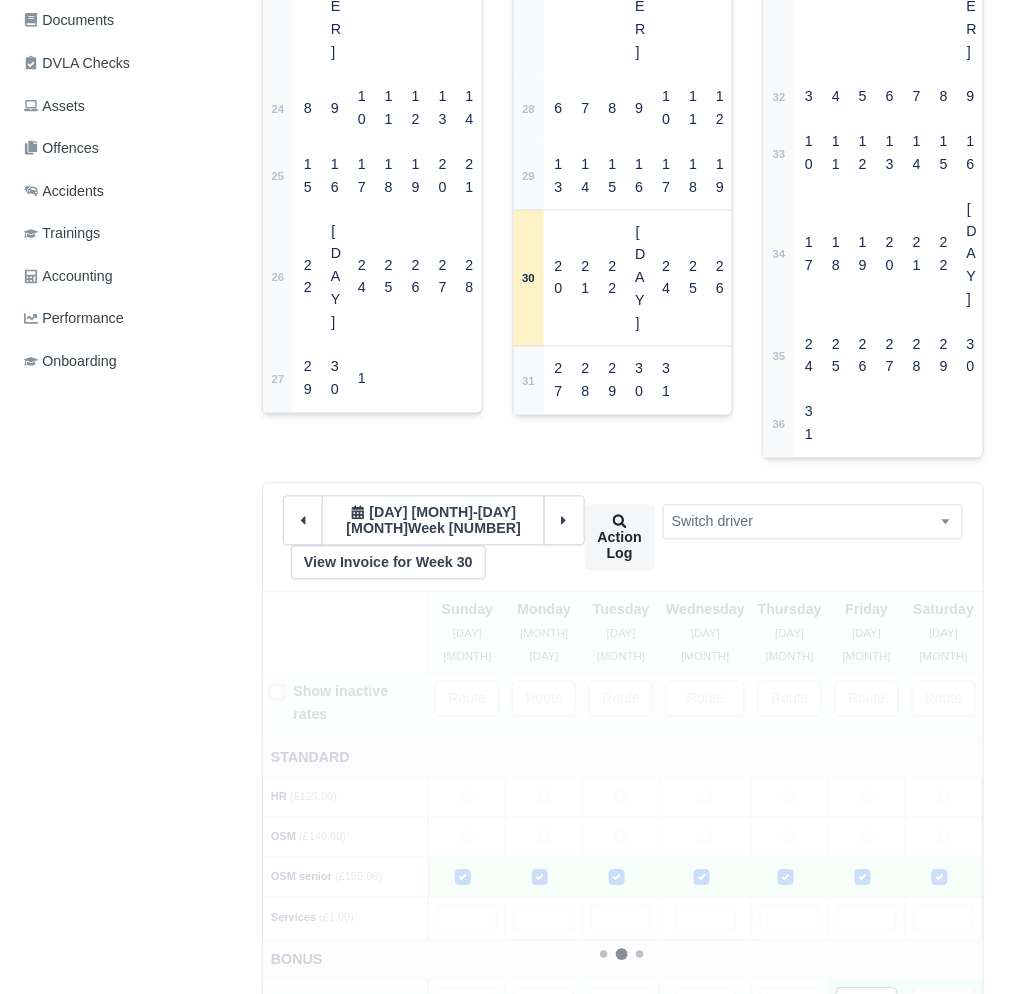type 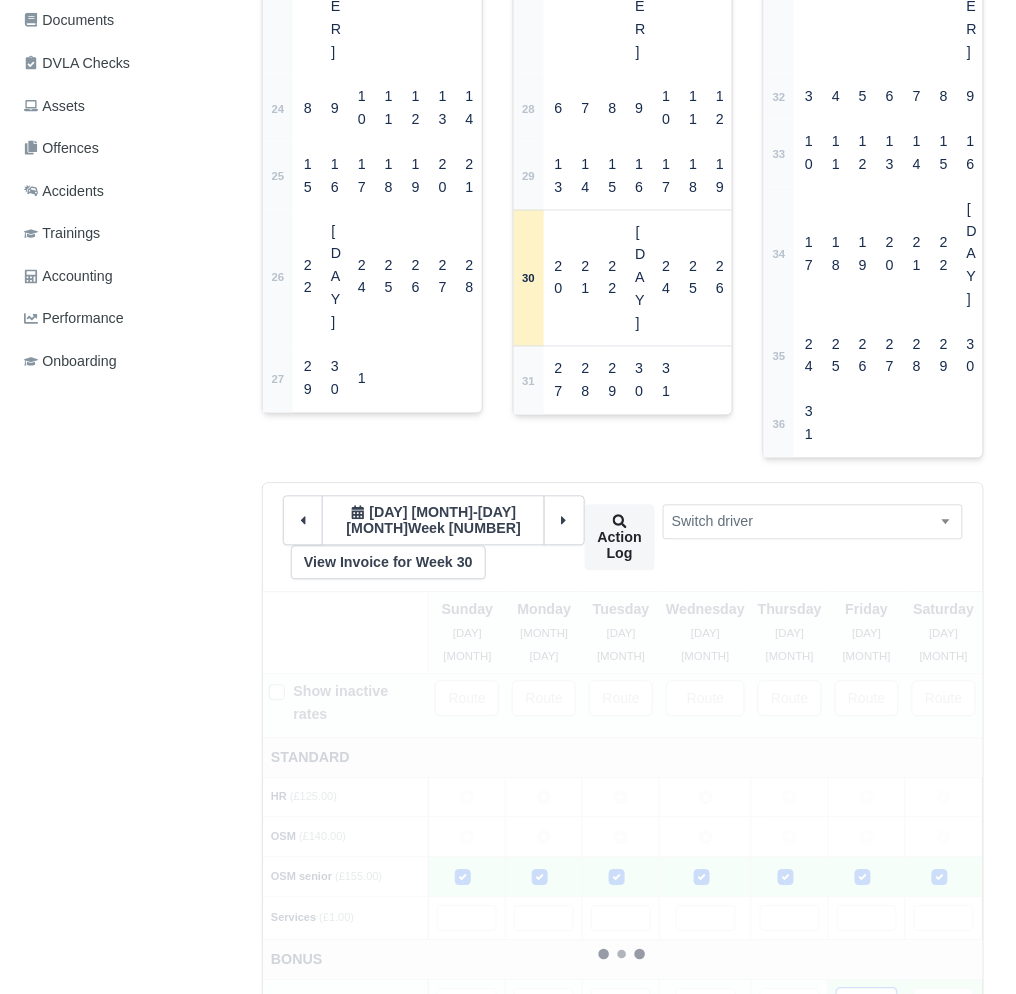 type 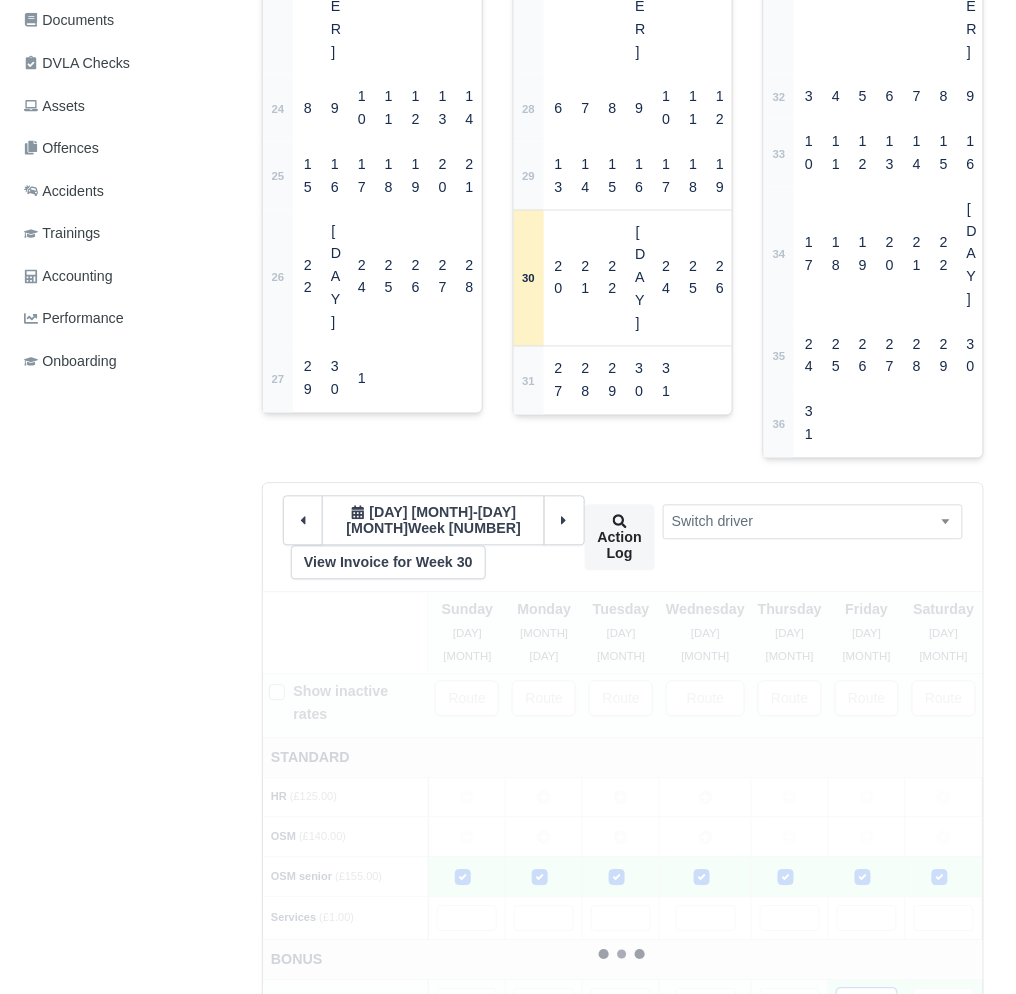 type 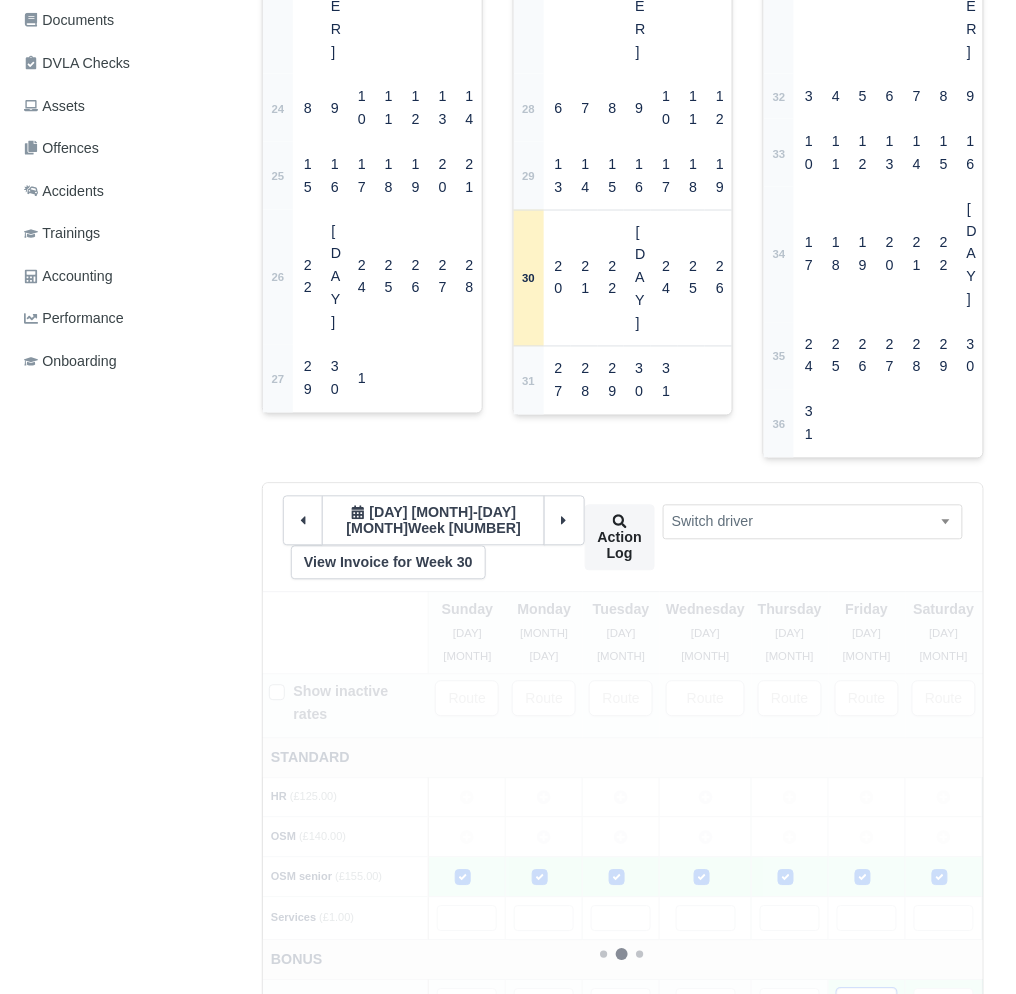 type 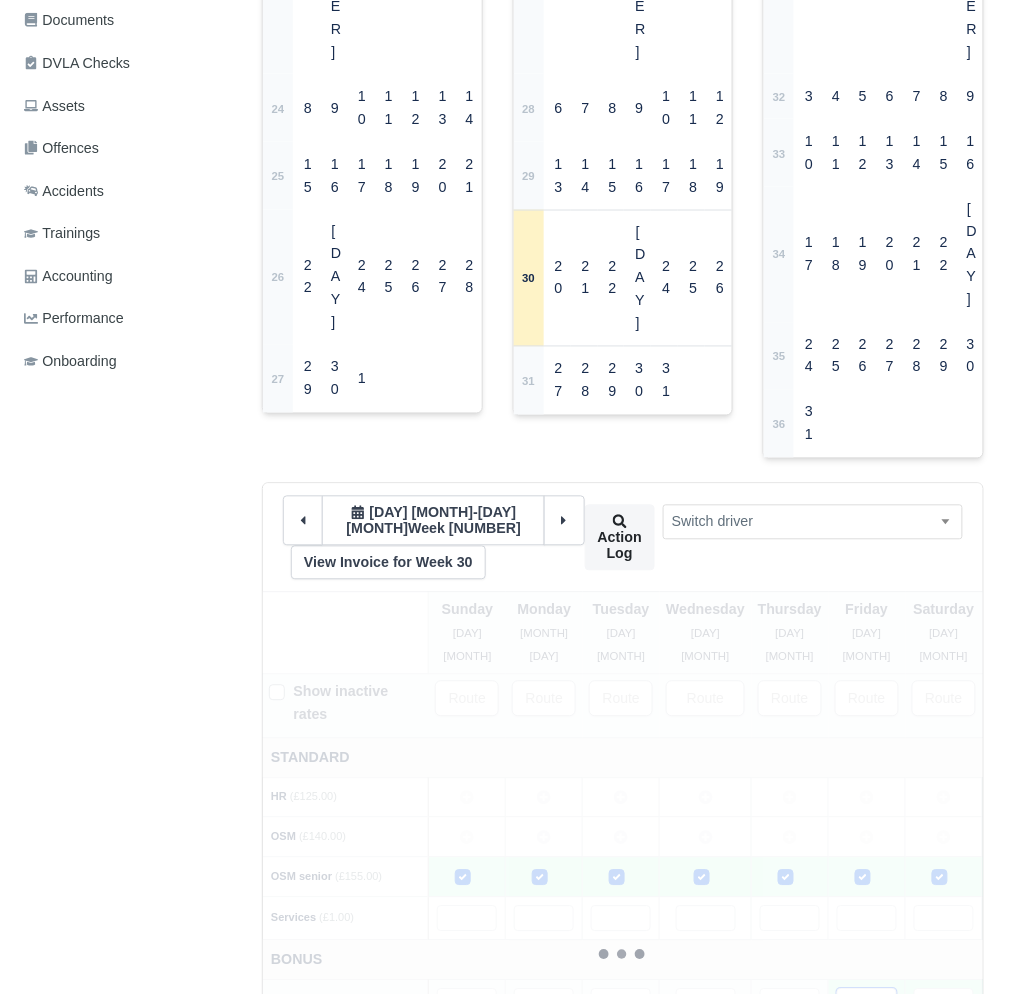 type 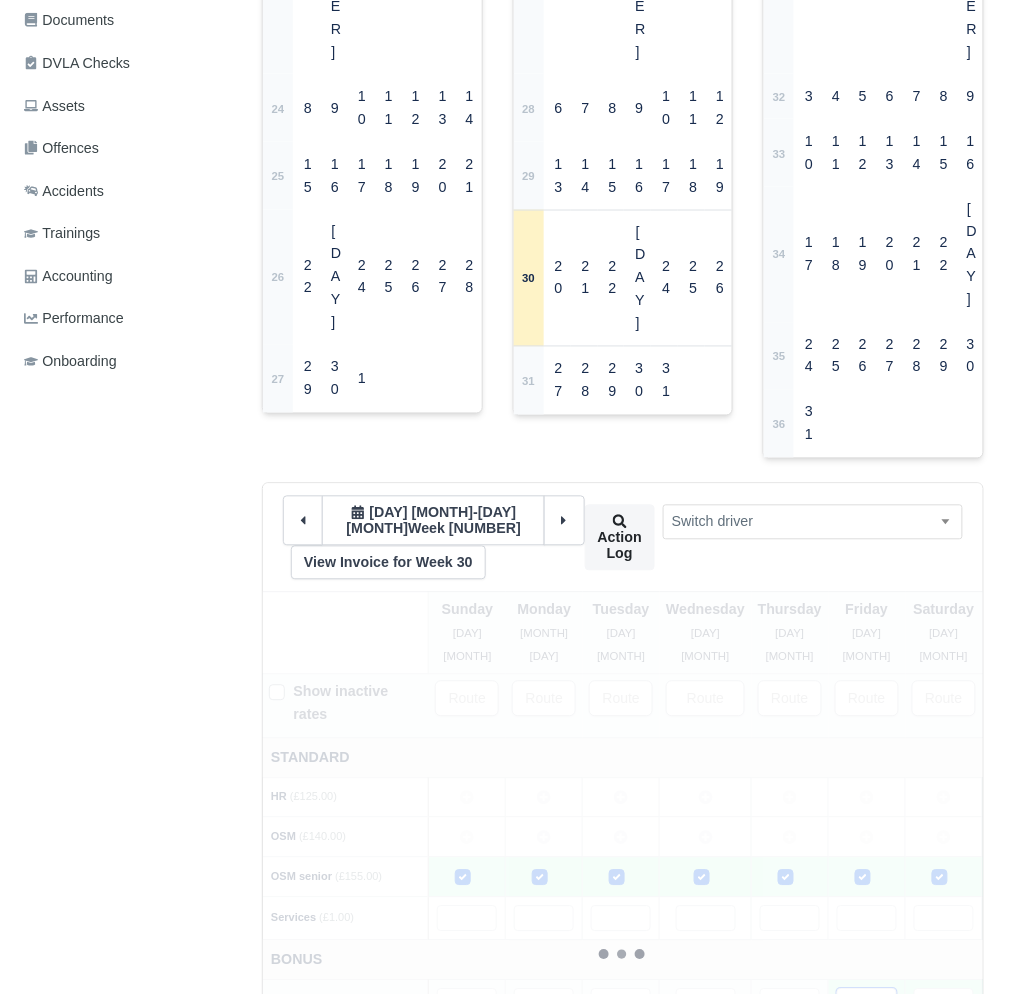 type 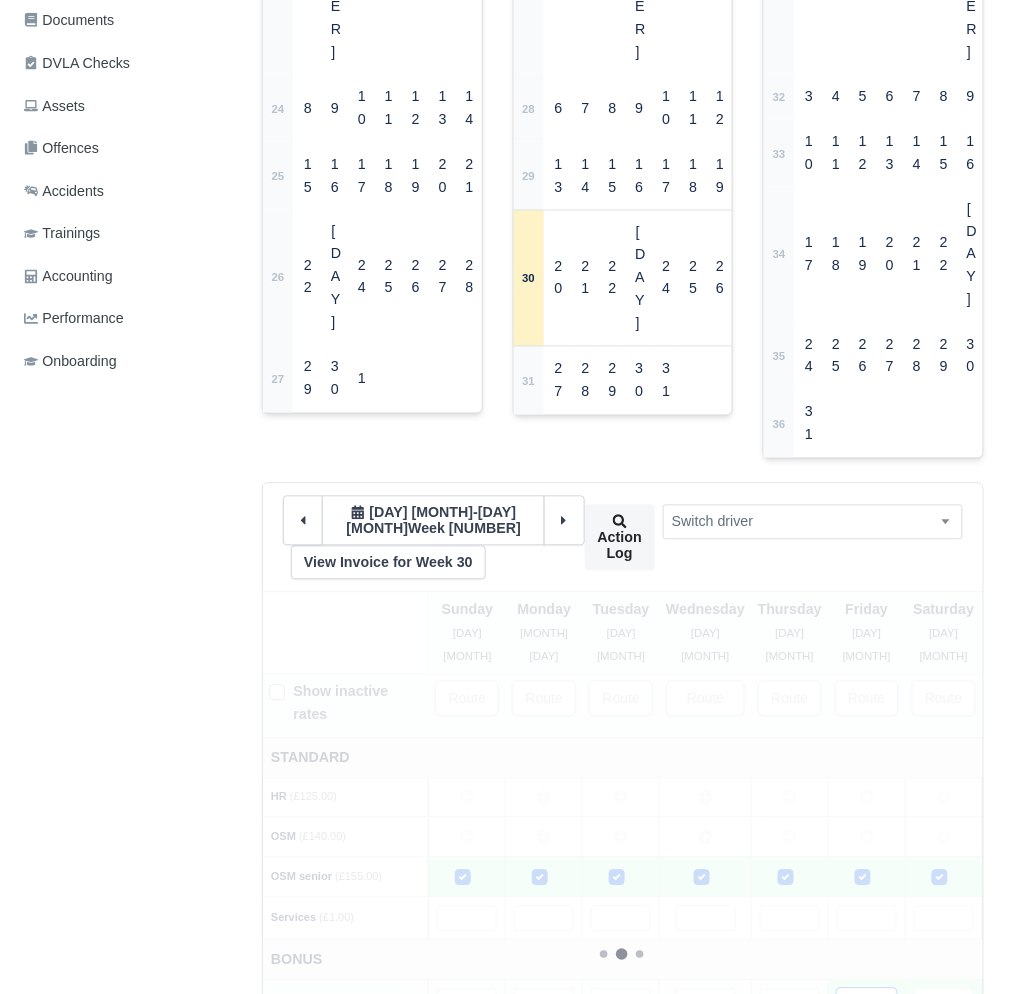 type 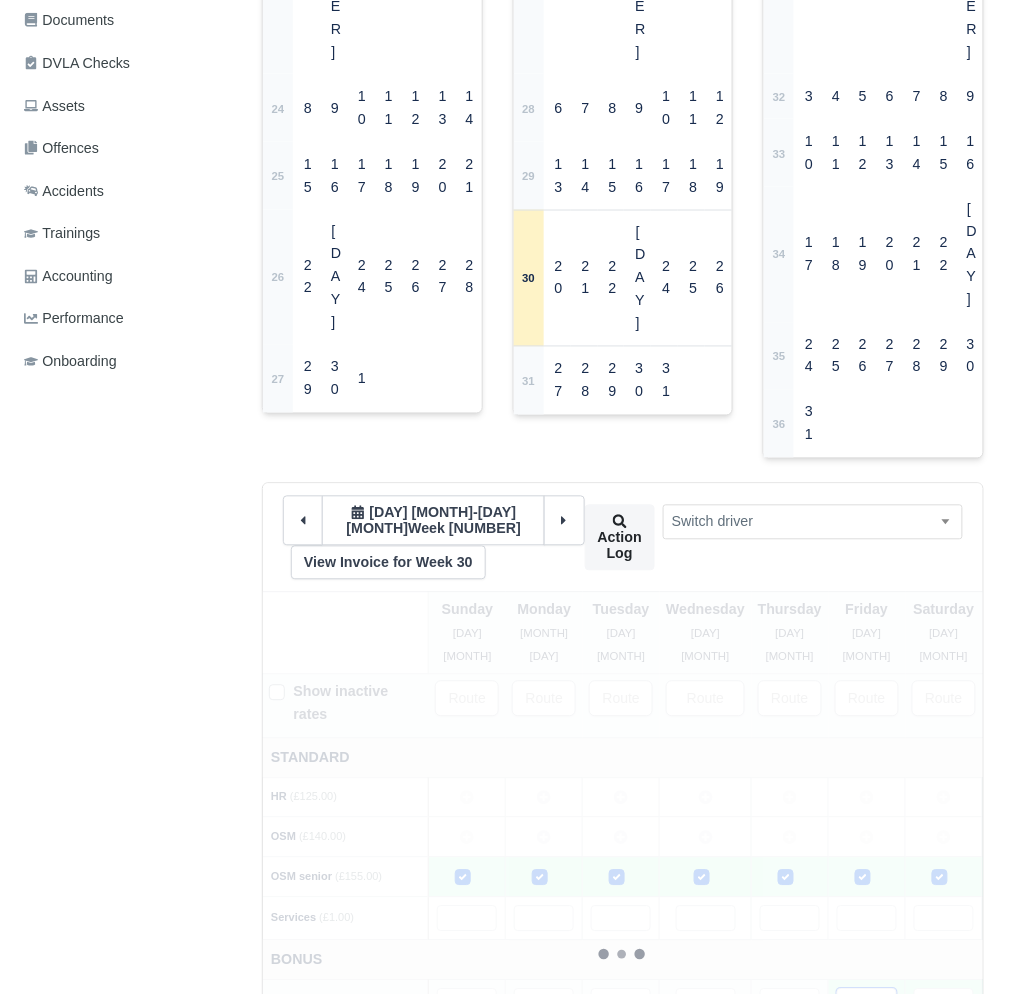 type 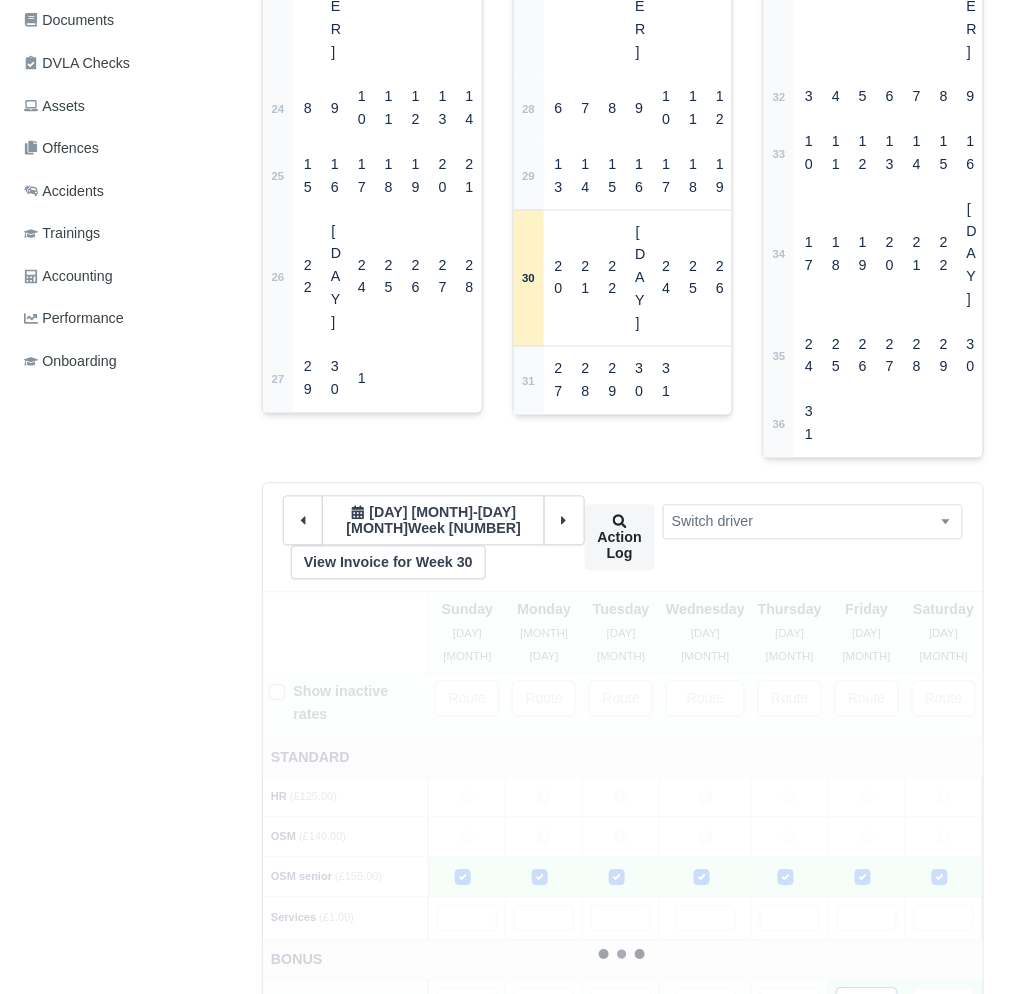 type 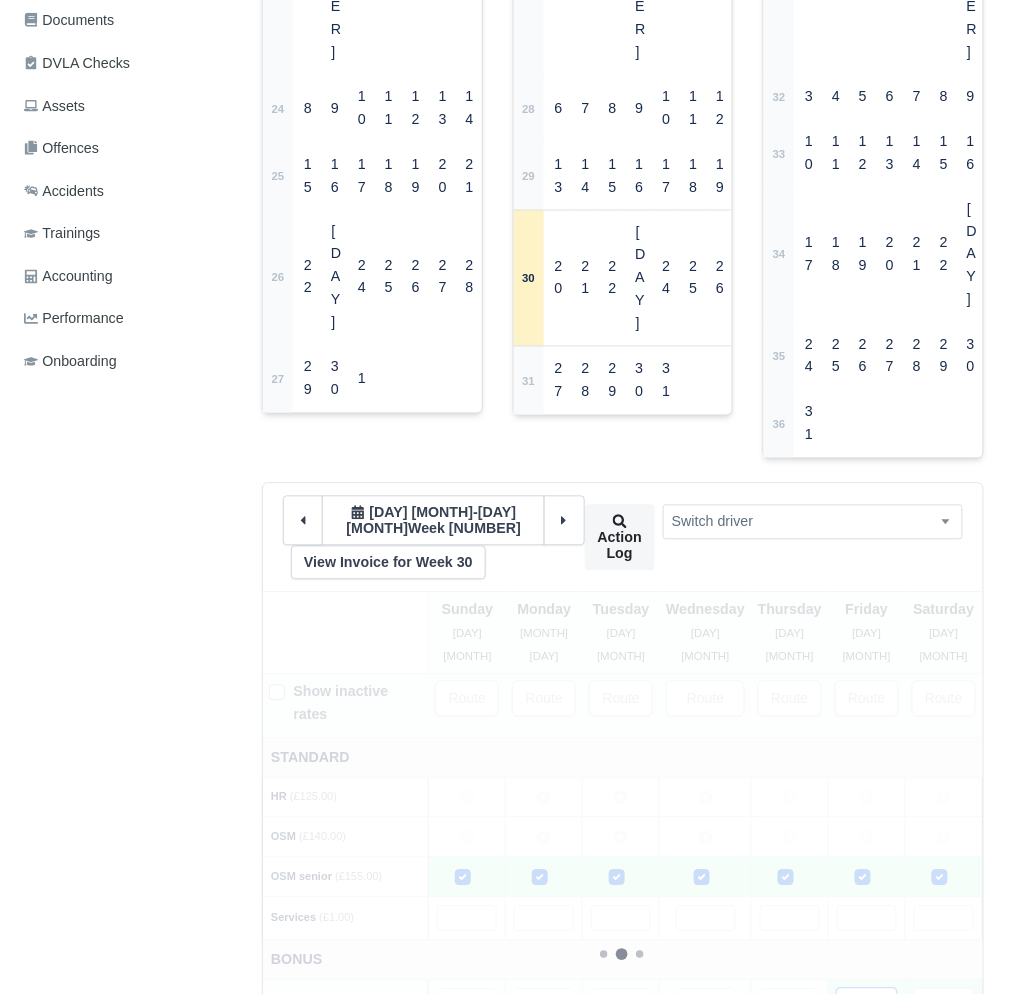 type 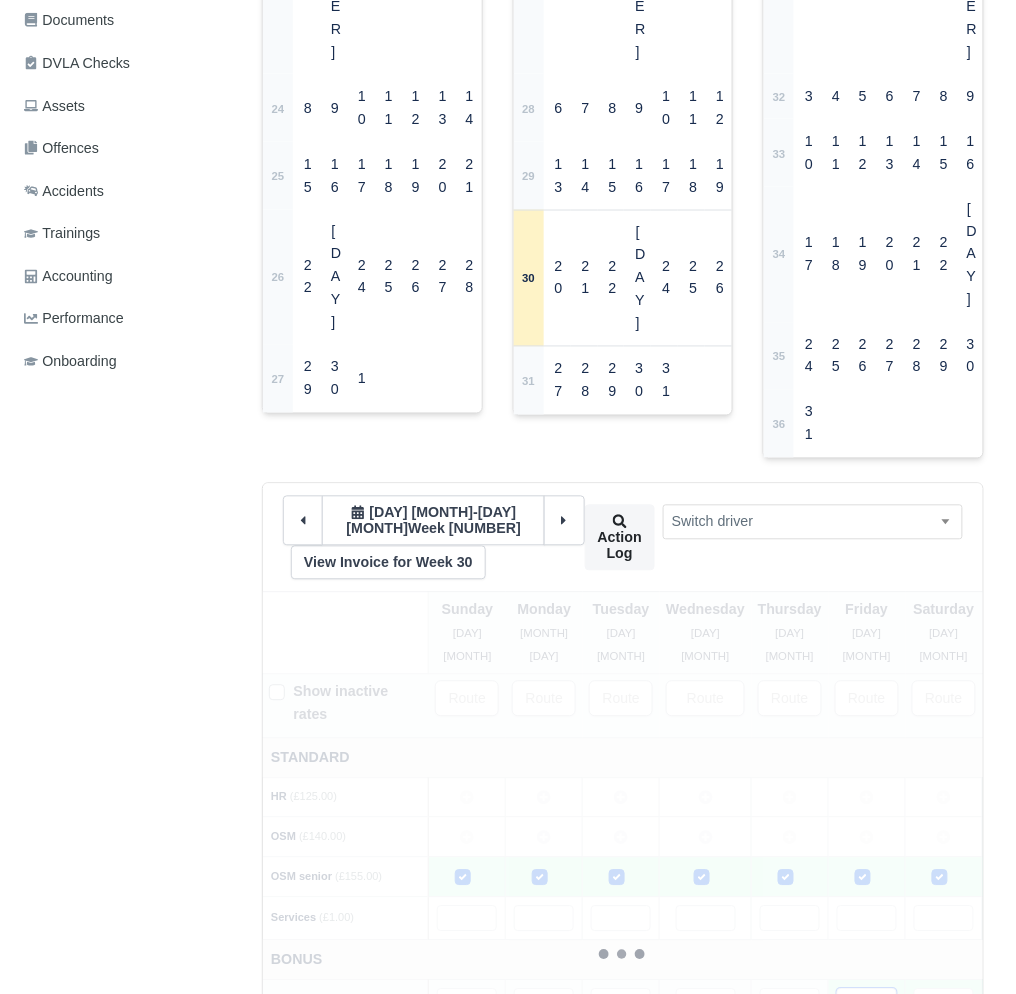 type 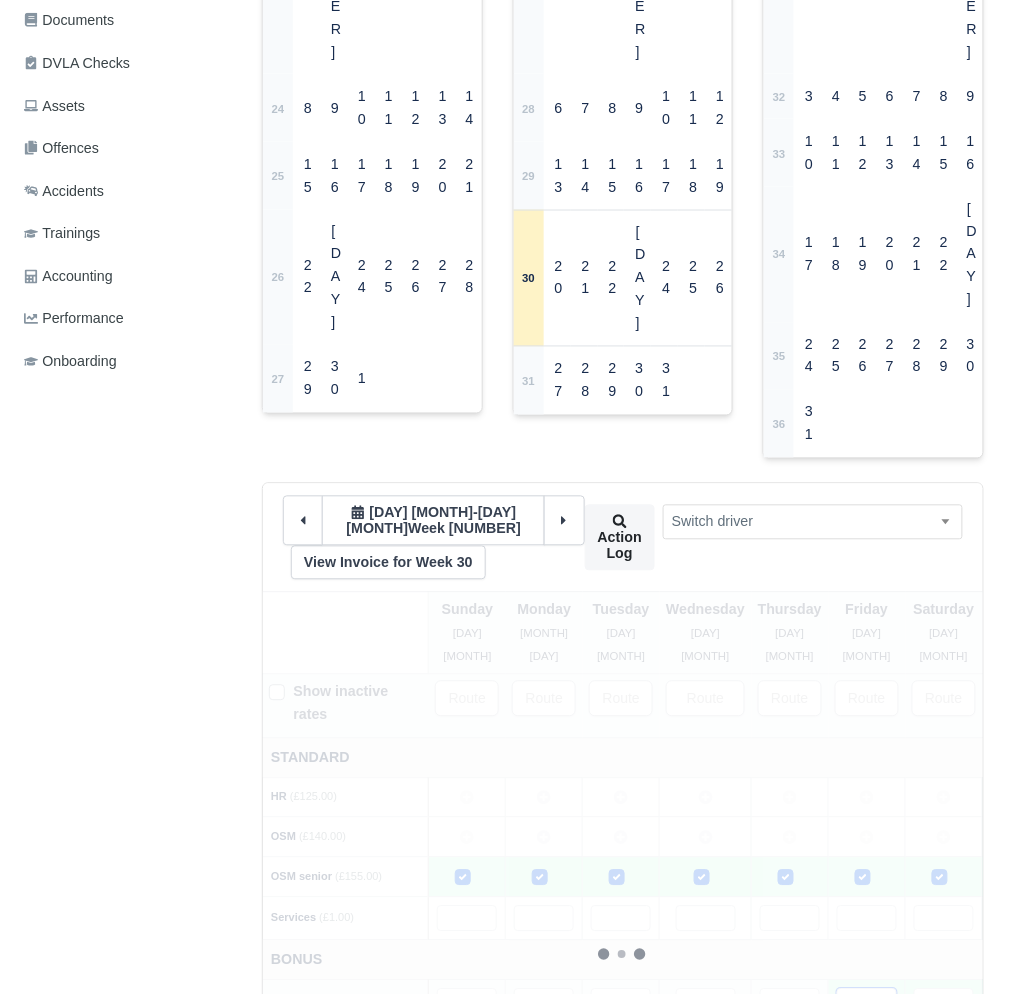type 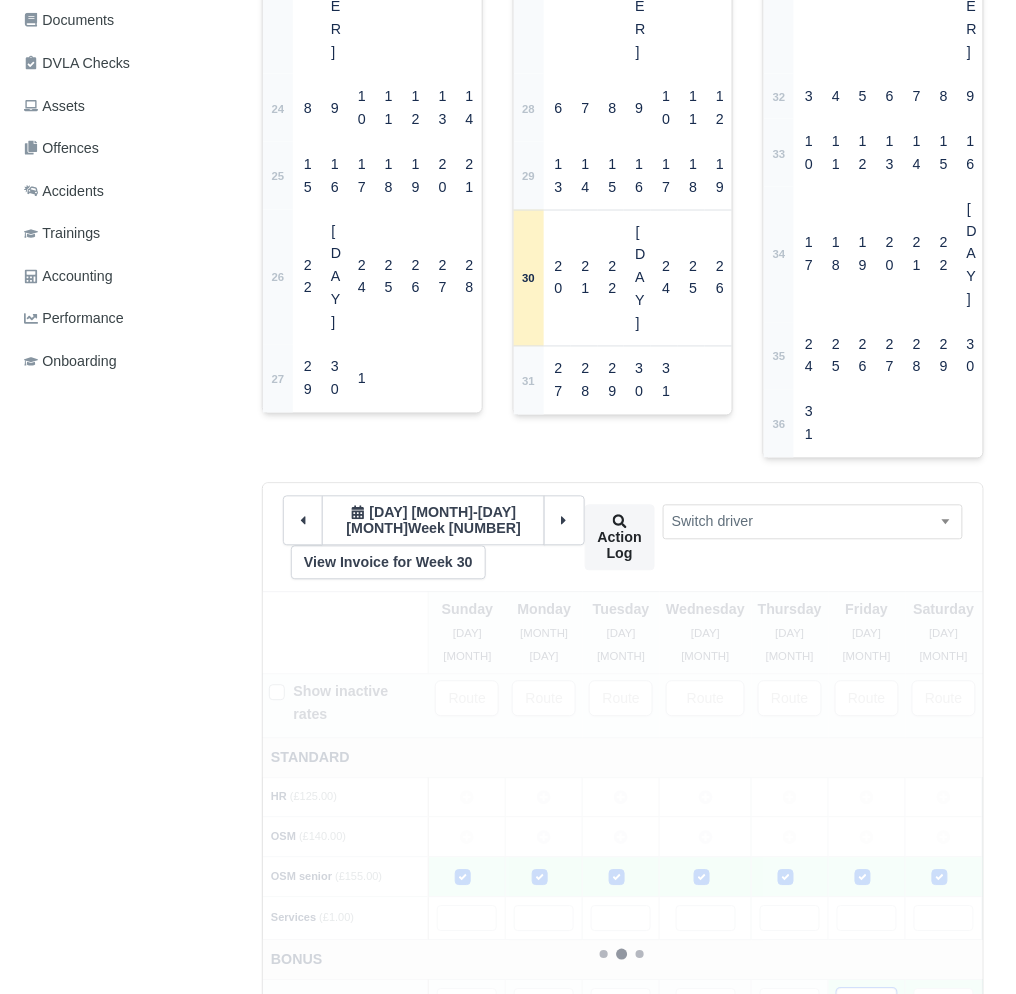 type 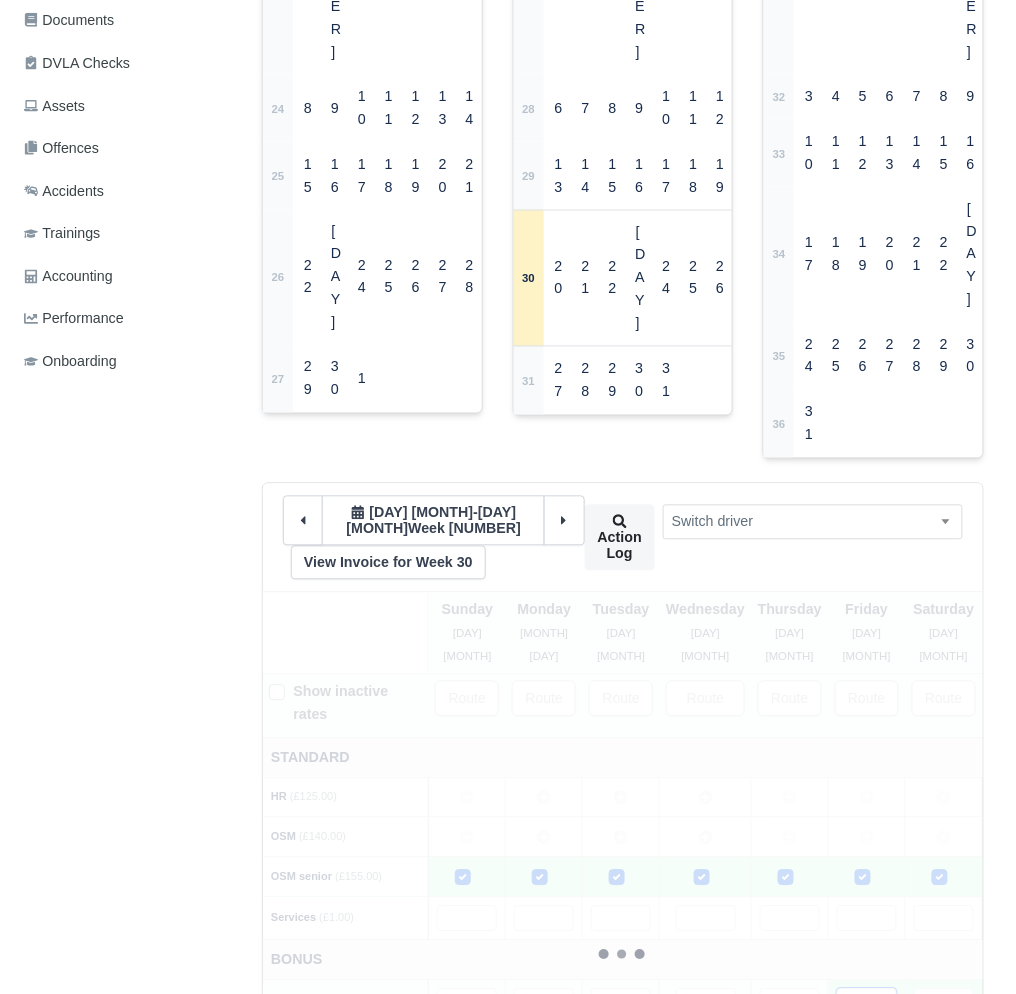 type 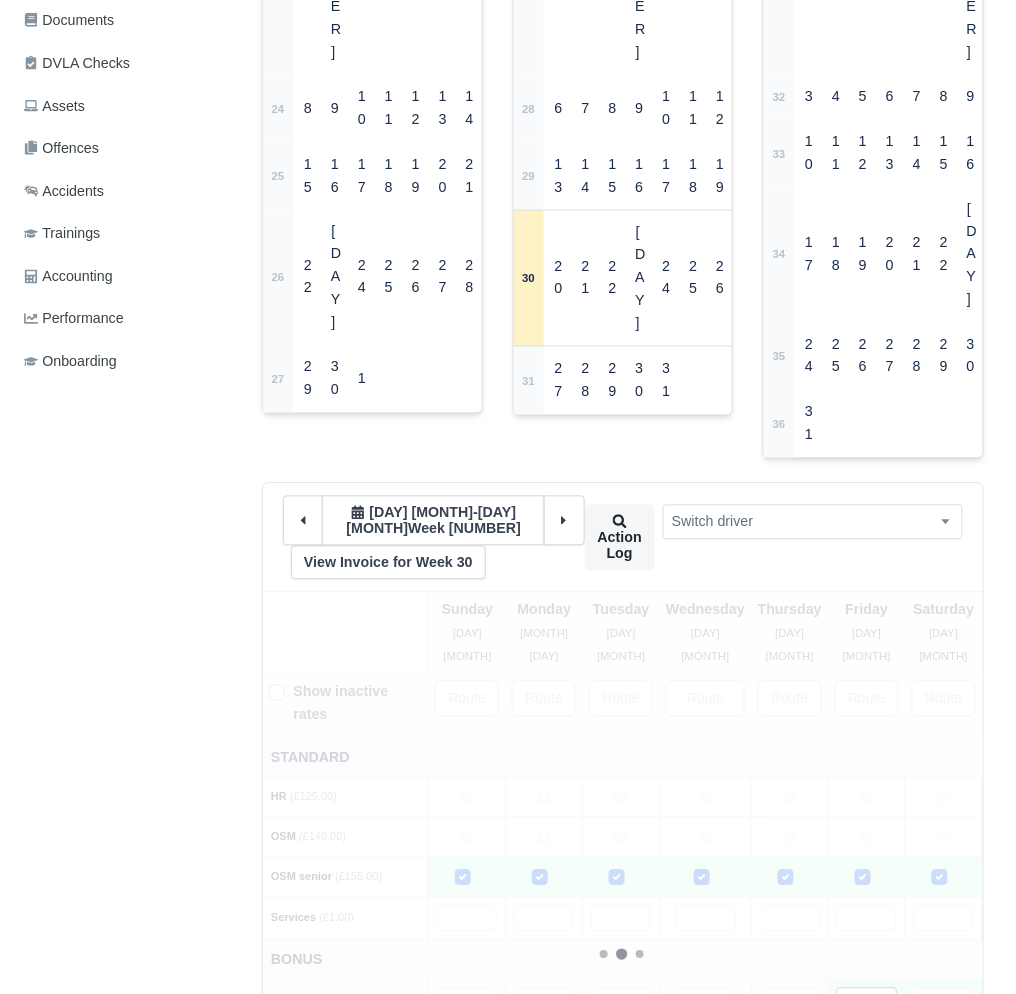 type 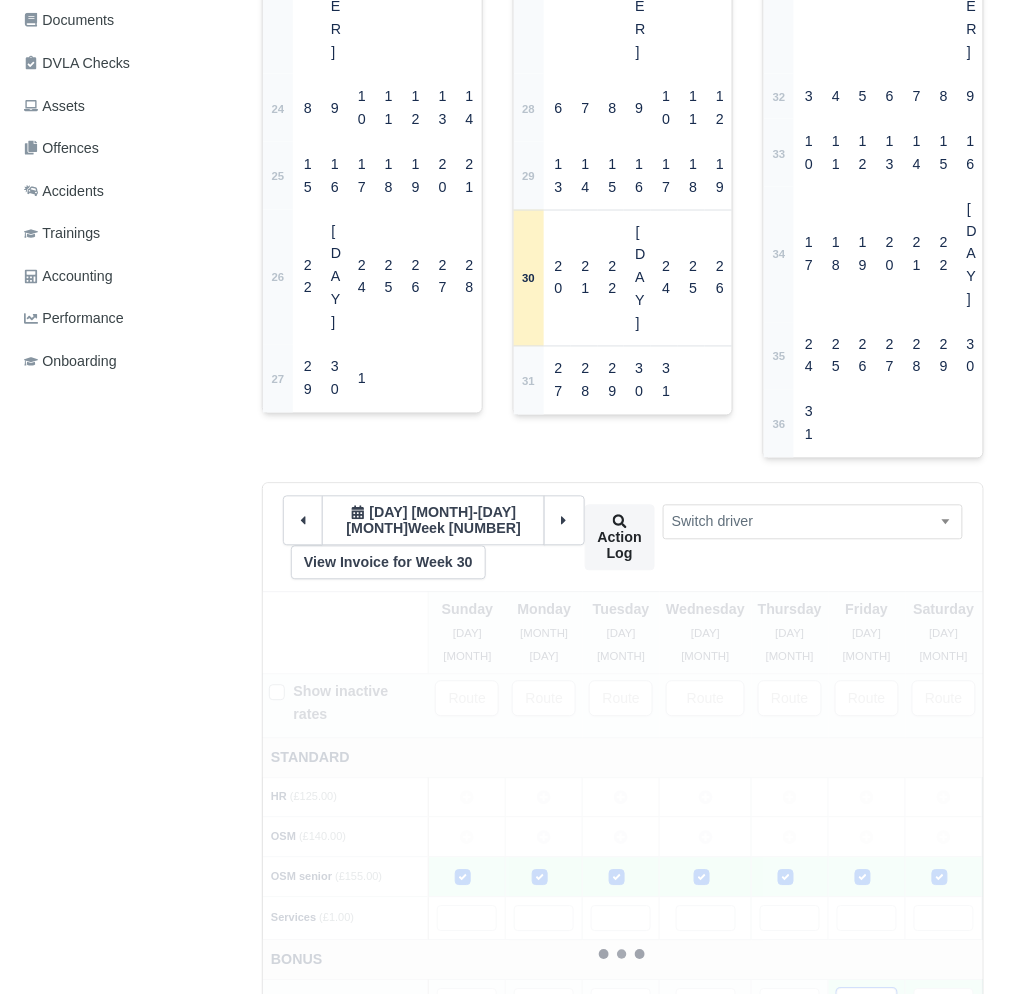 type 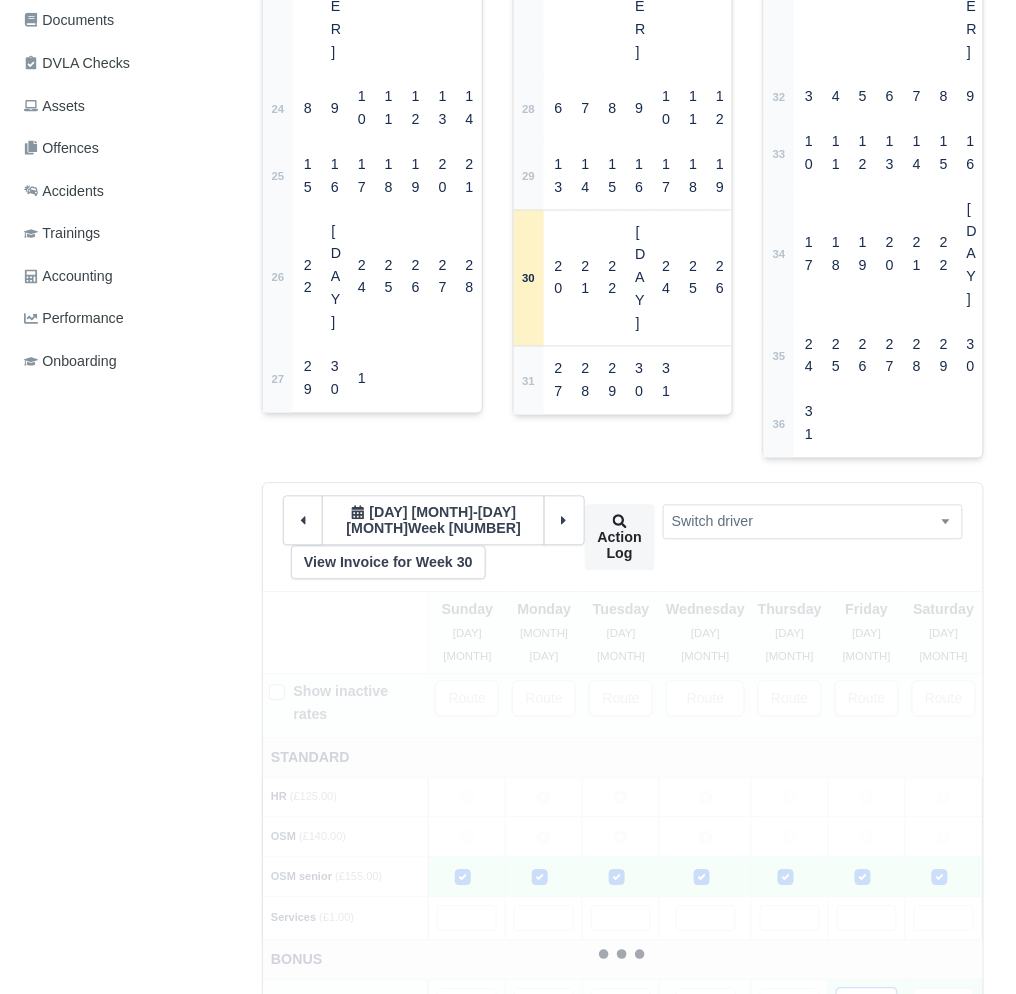 type 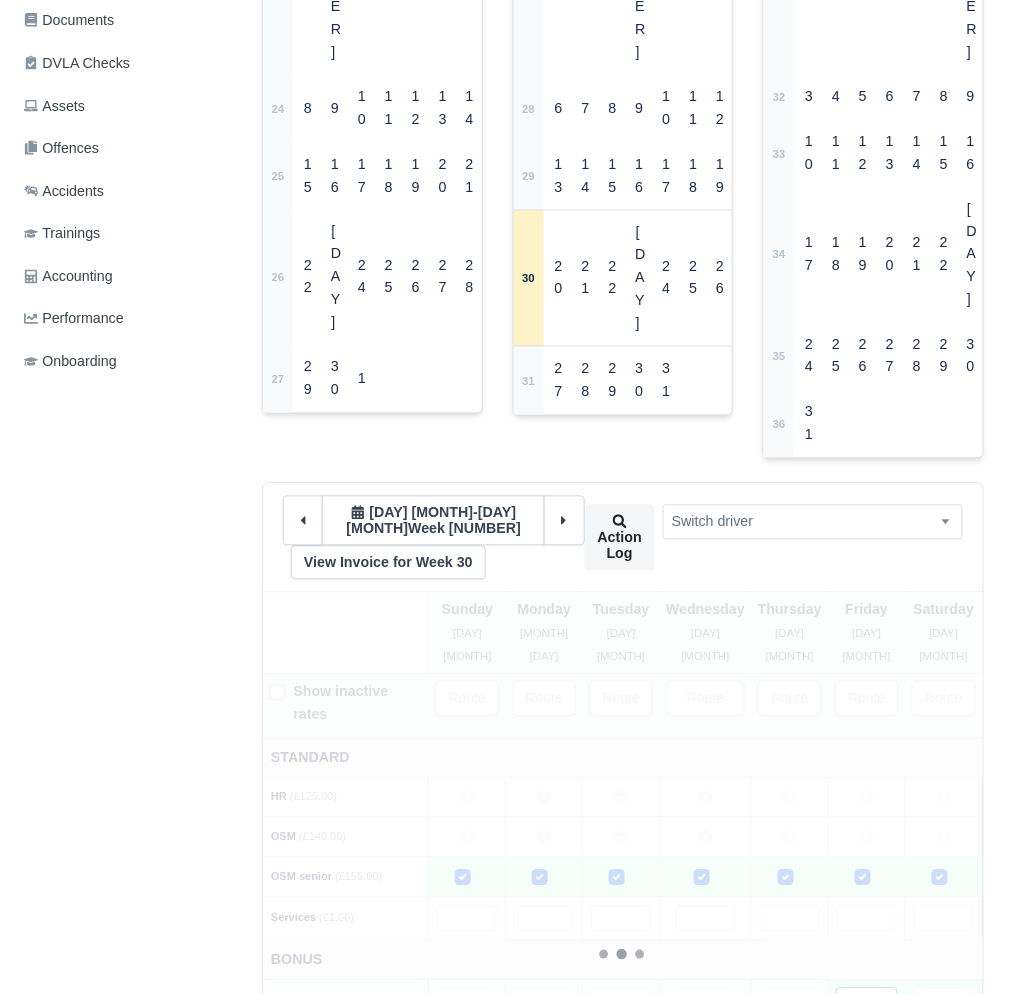 type 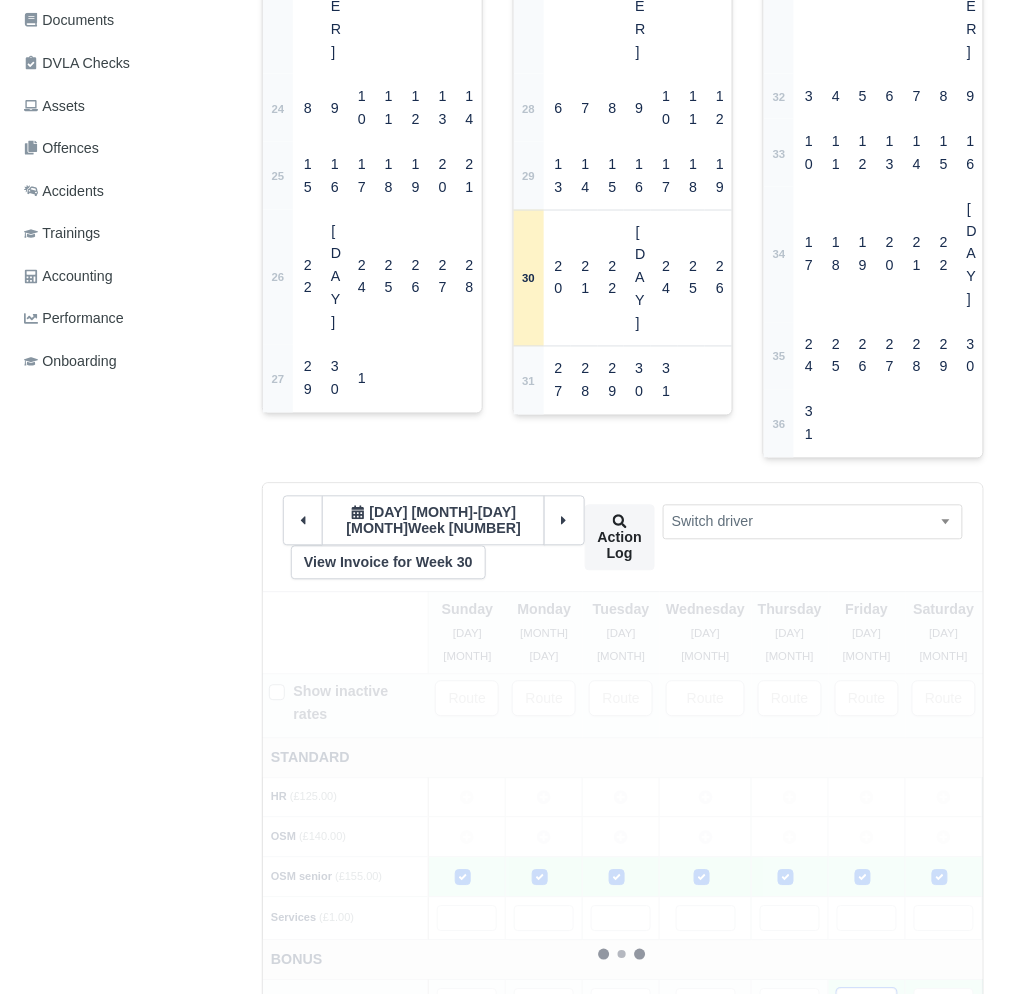 type 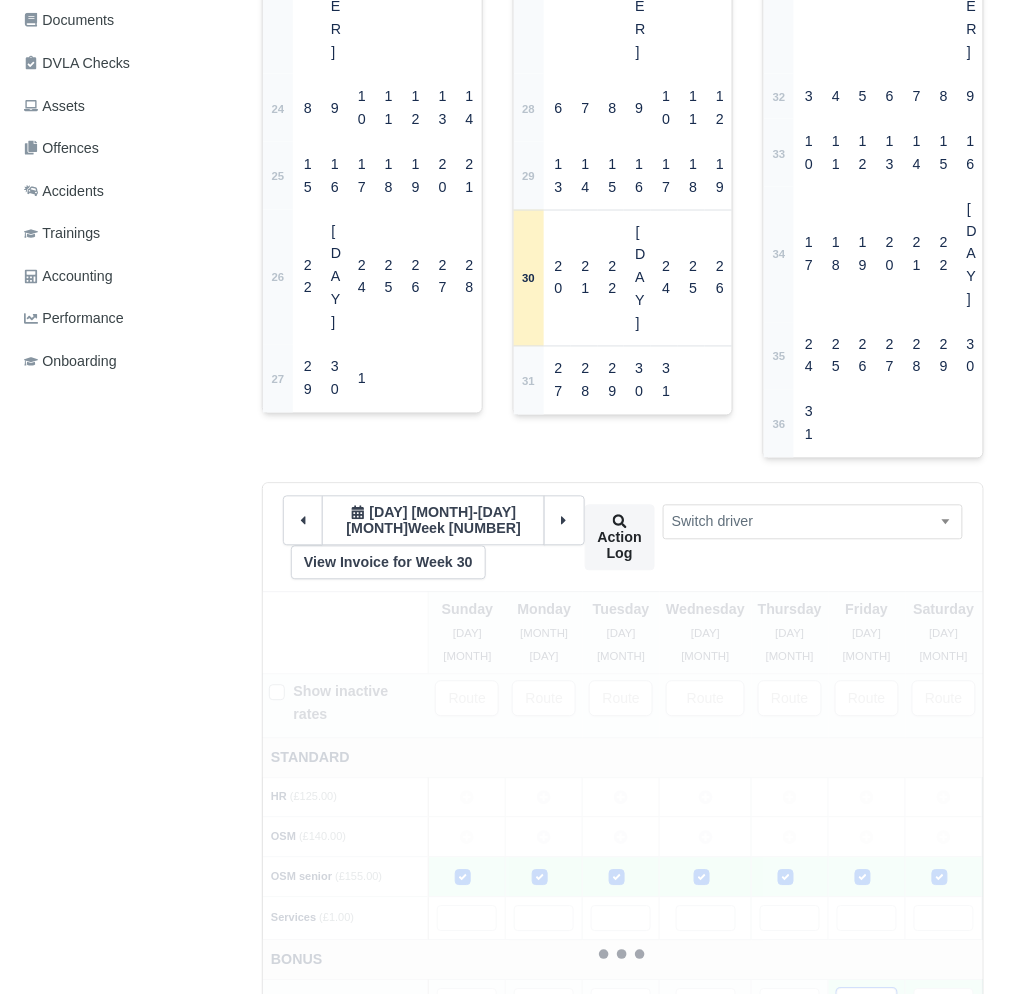 type 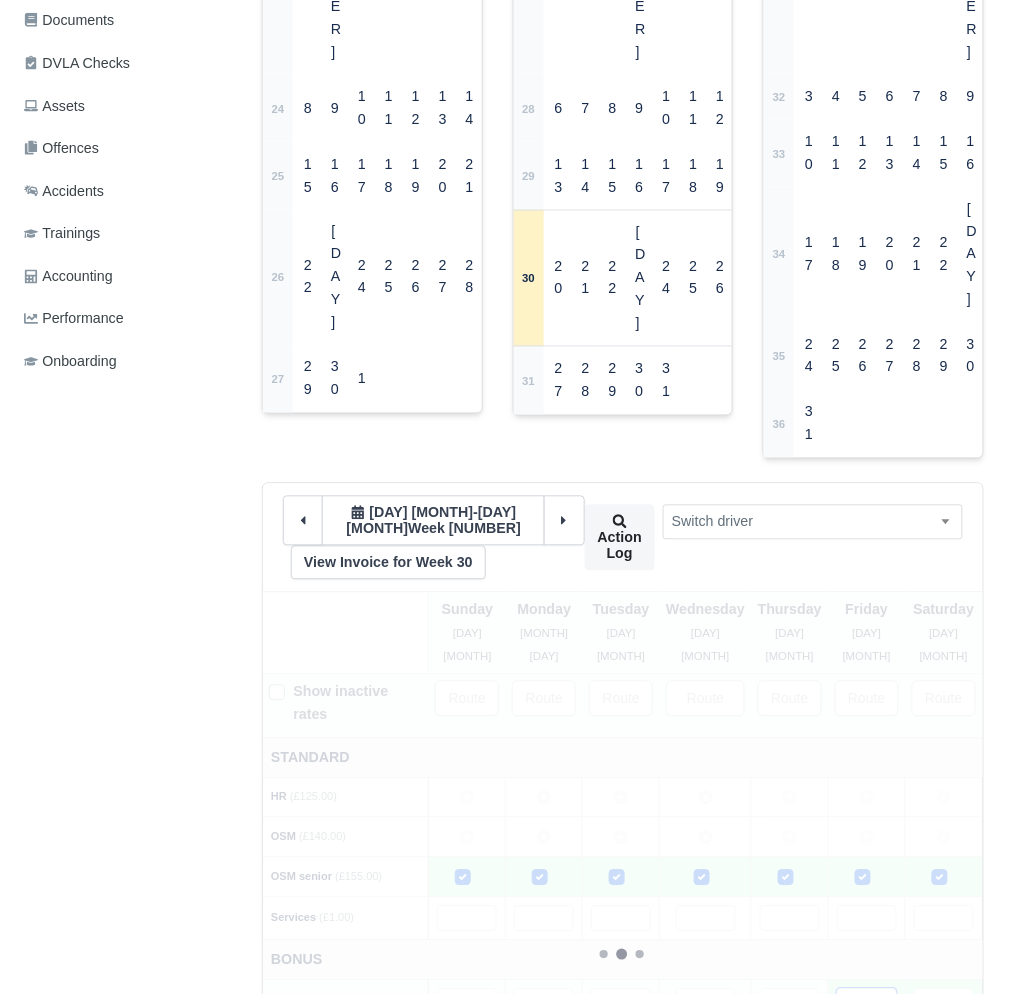 type 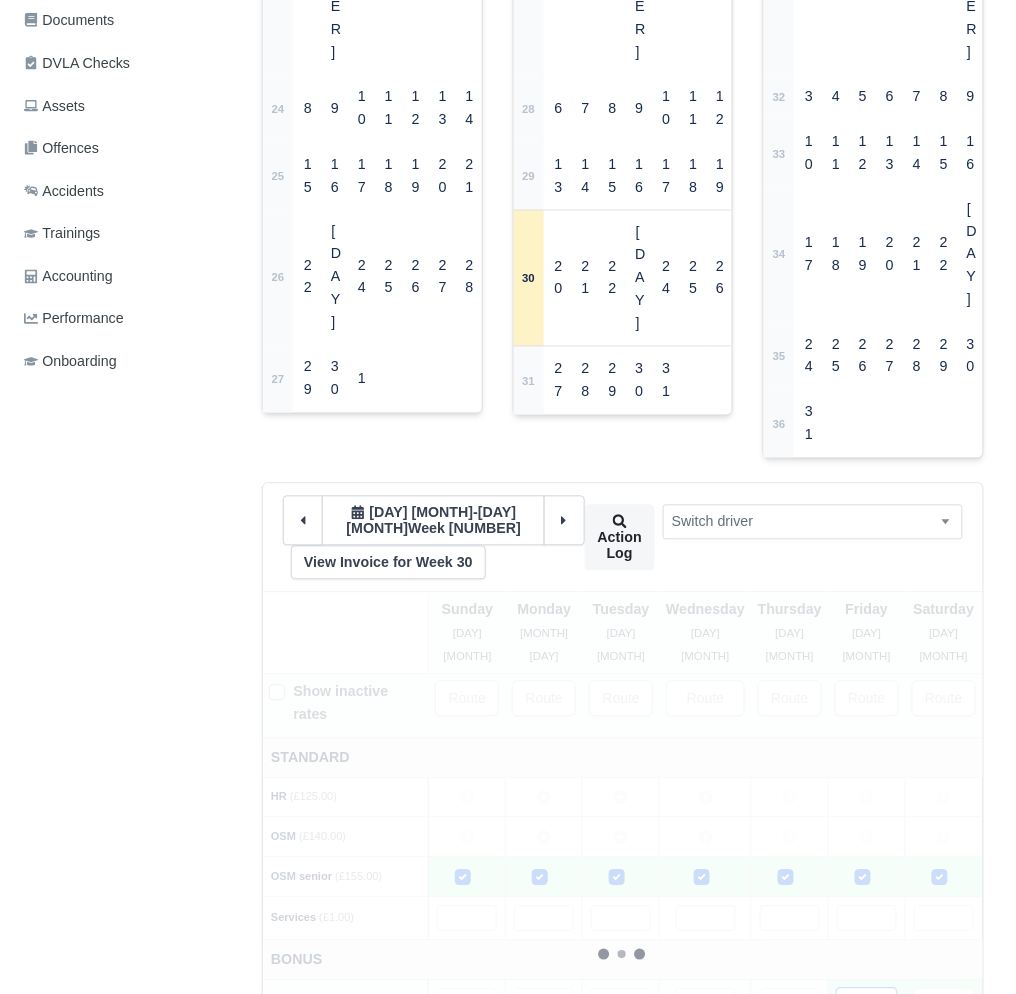 type 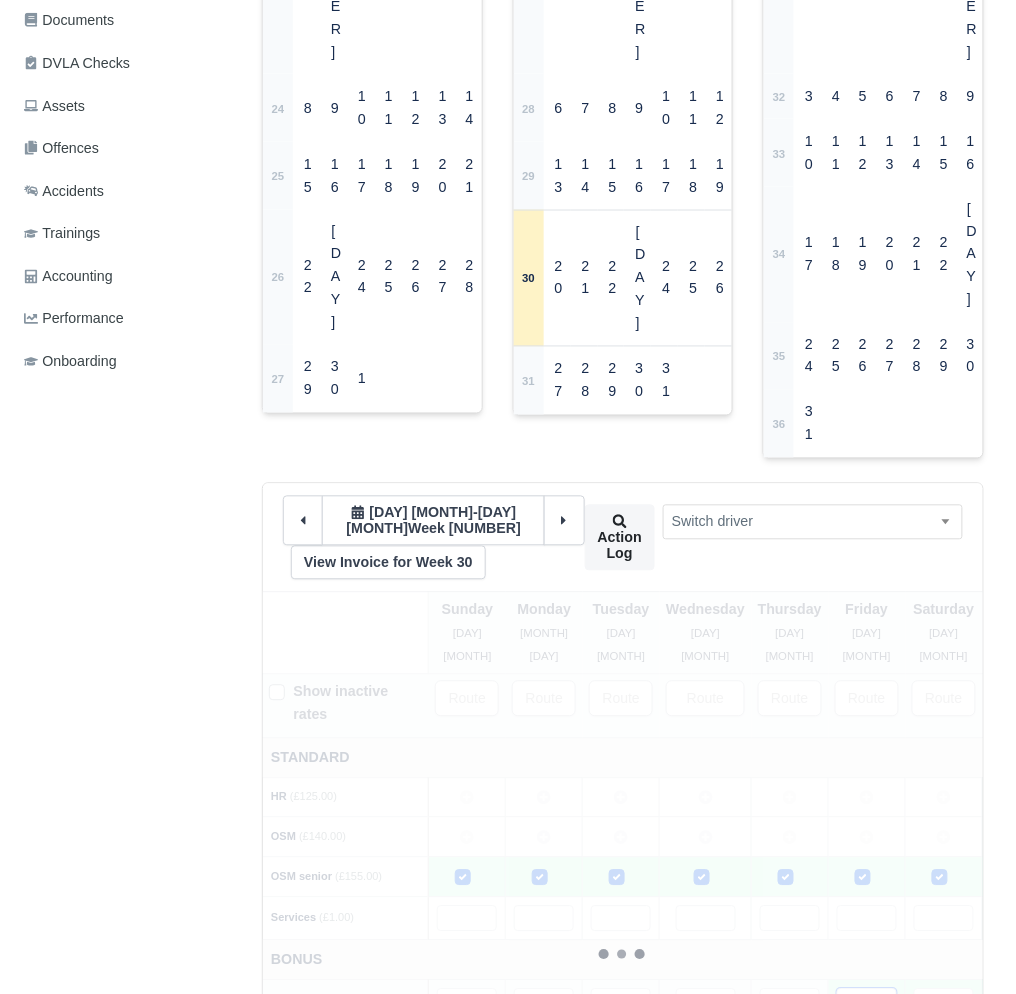 type 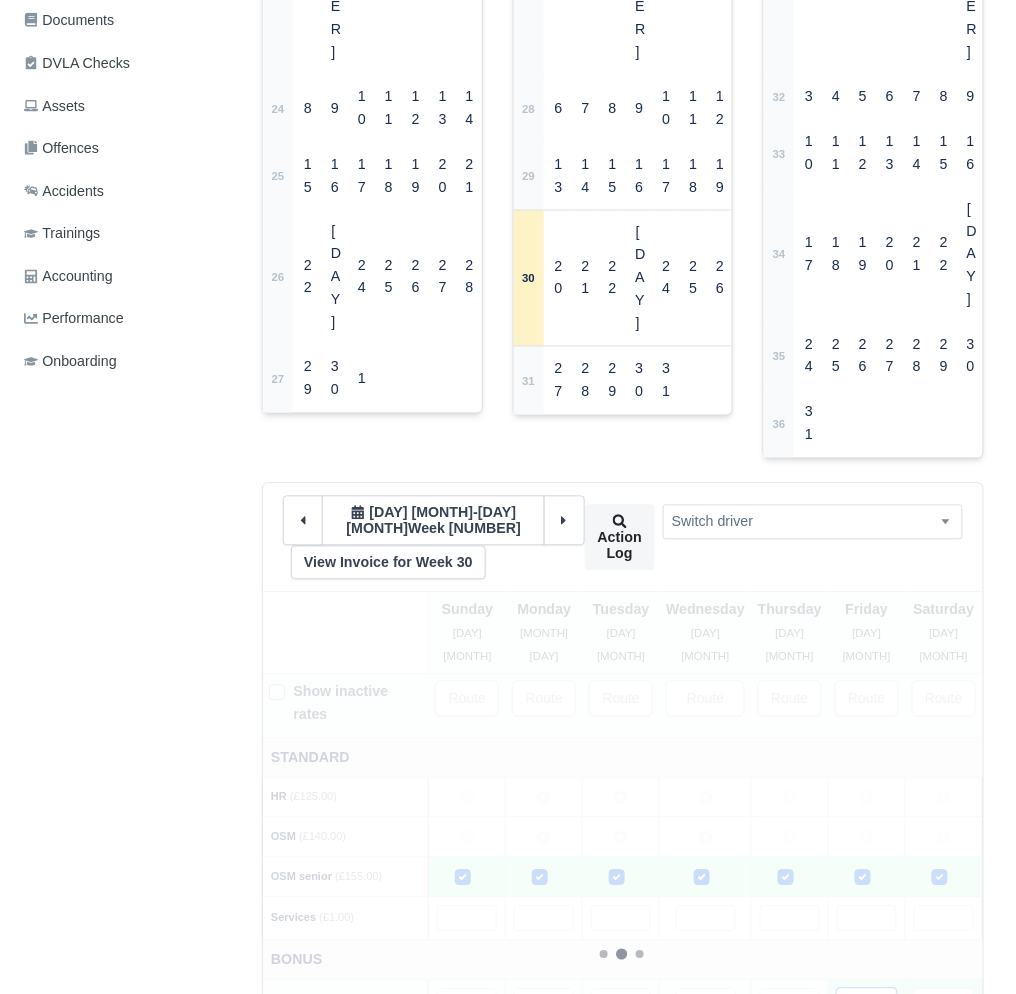 type 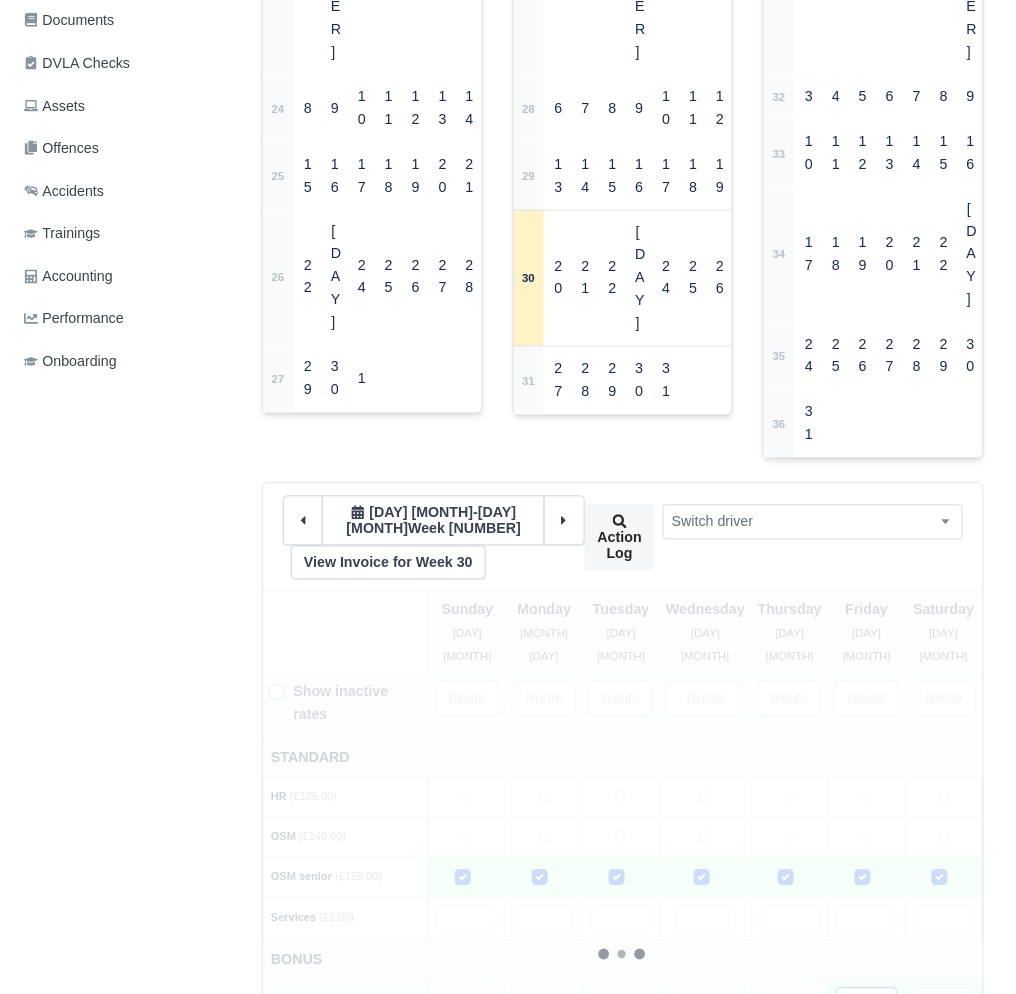 type 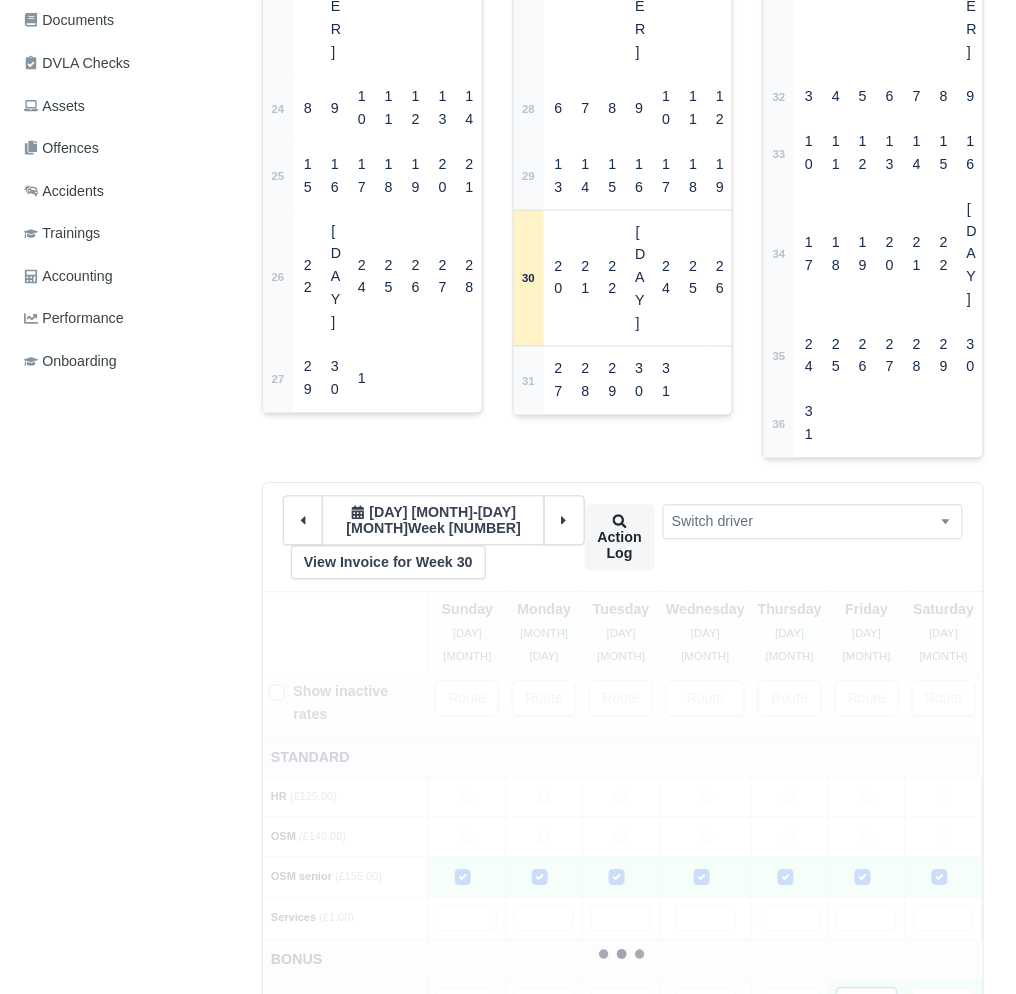 type 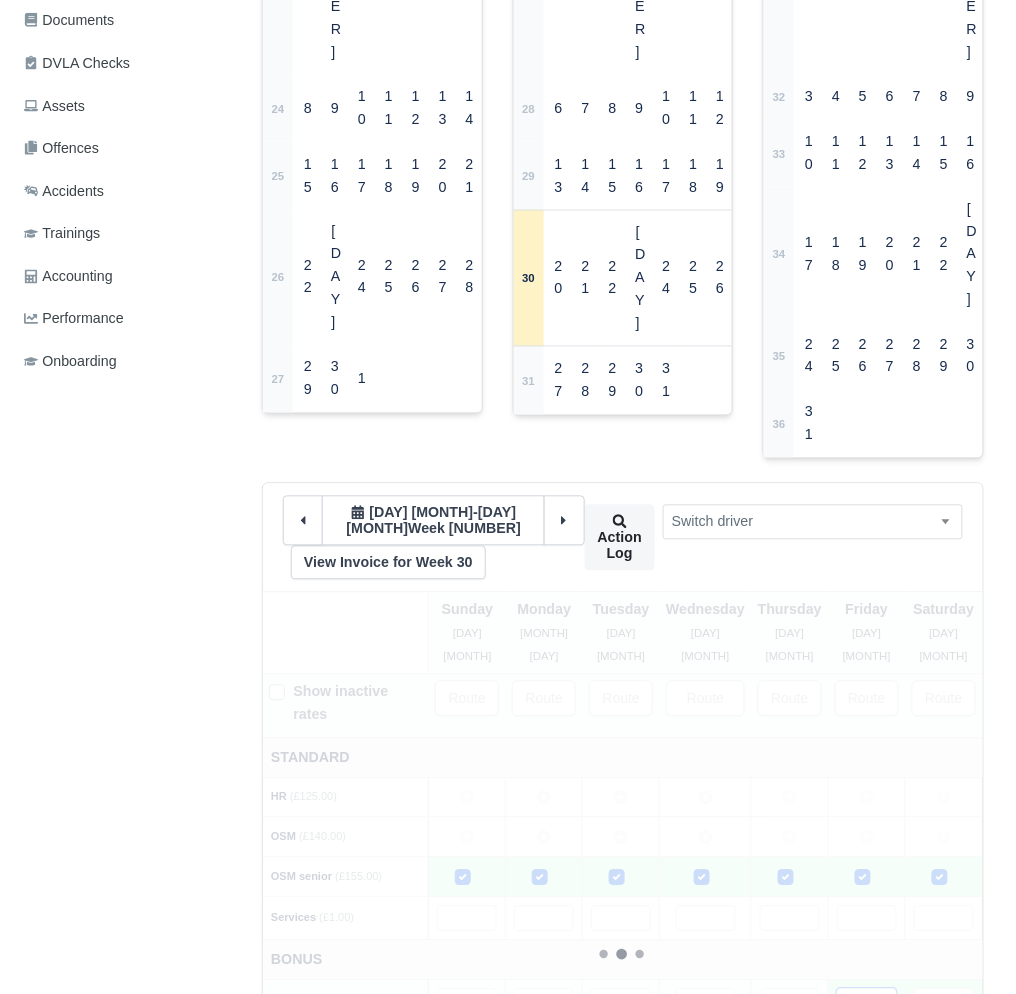 type 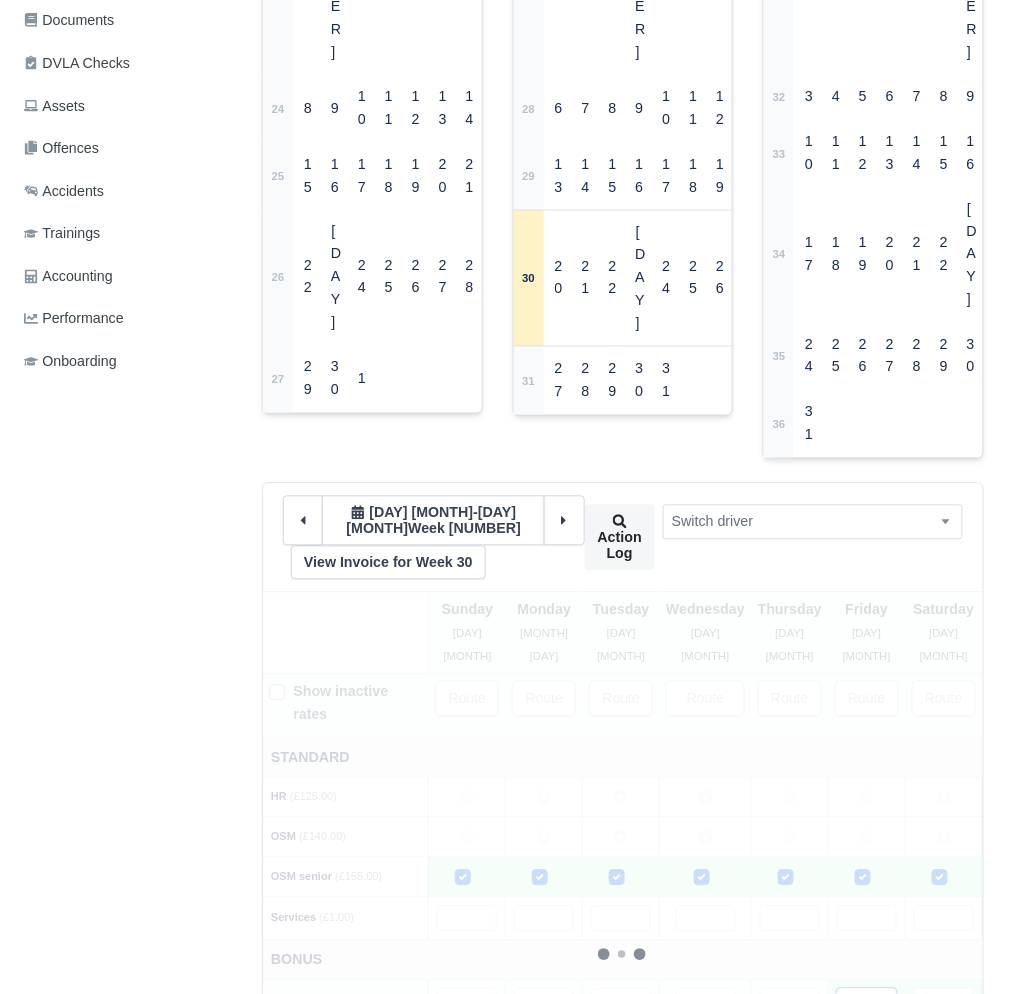 type 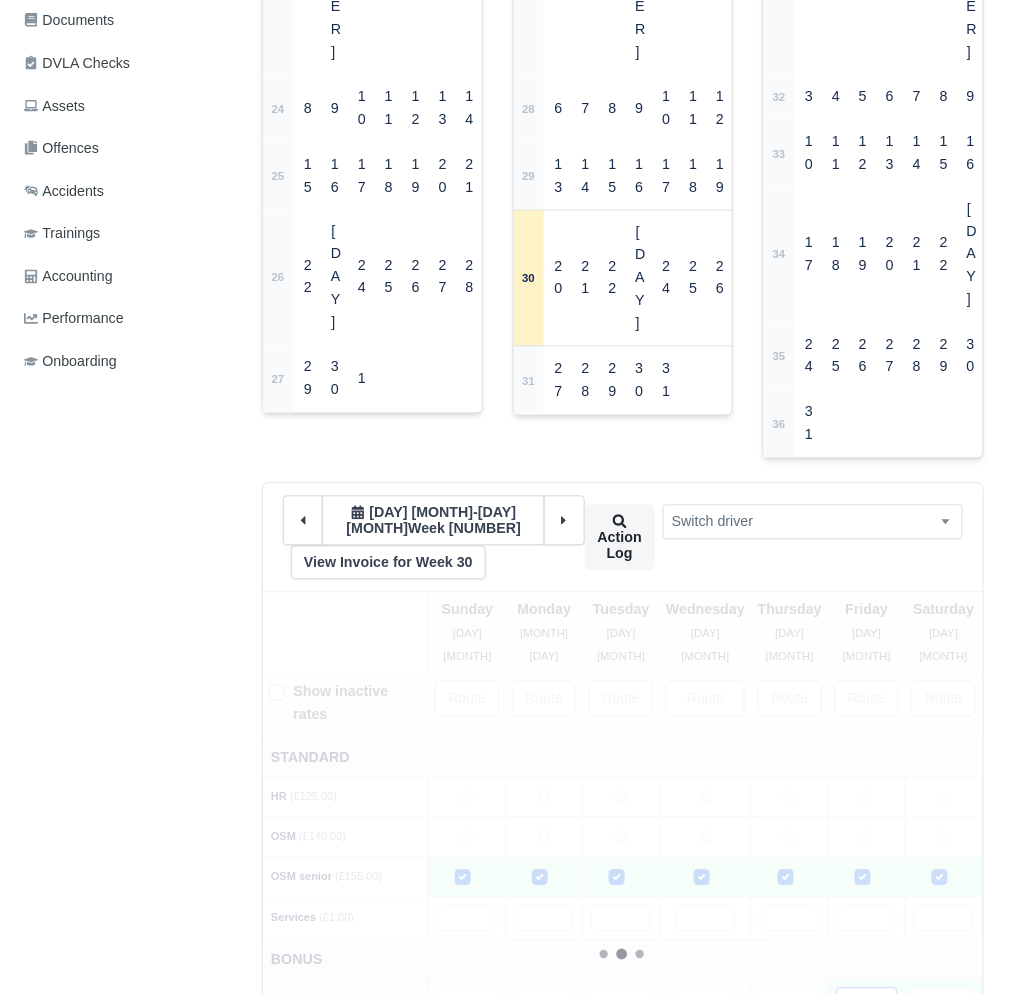 type 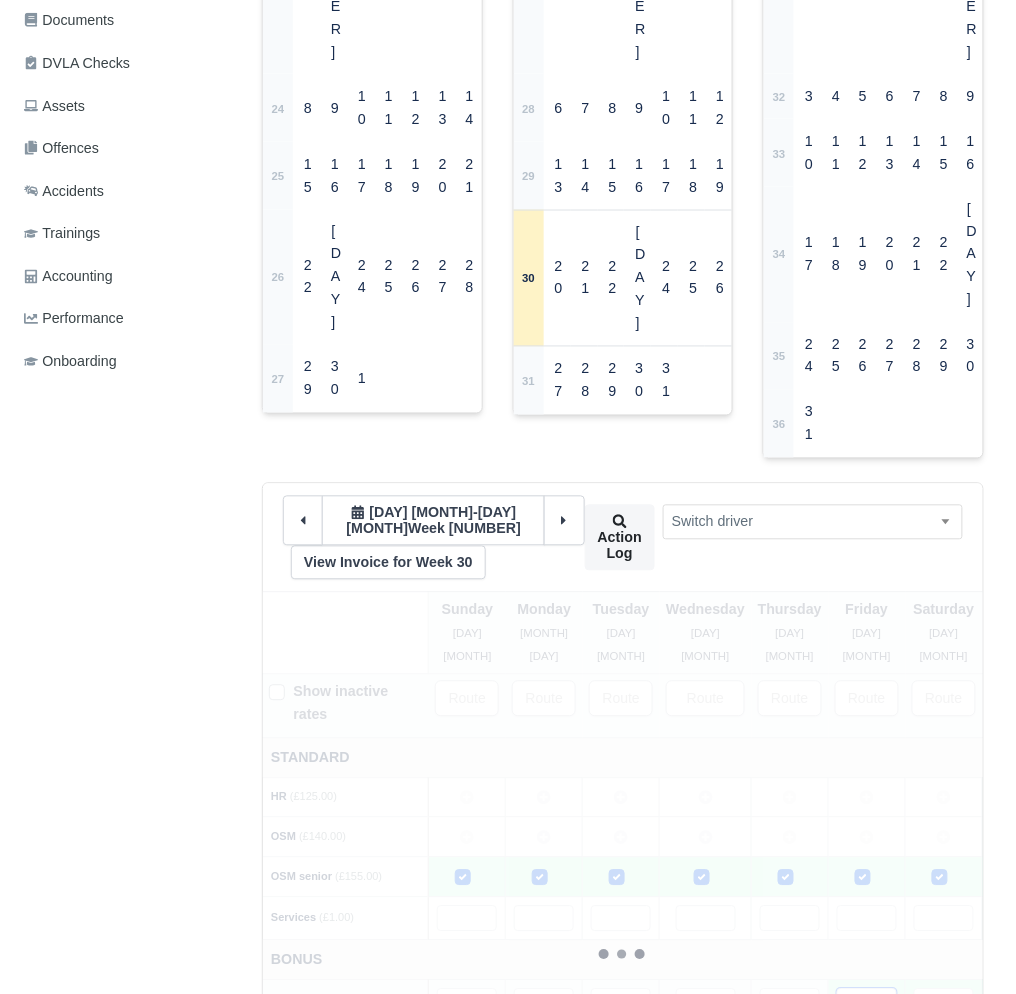type 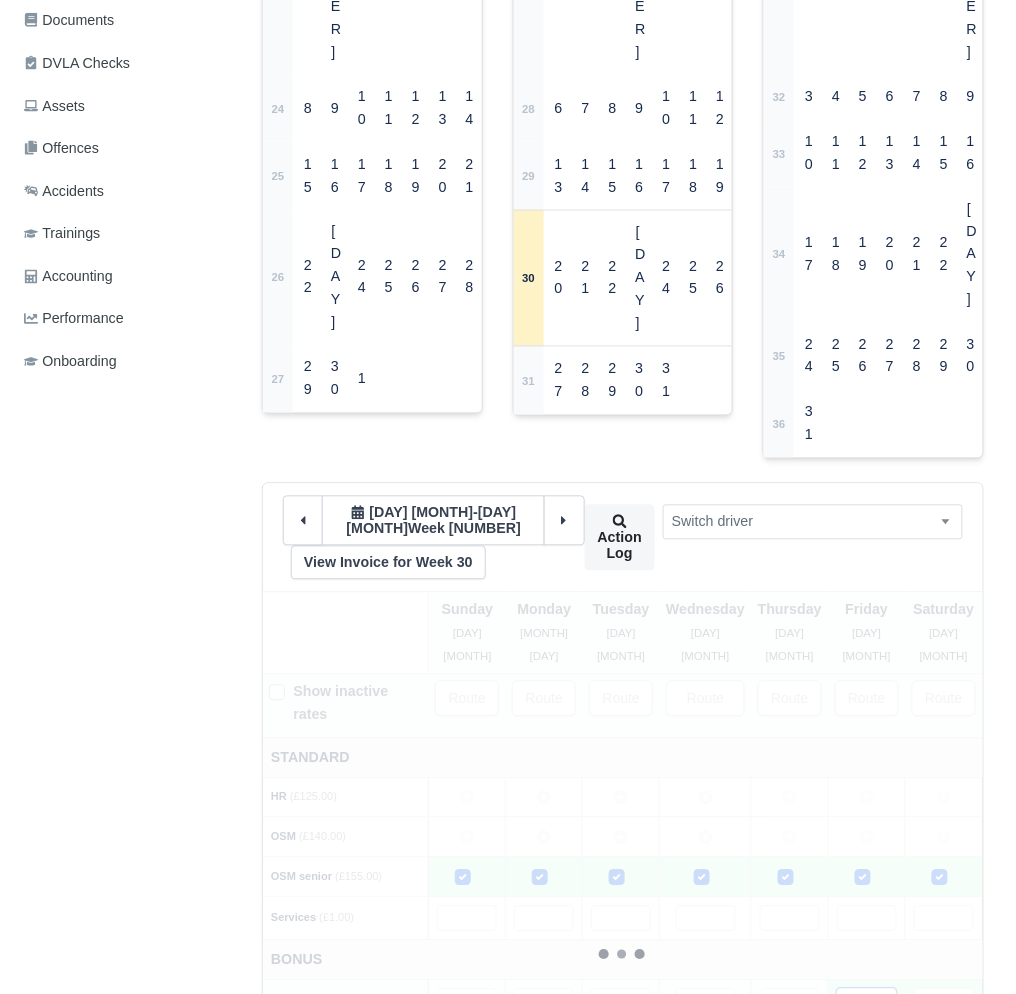 type 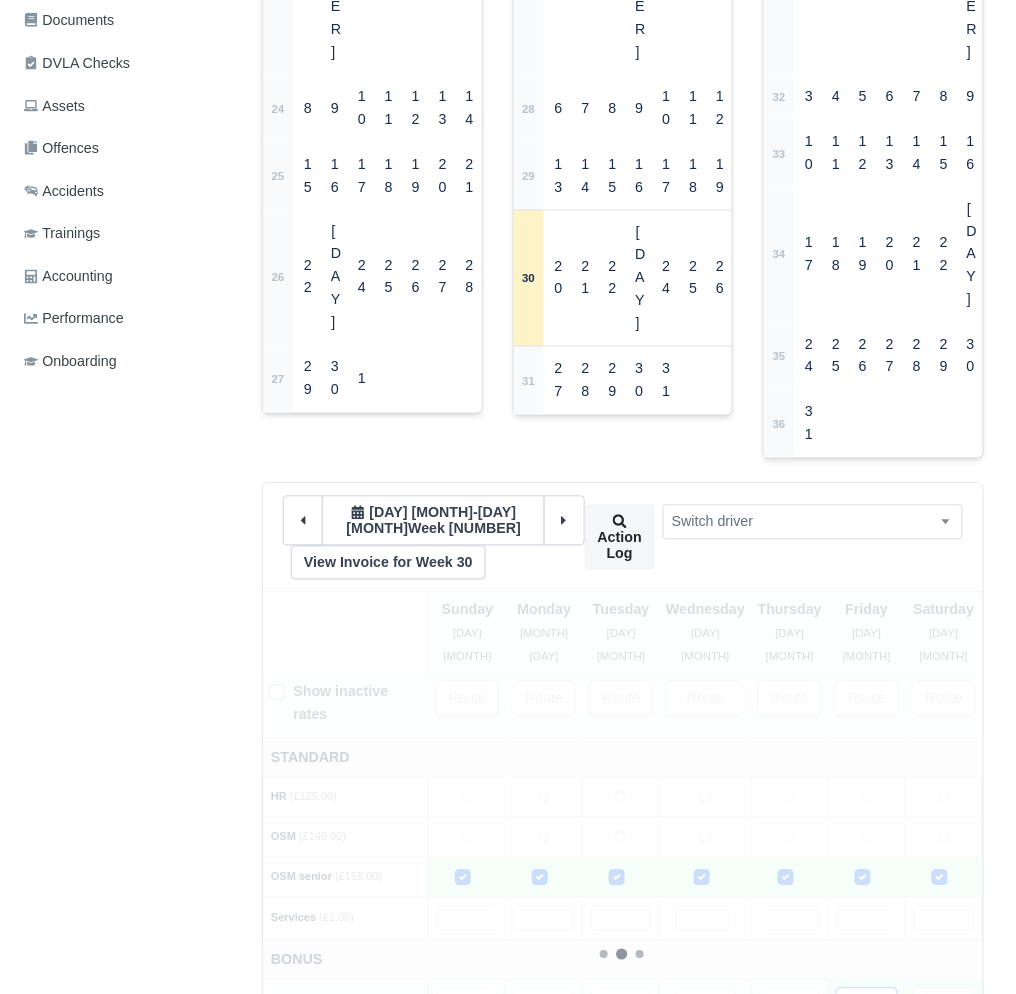 type 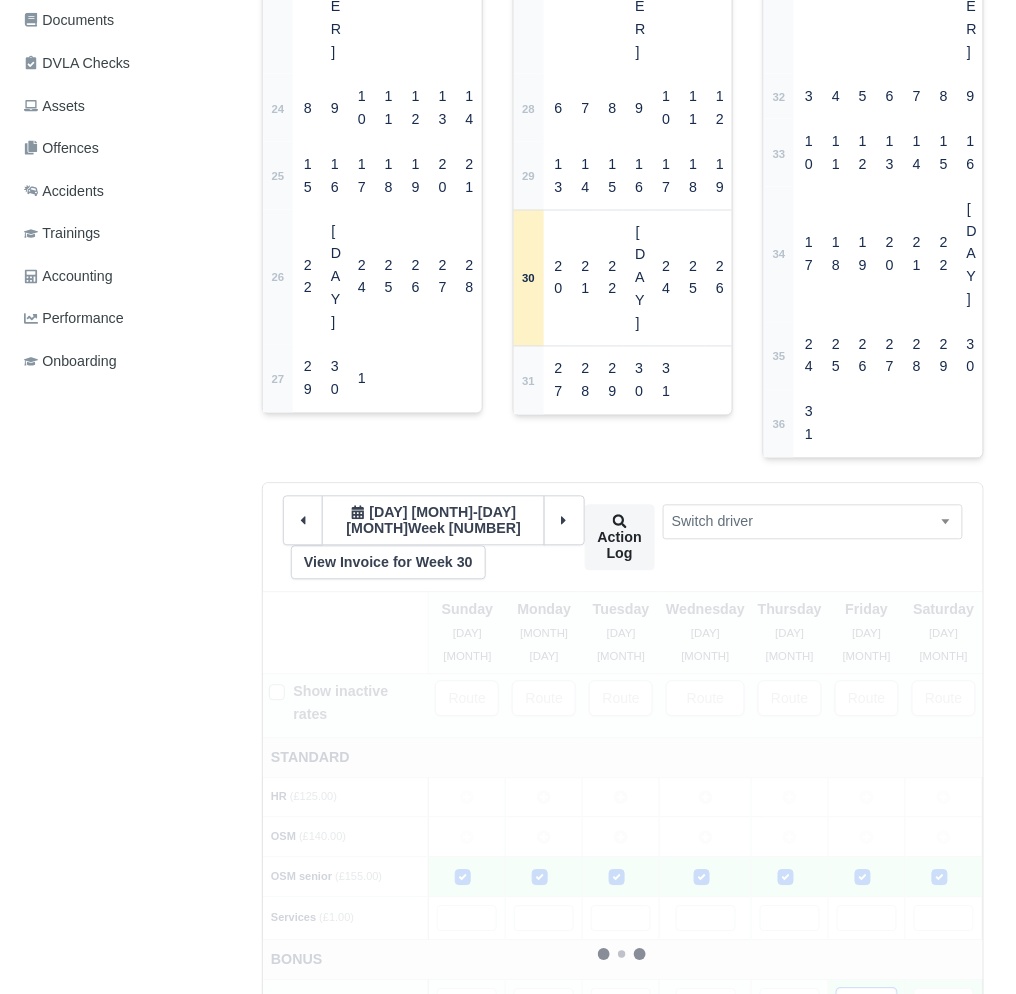 type 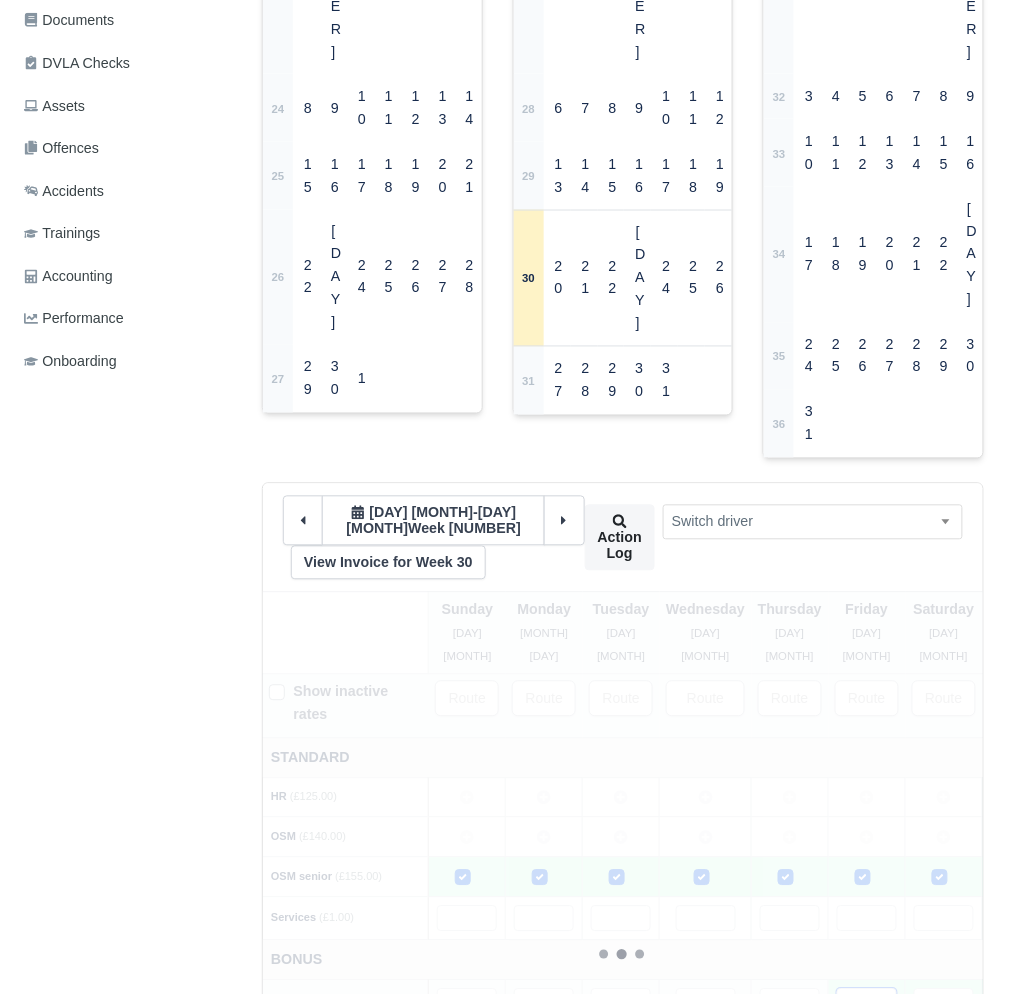 type 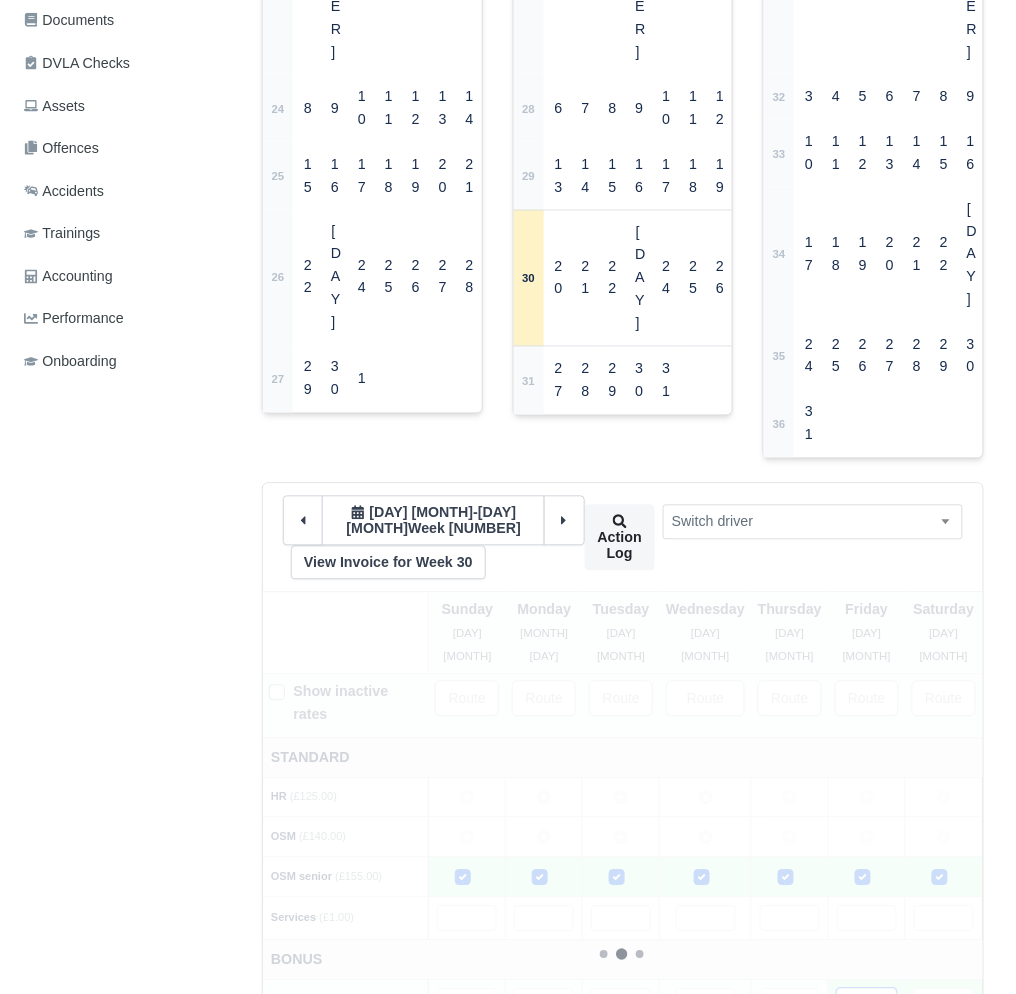 type 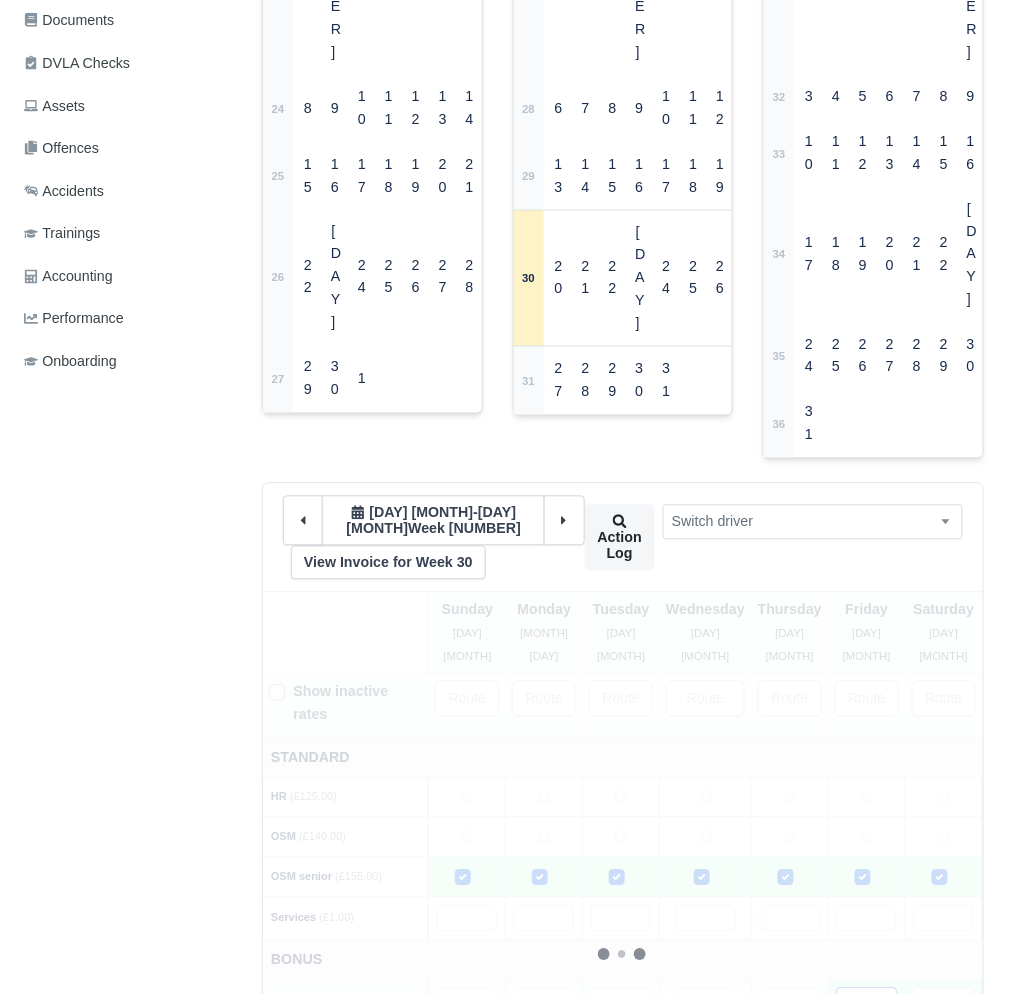 type 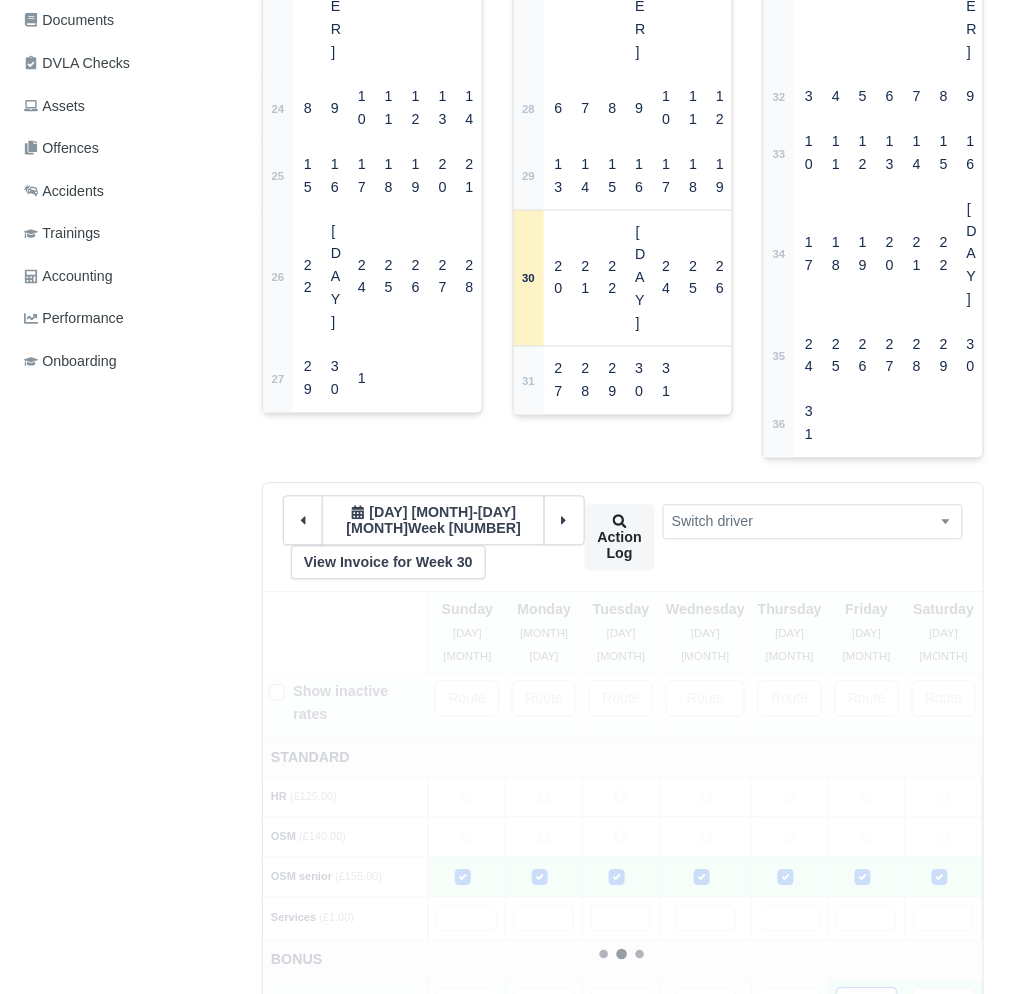 type 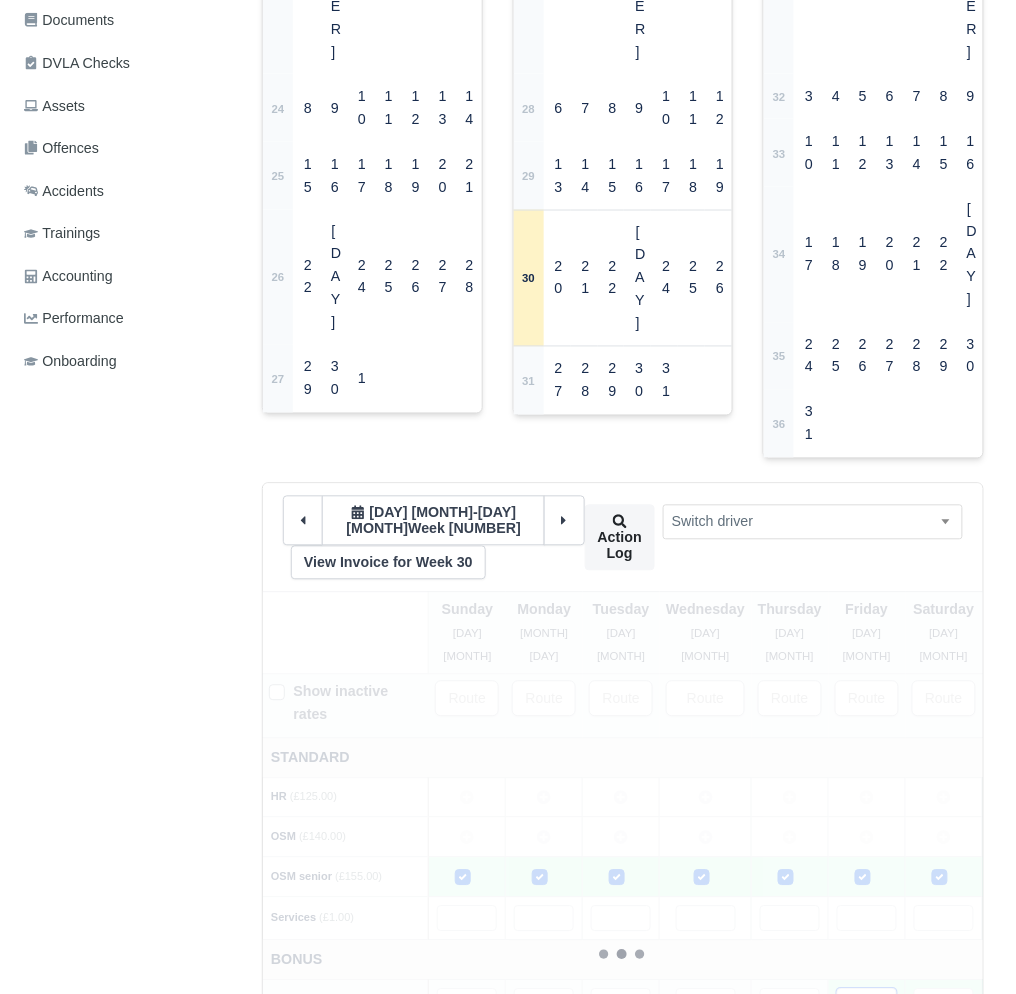 type 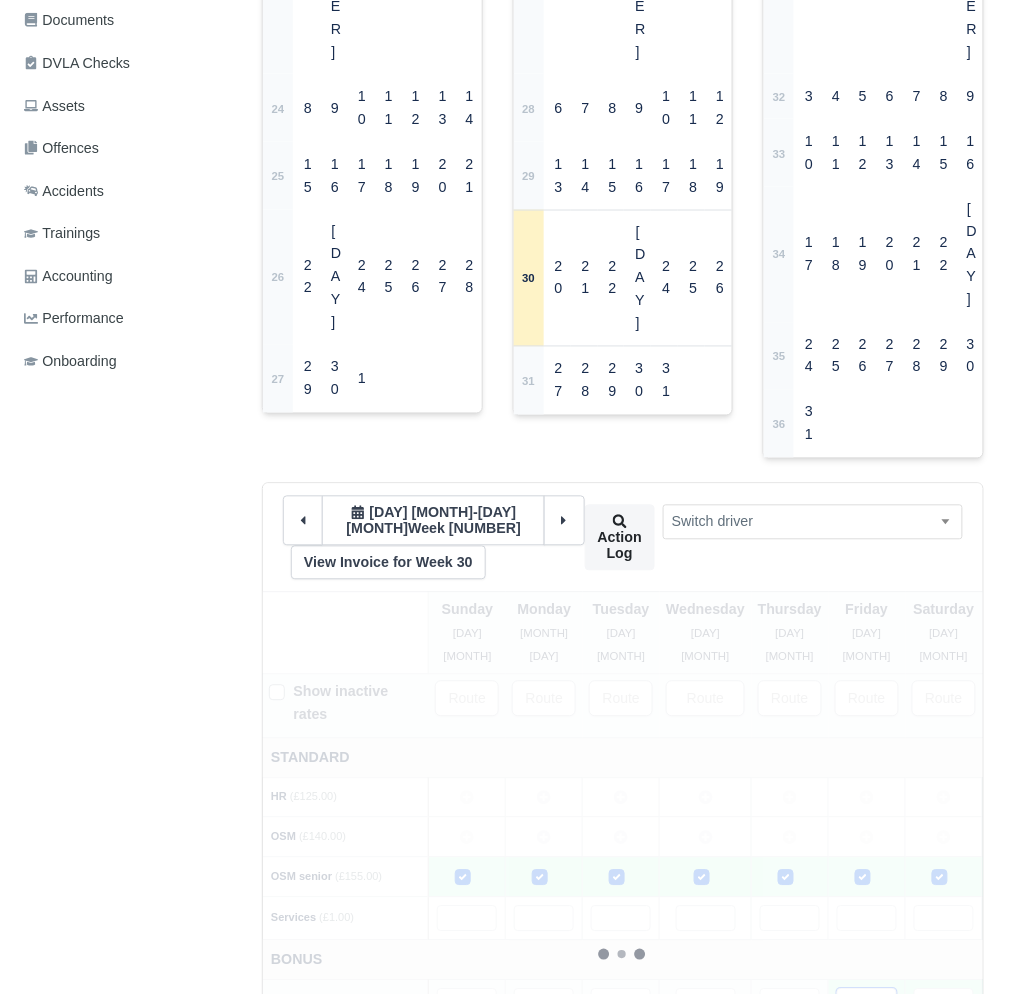 type 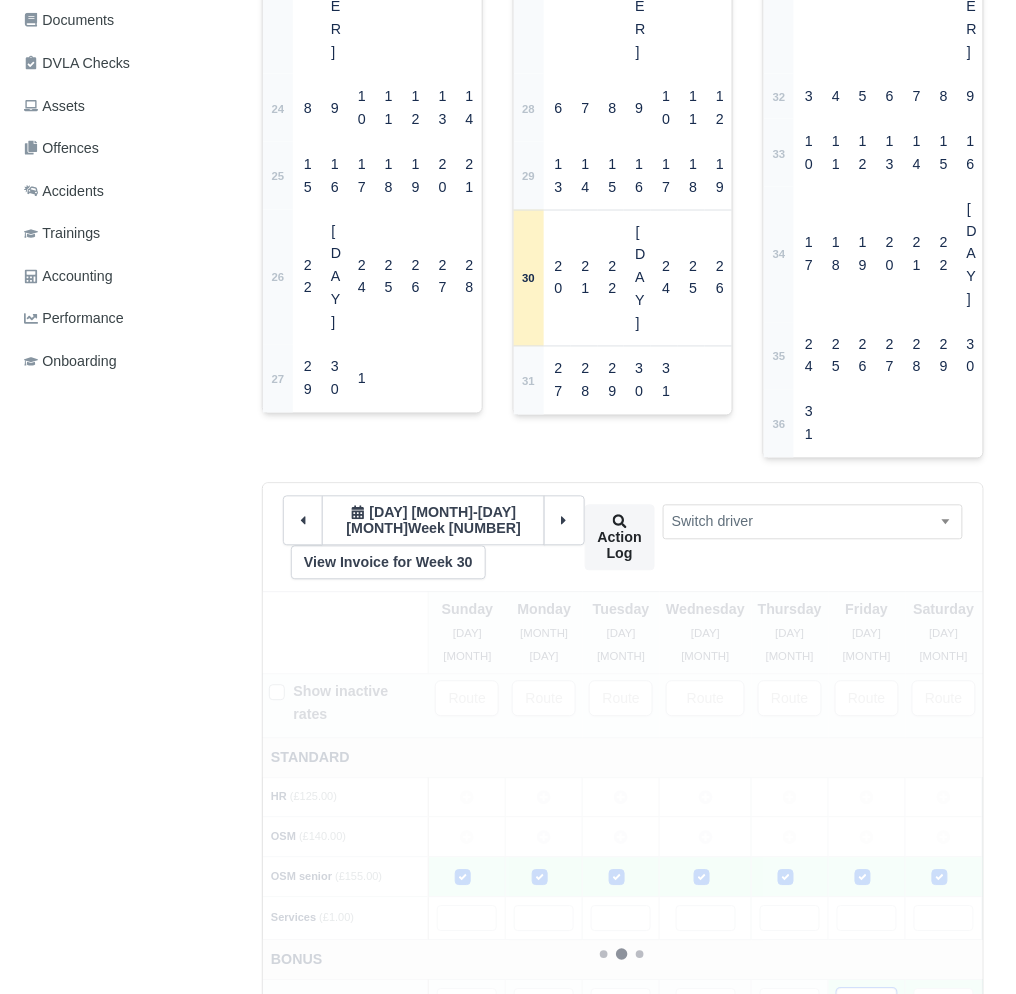 type 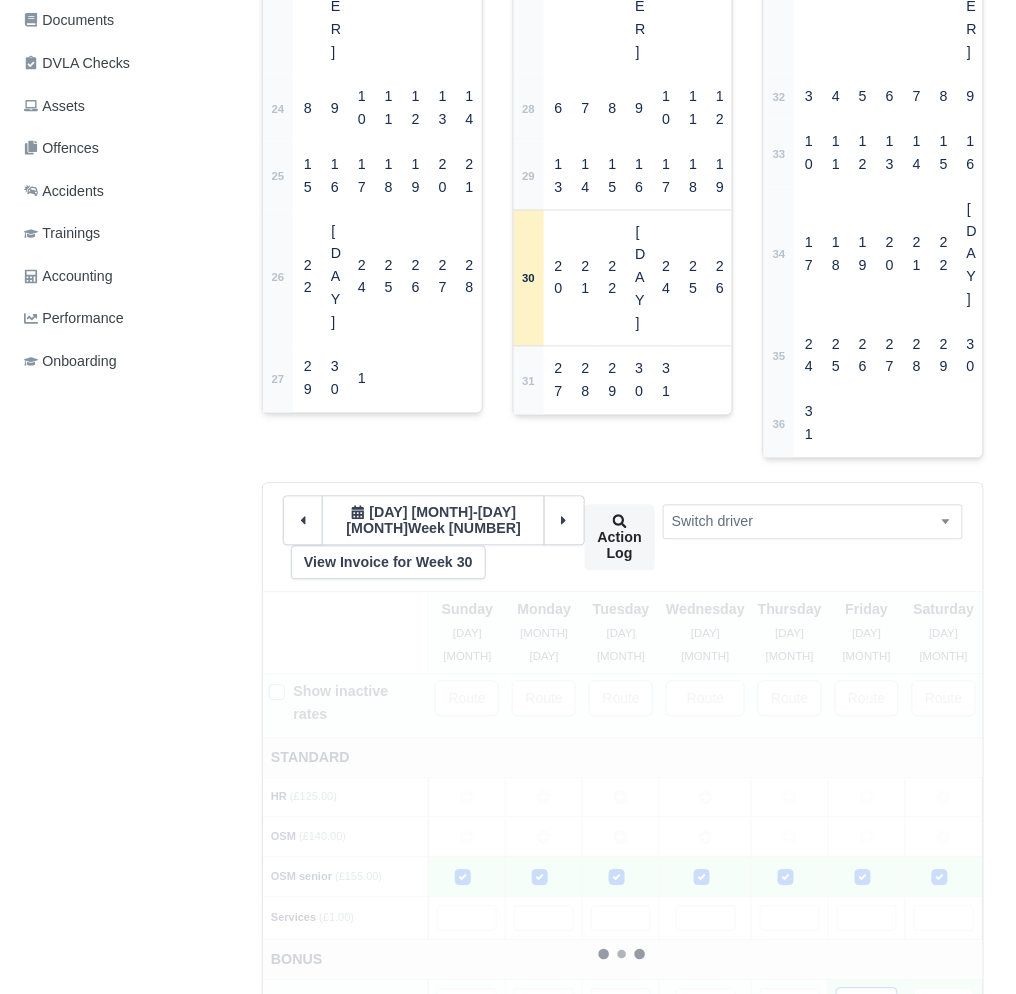 type 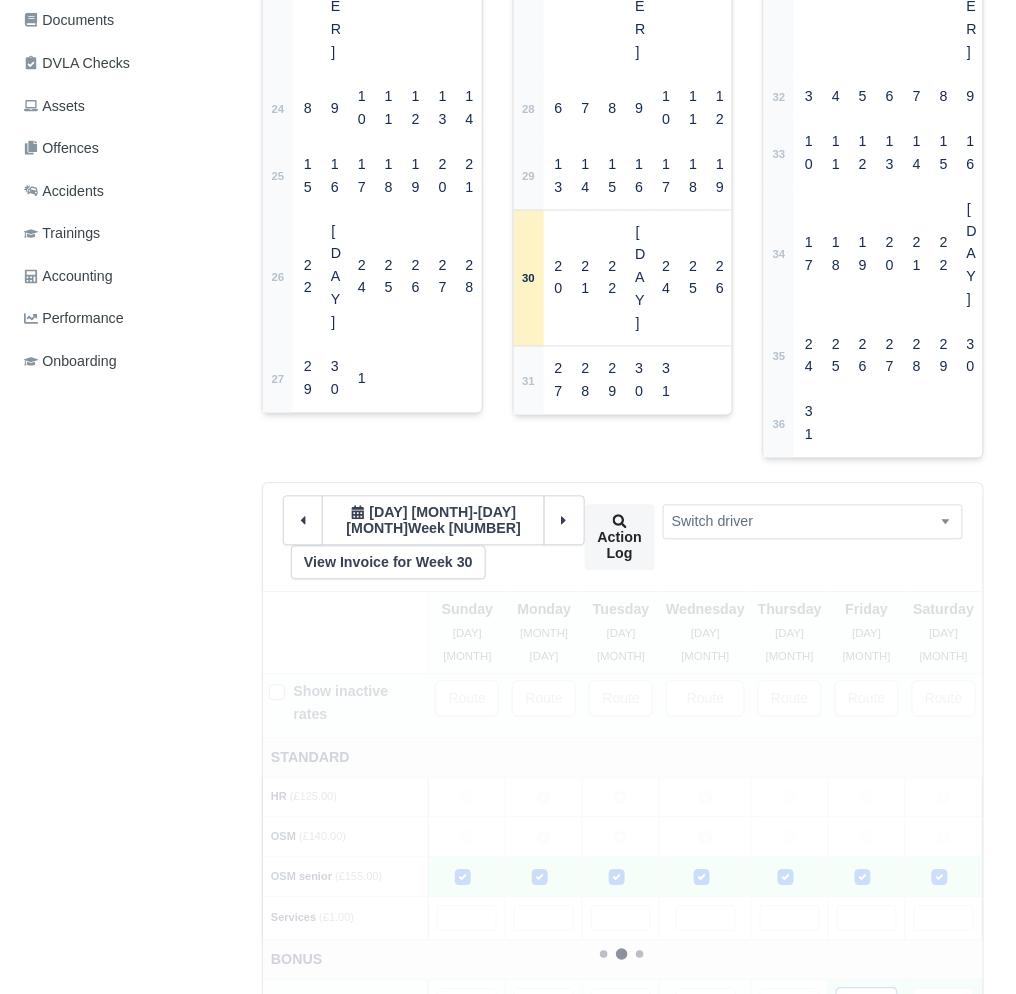 type 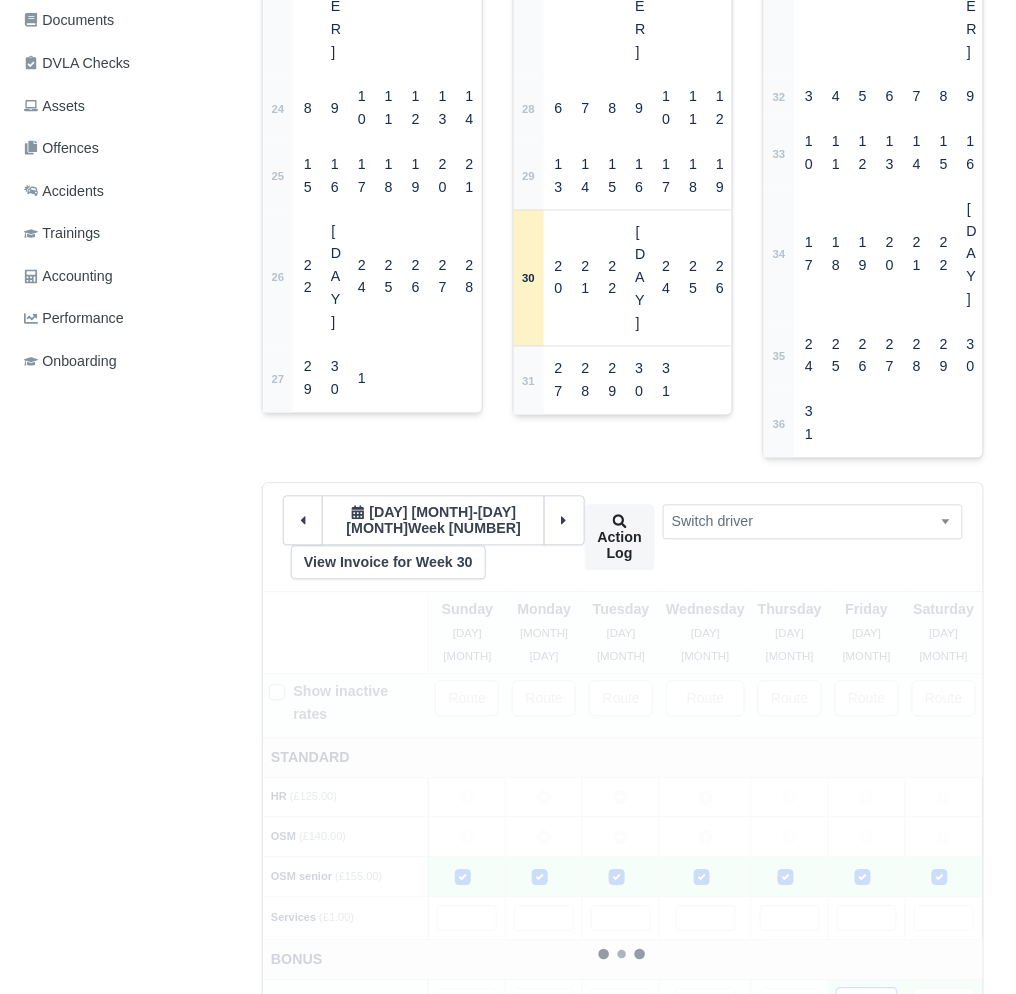 type 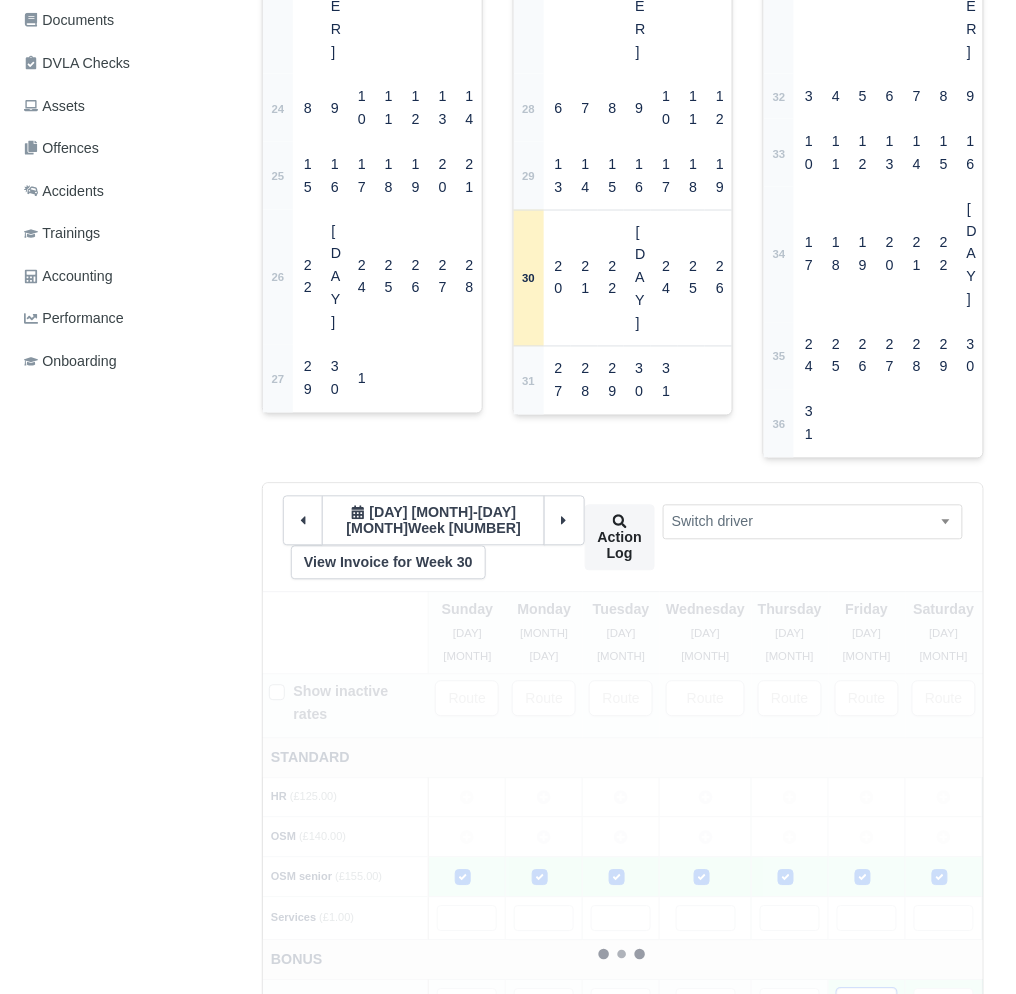 type 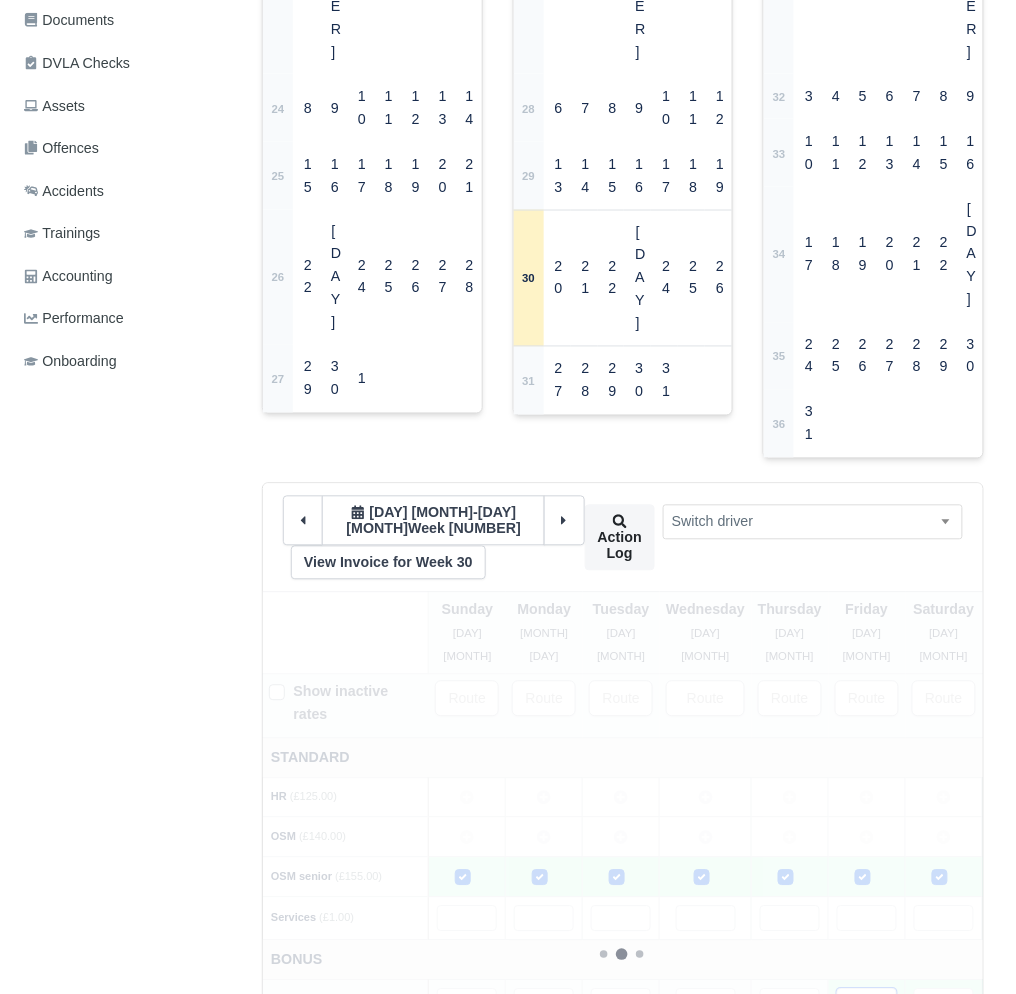 type 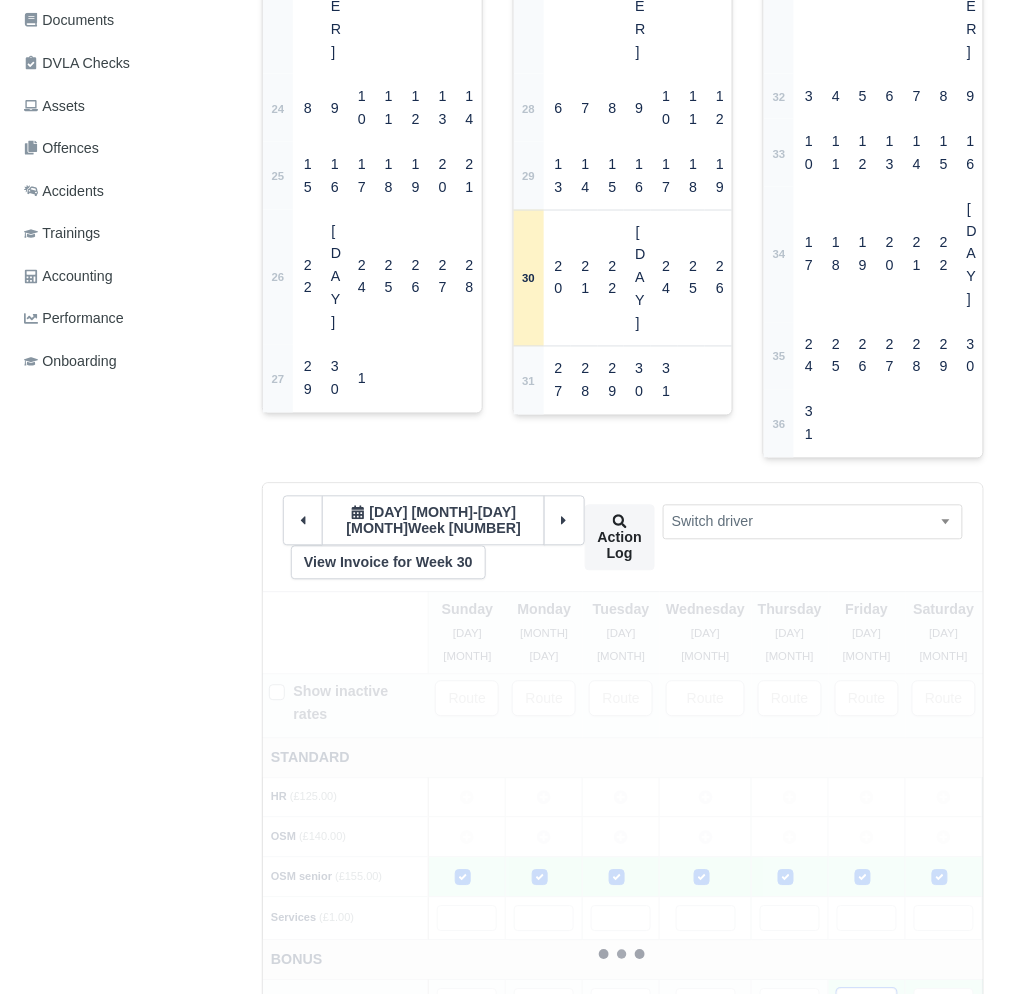 type 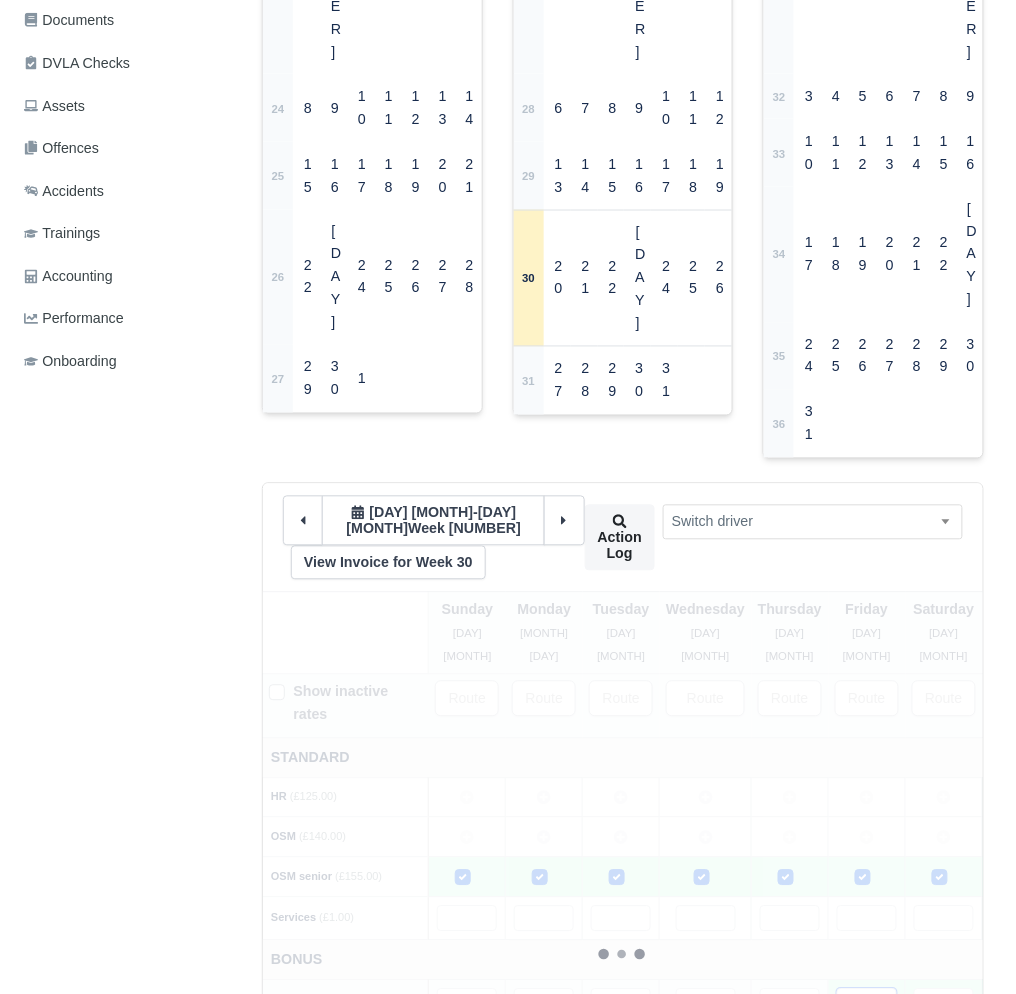 type 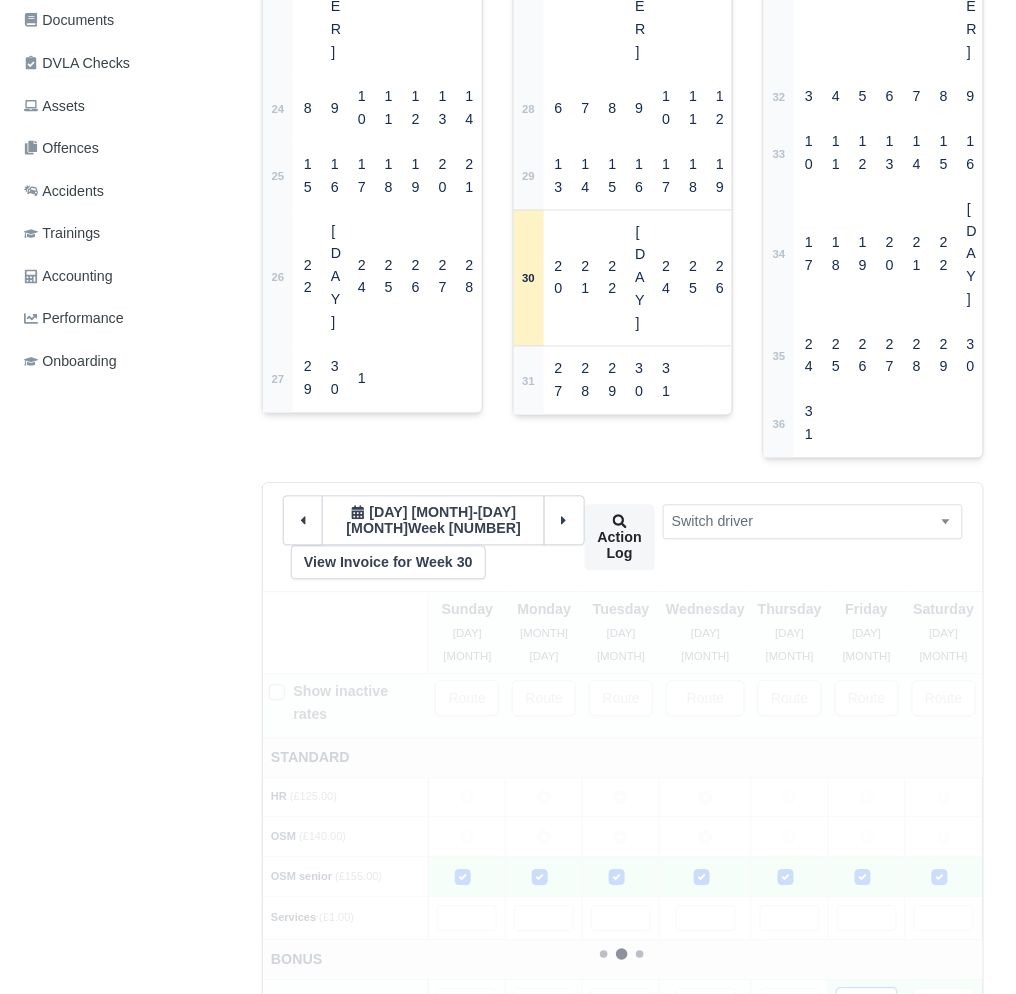 type 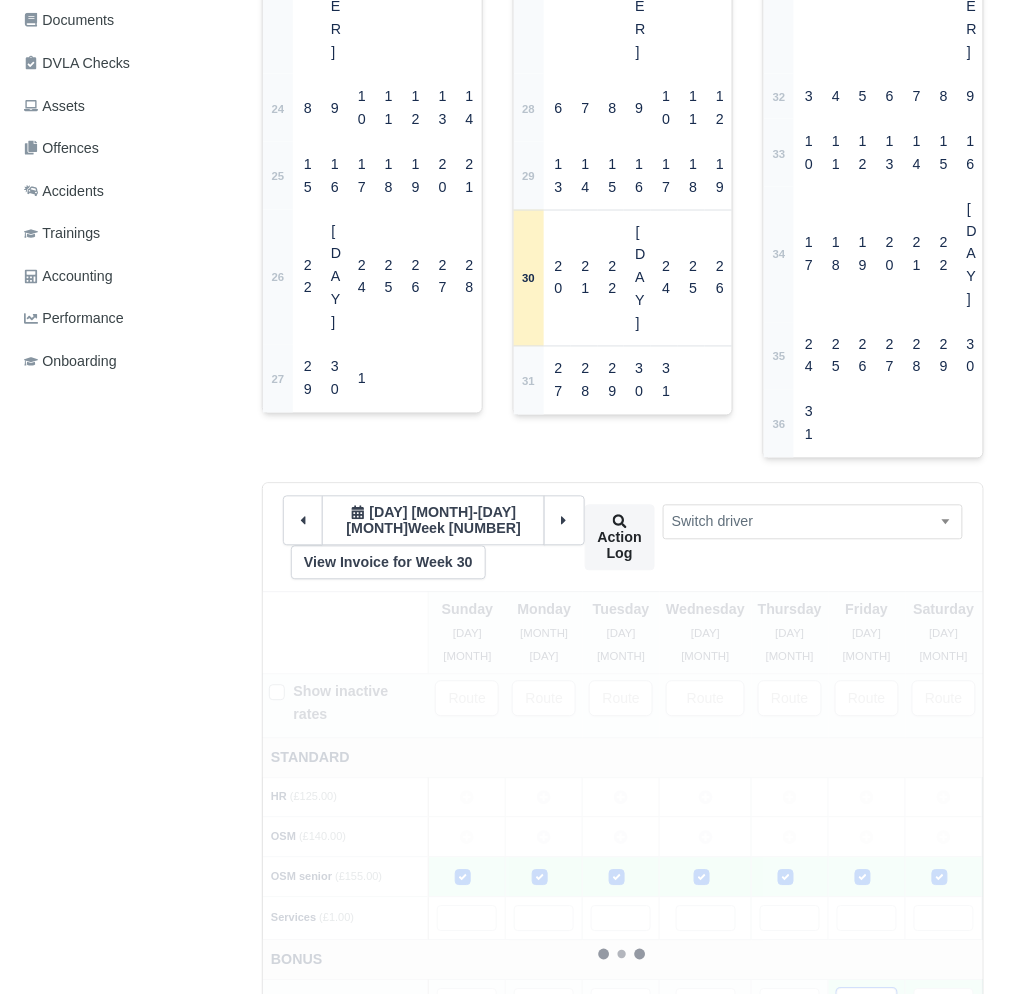 type 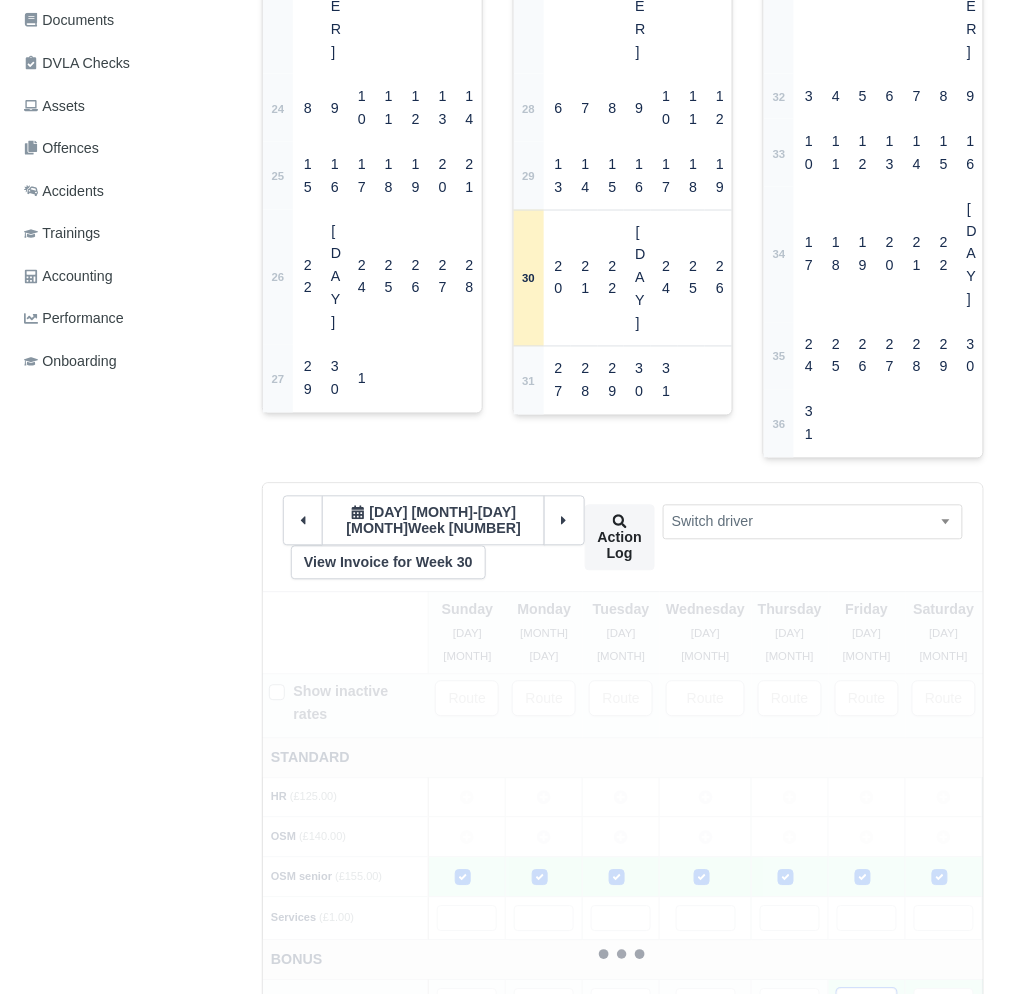 type 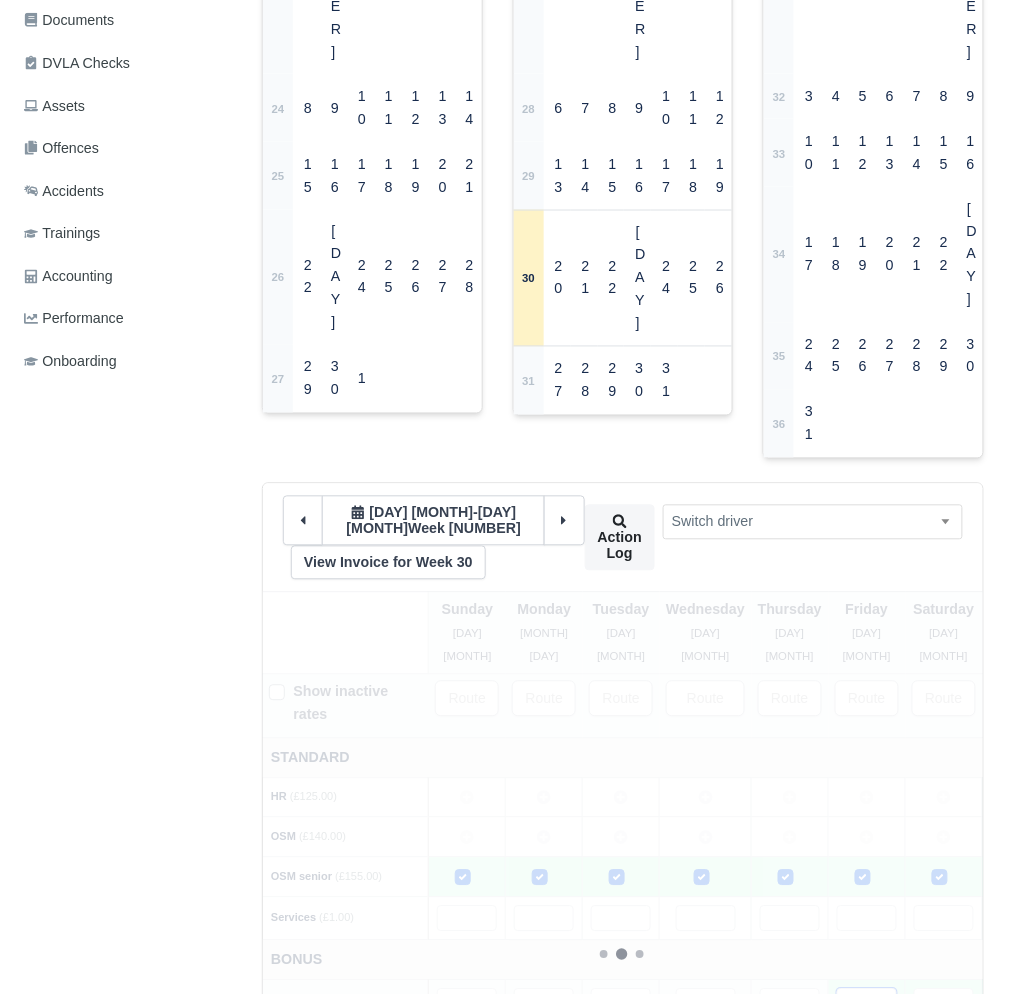 type 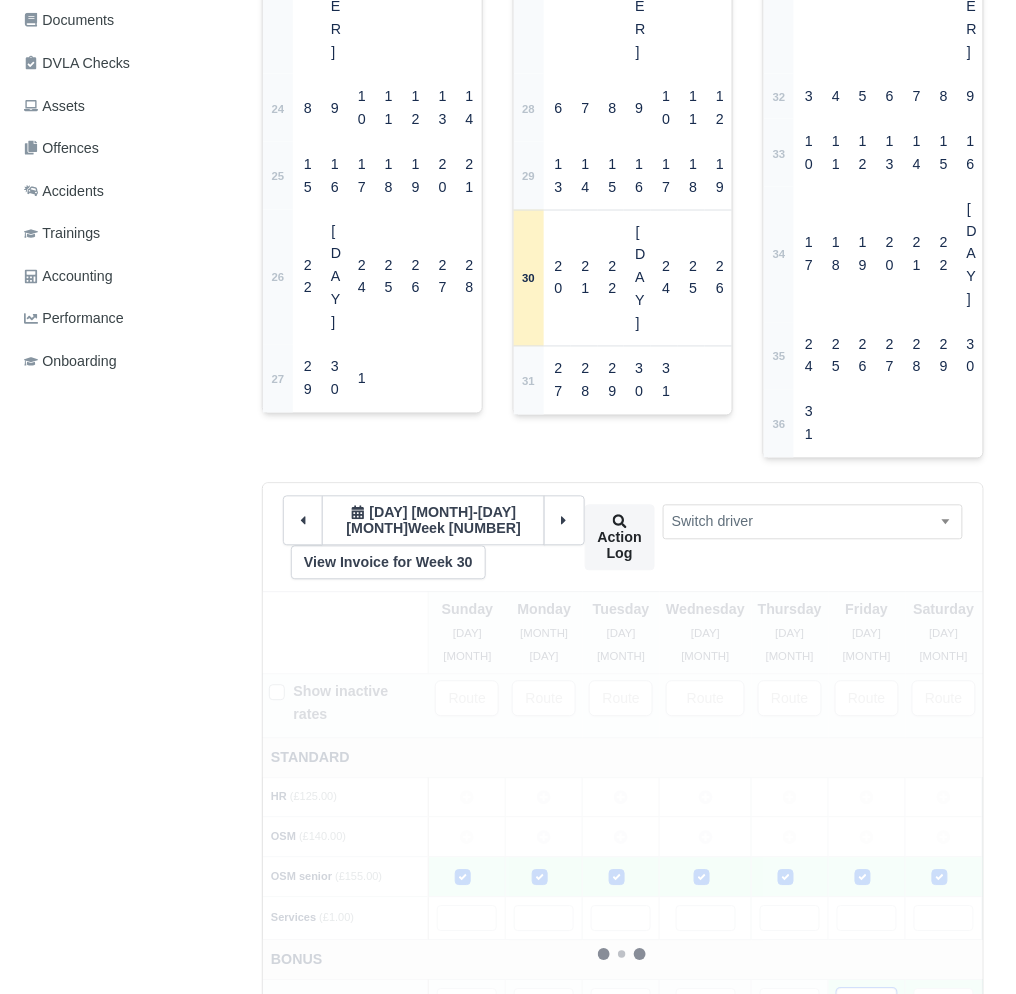 type 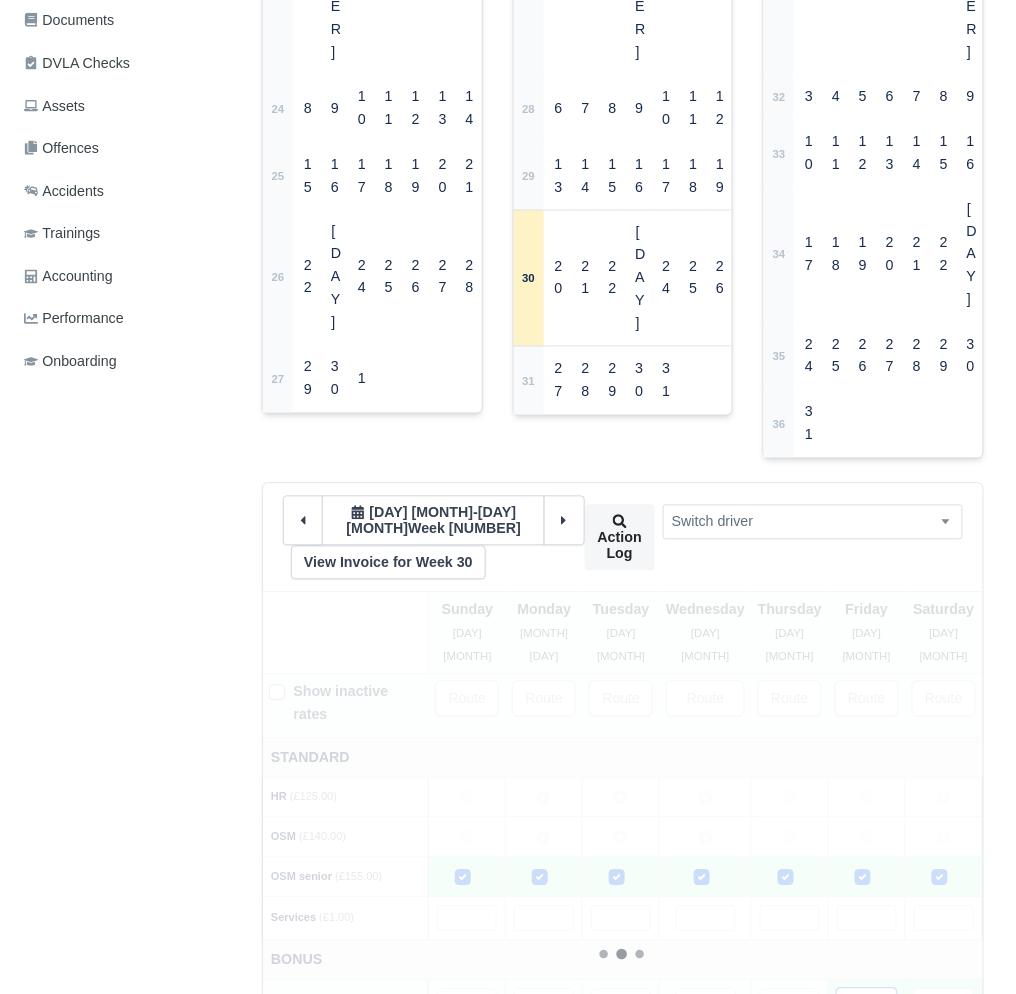 type 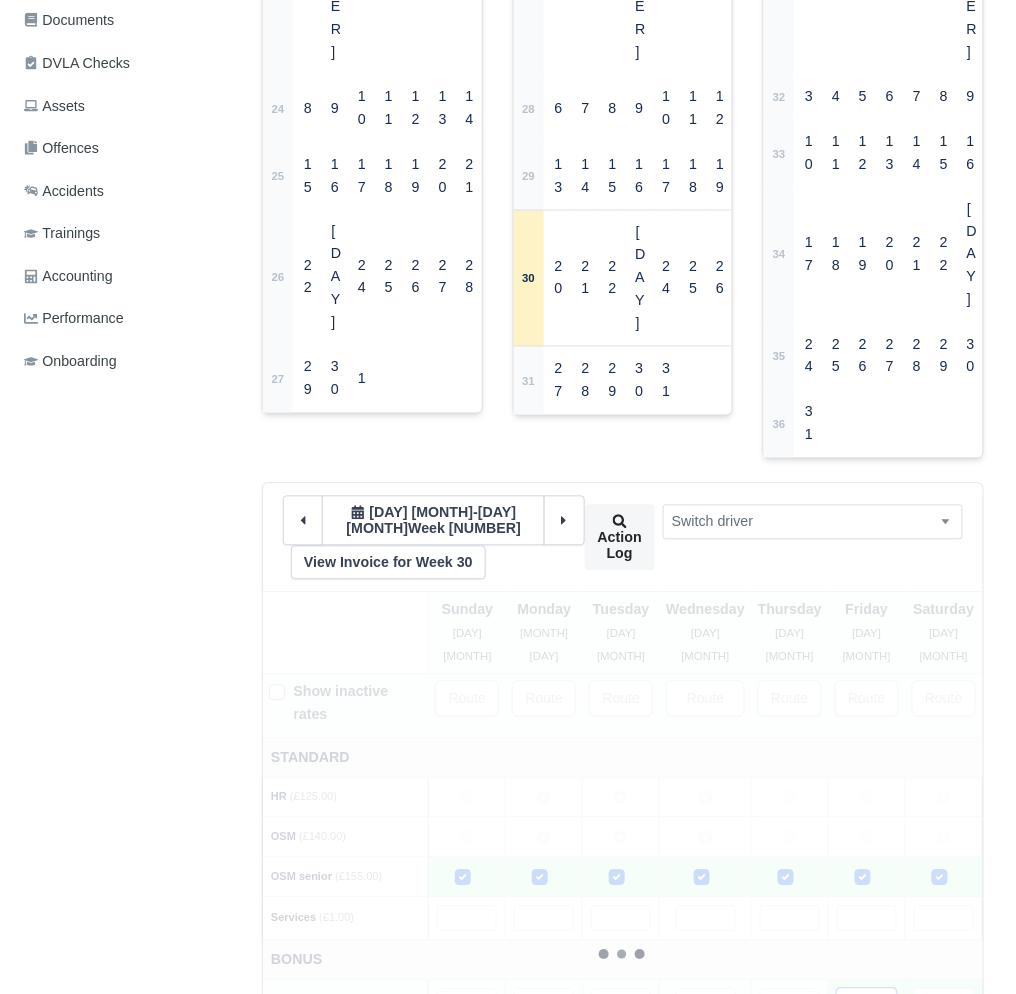 type 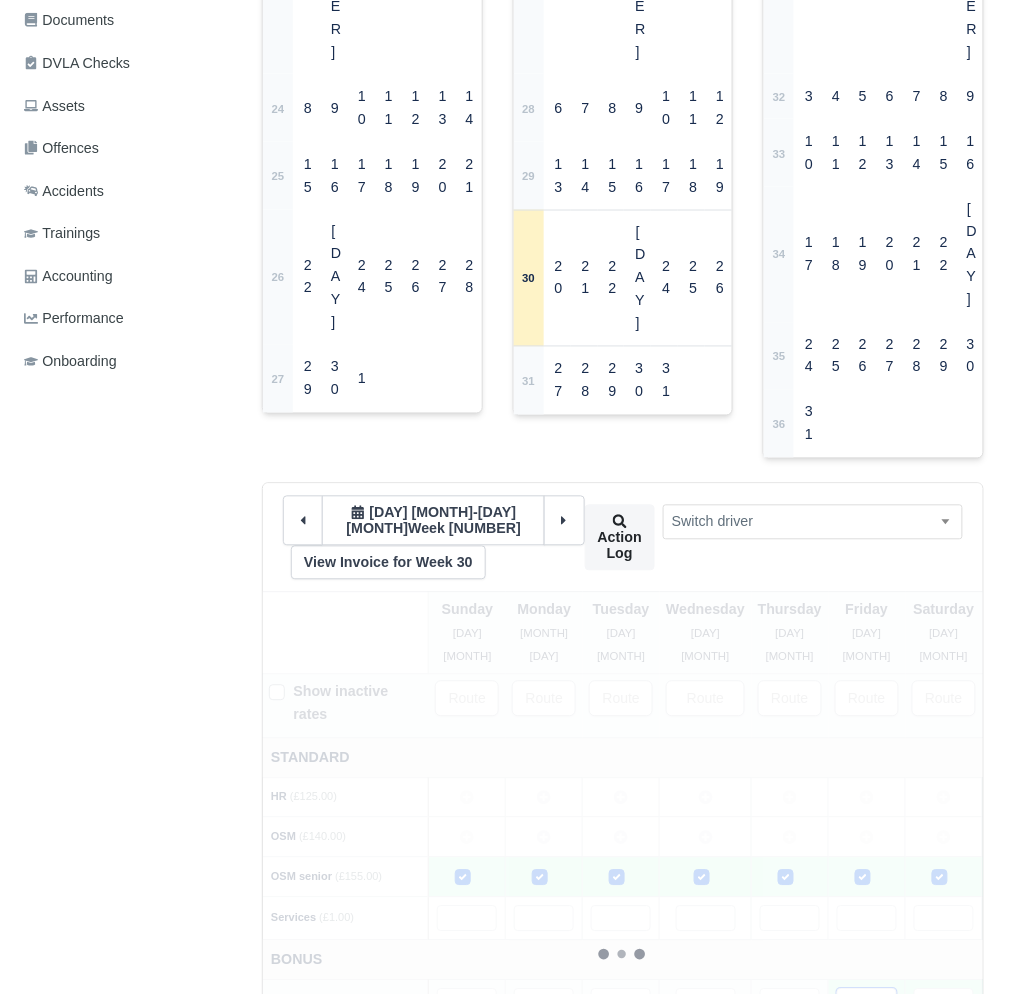 type 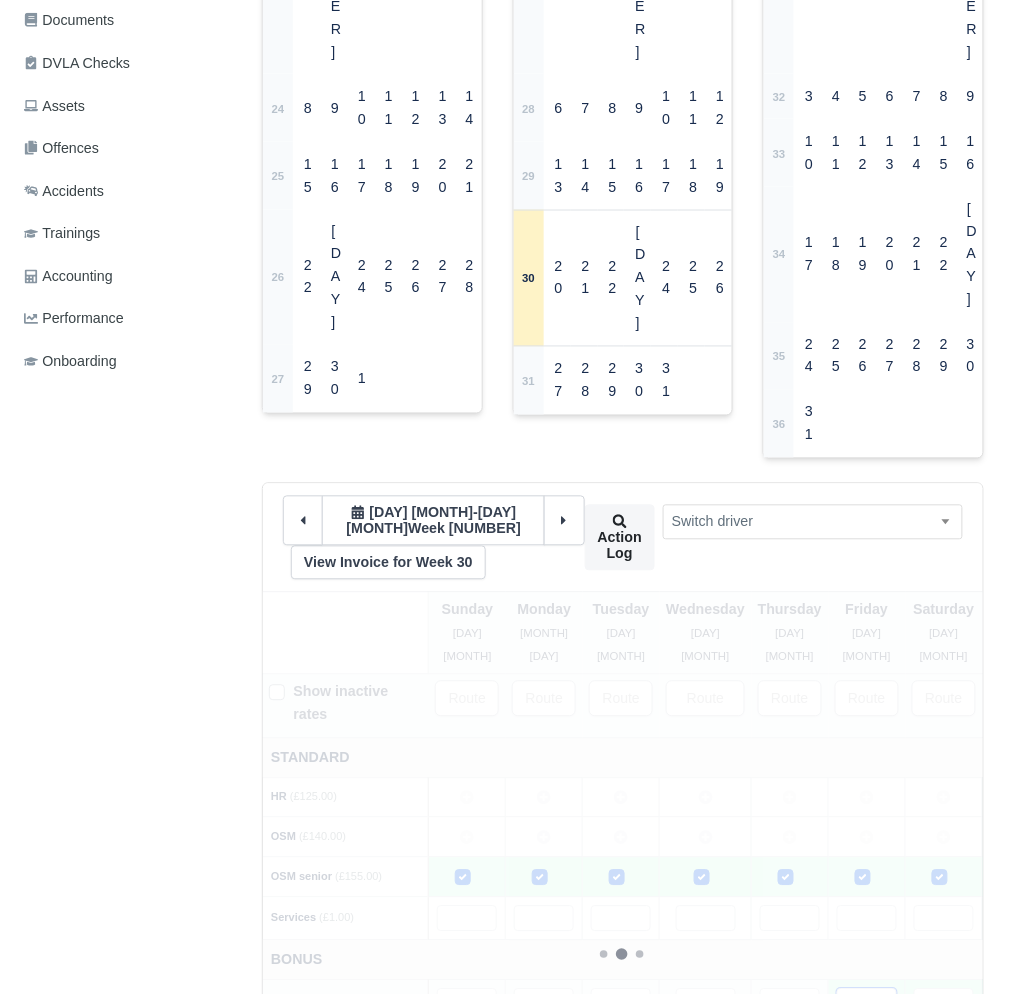 type 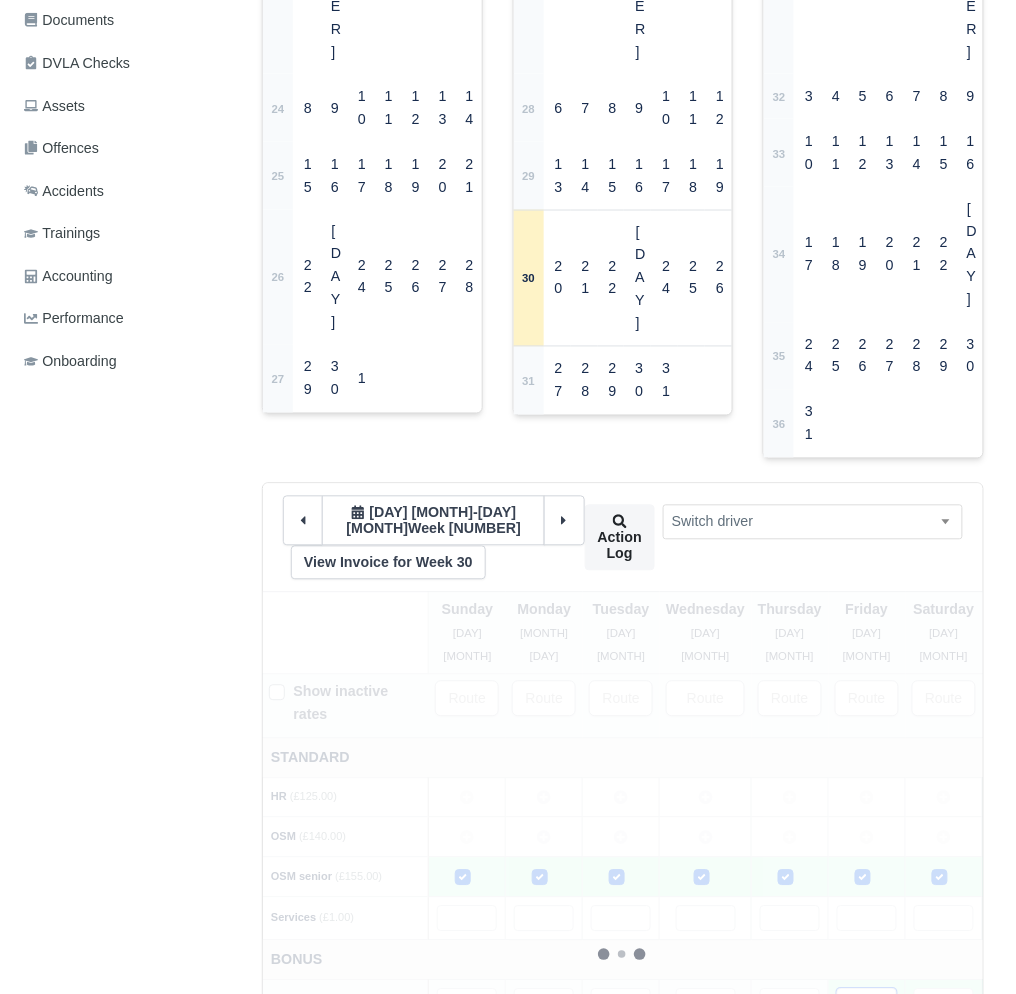 type 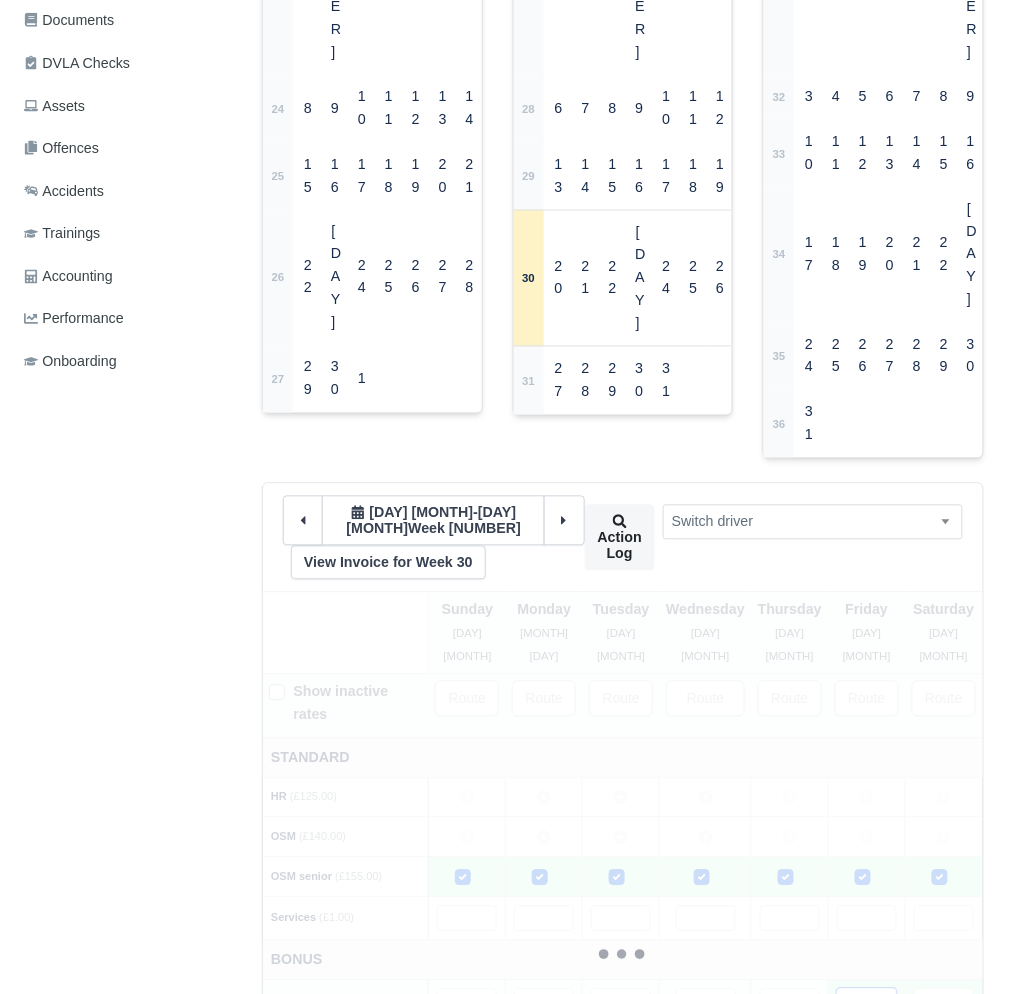 type 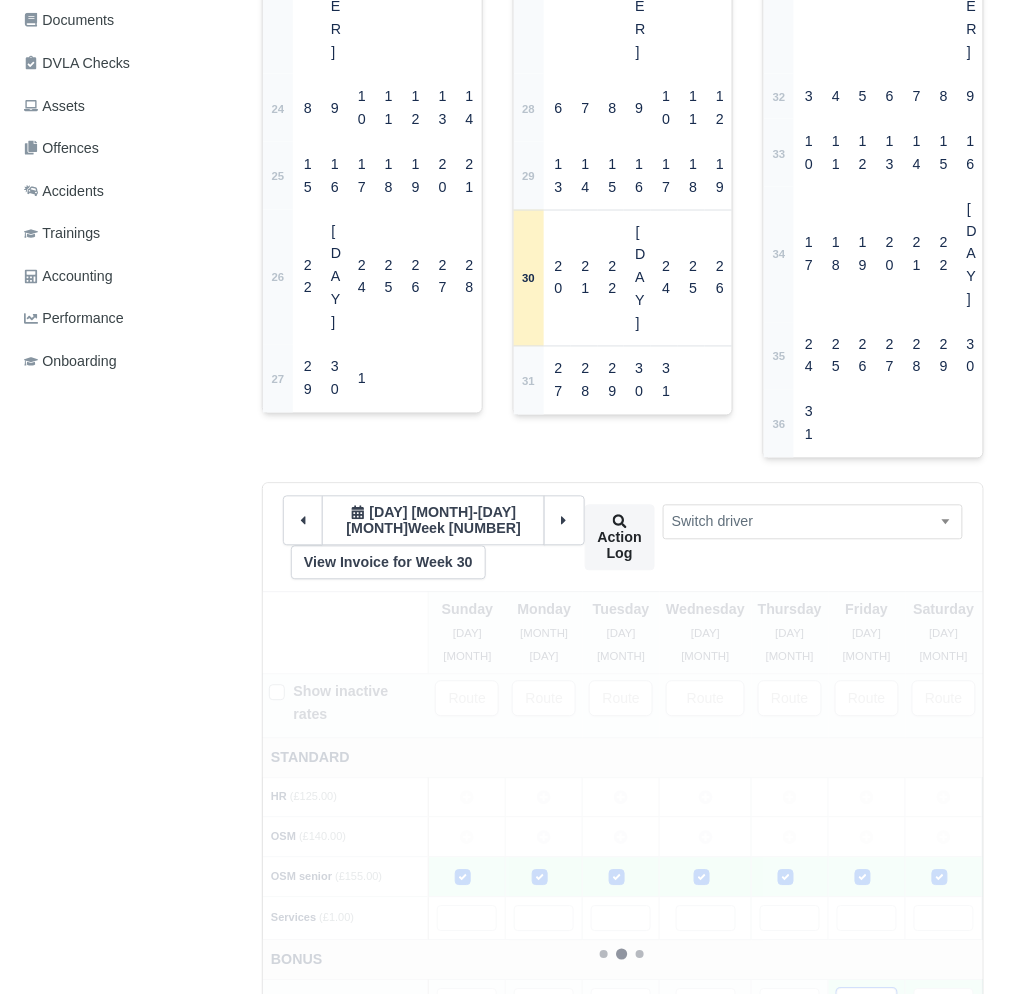 type 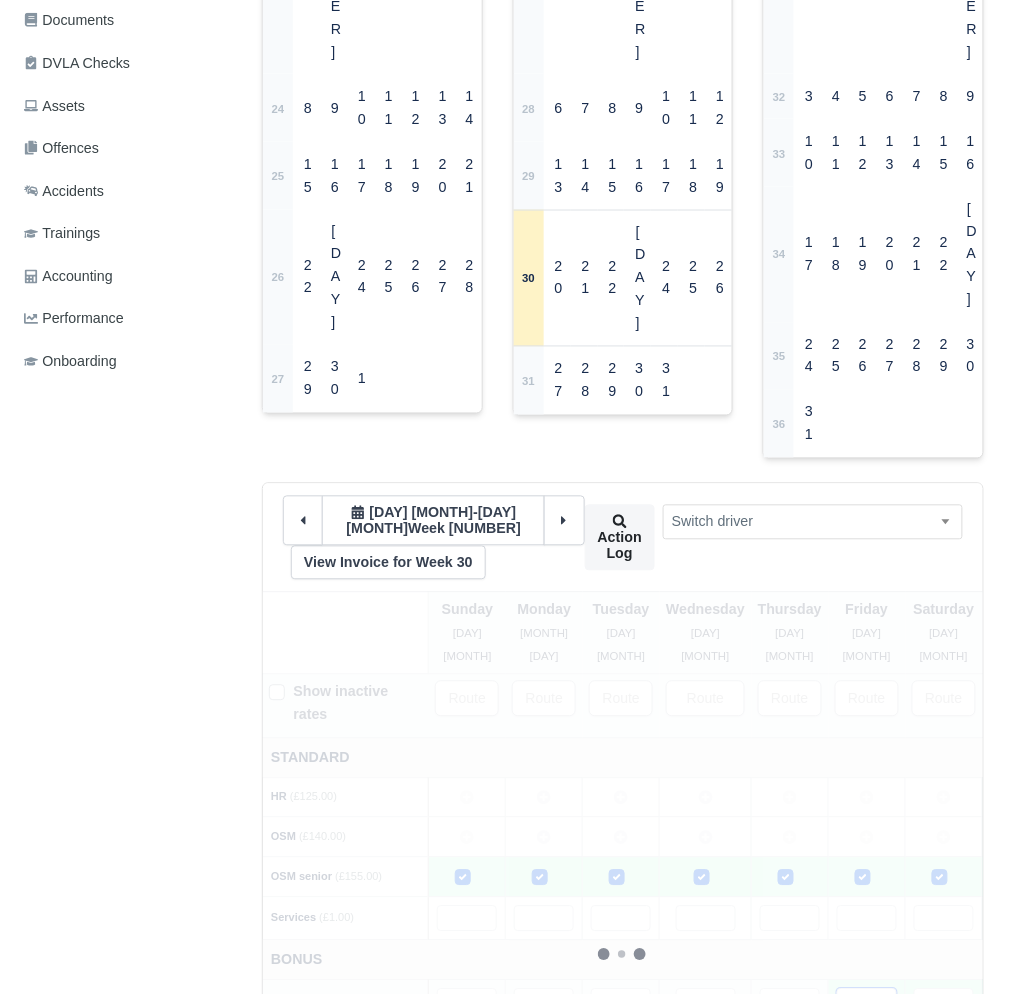 type 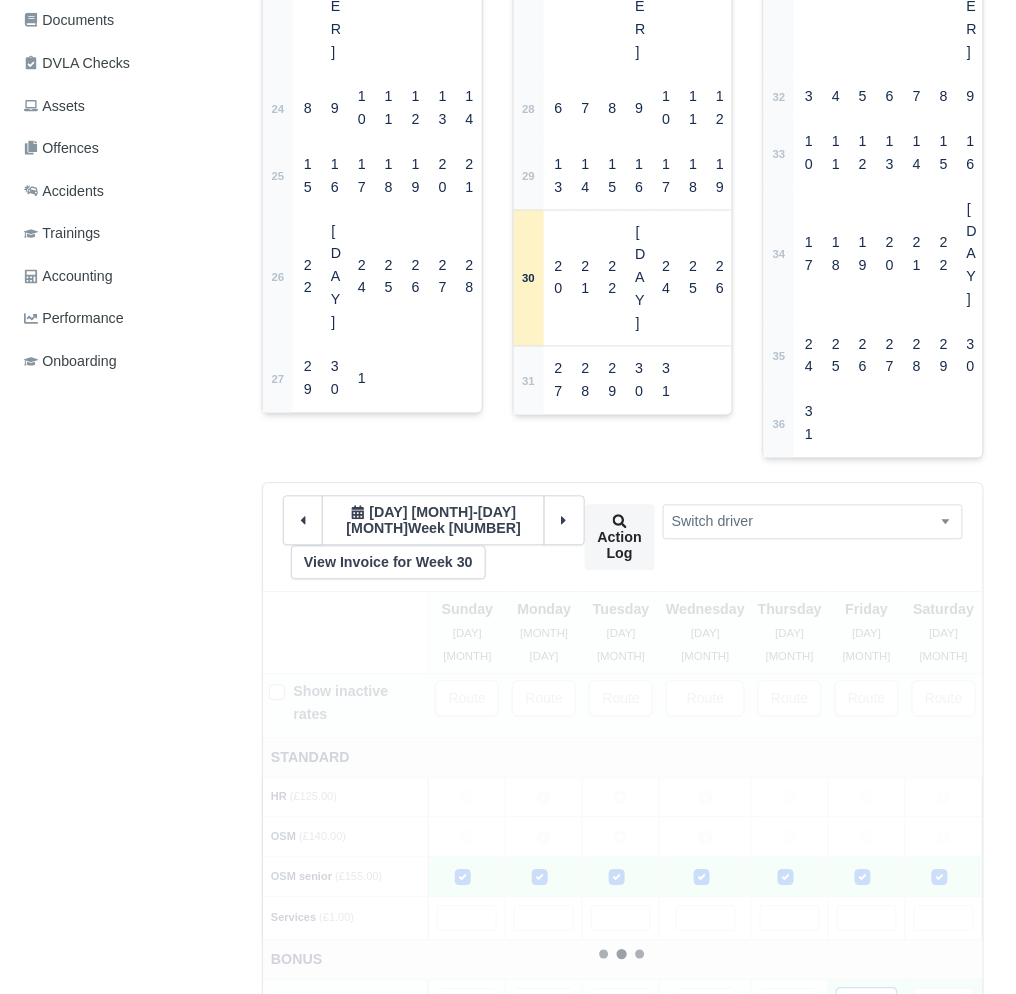 type 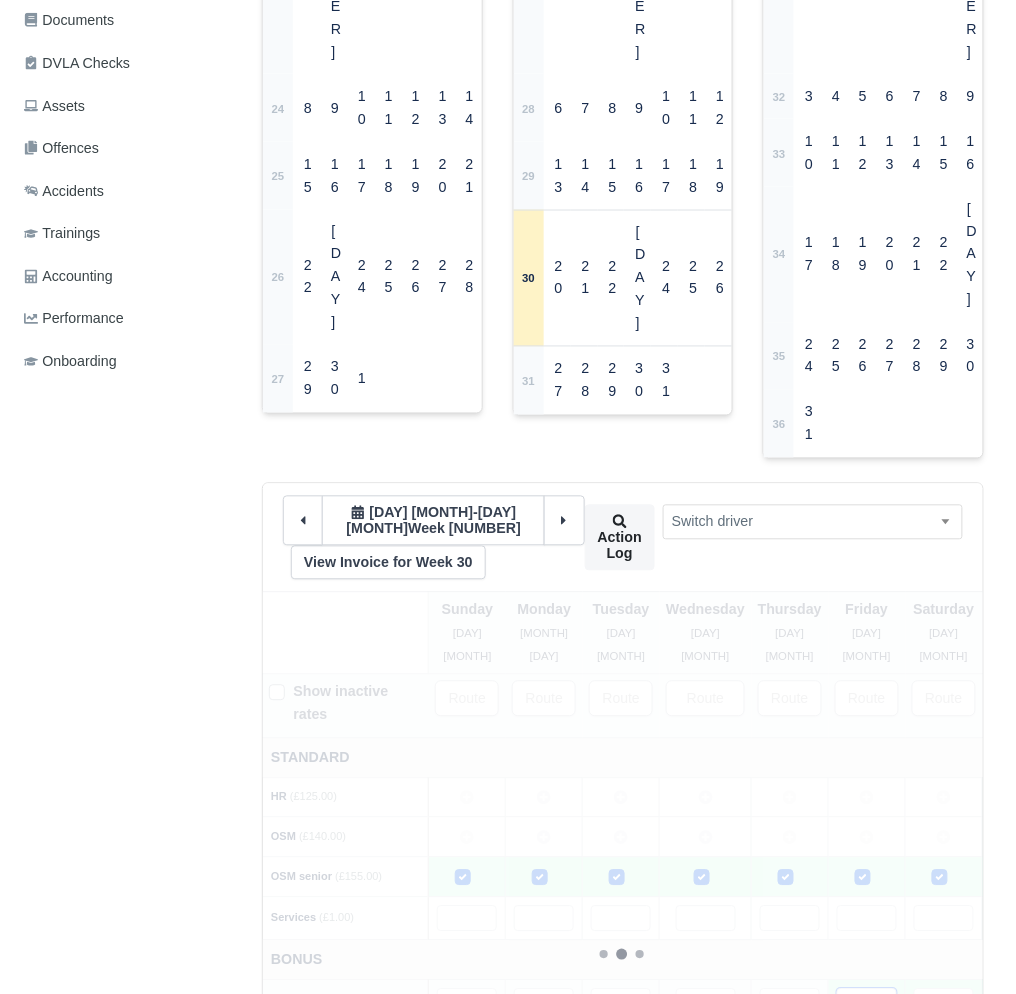type 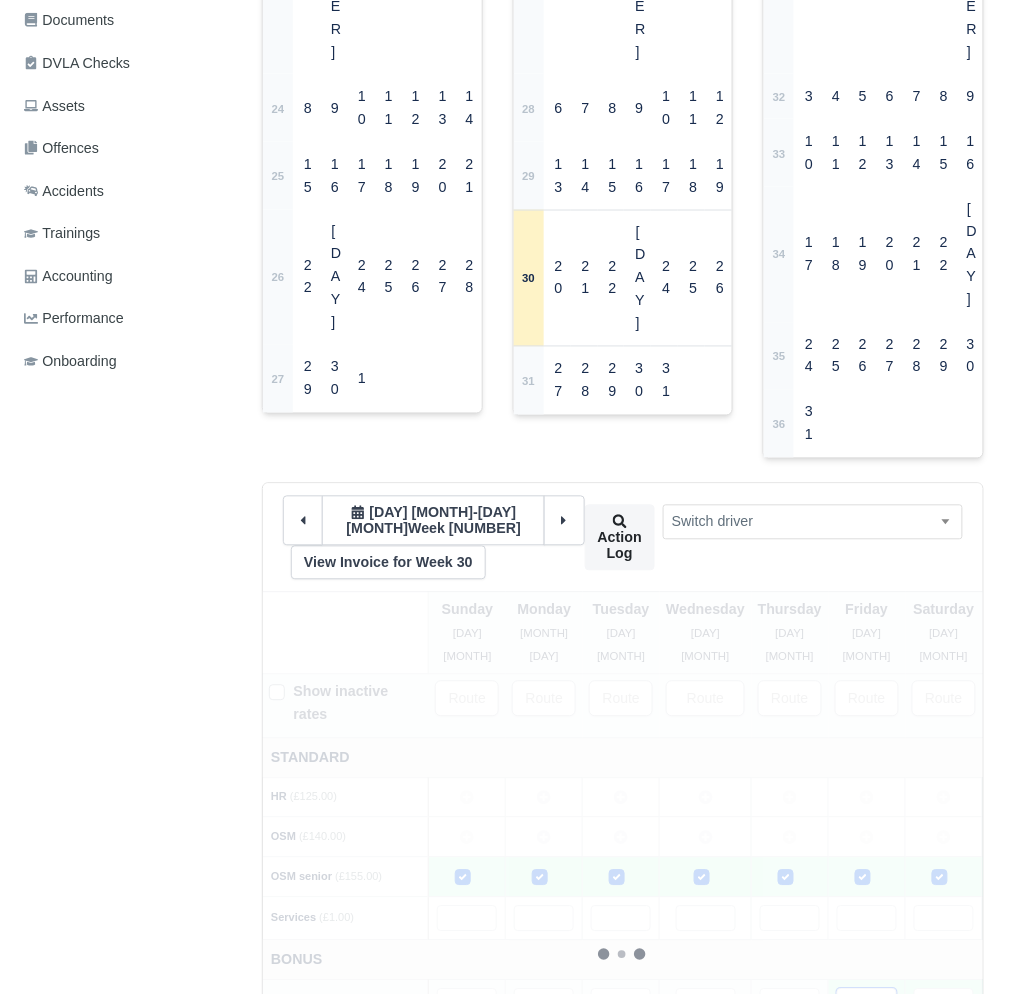 type 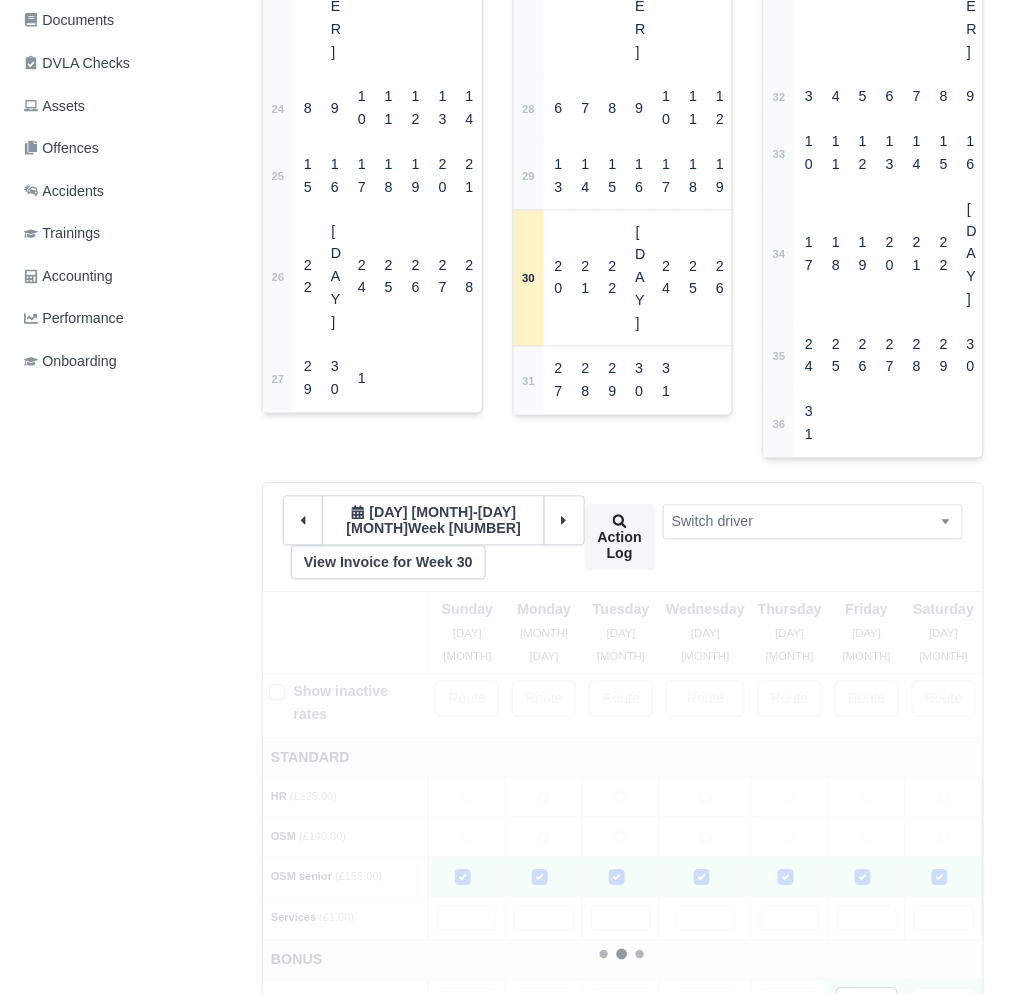 type 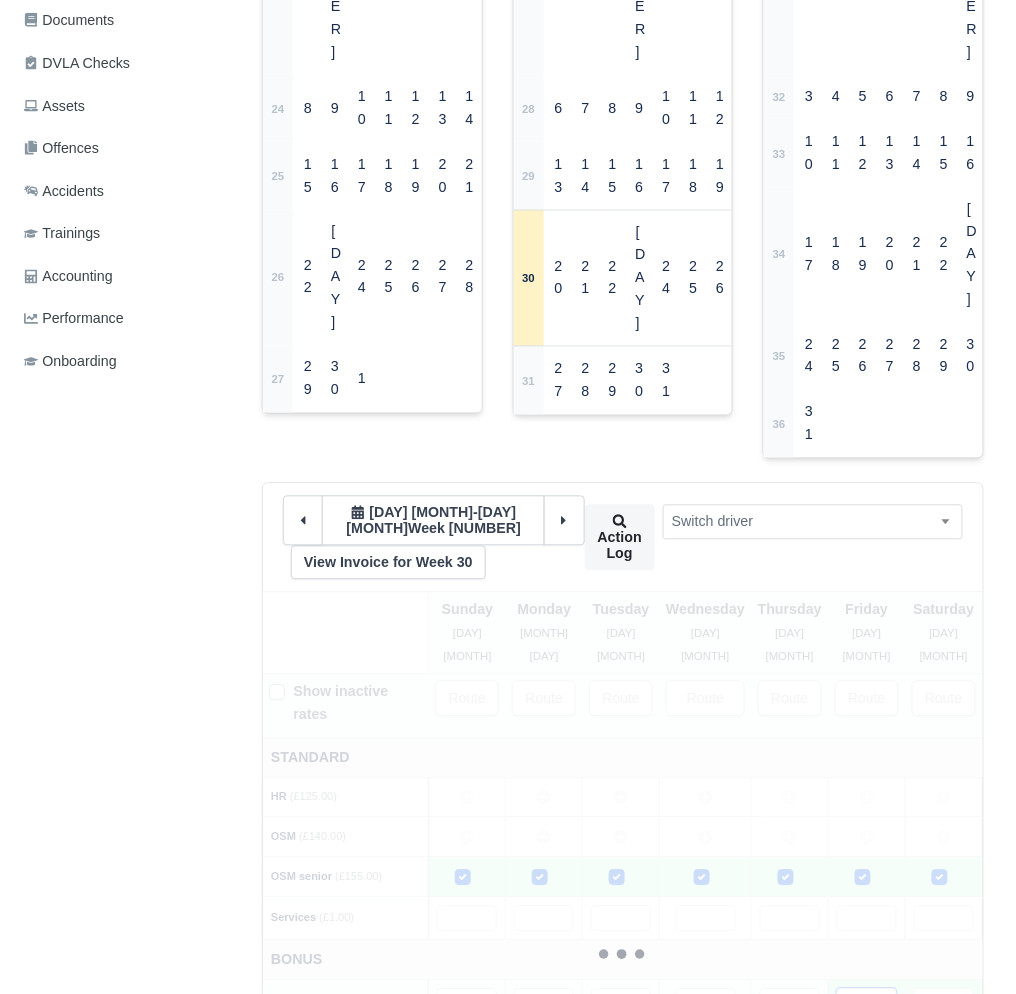 type 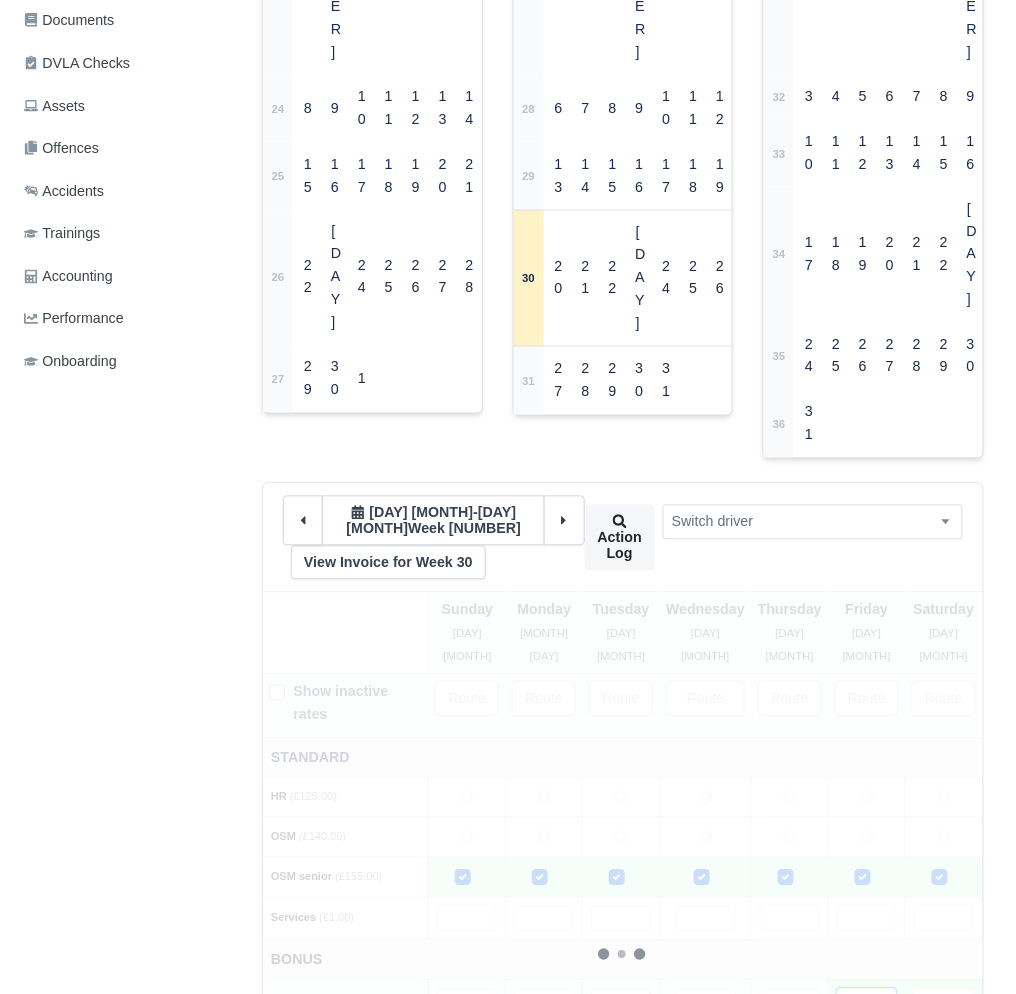 type 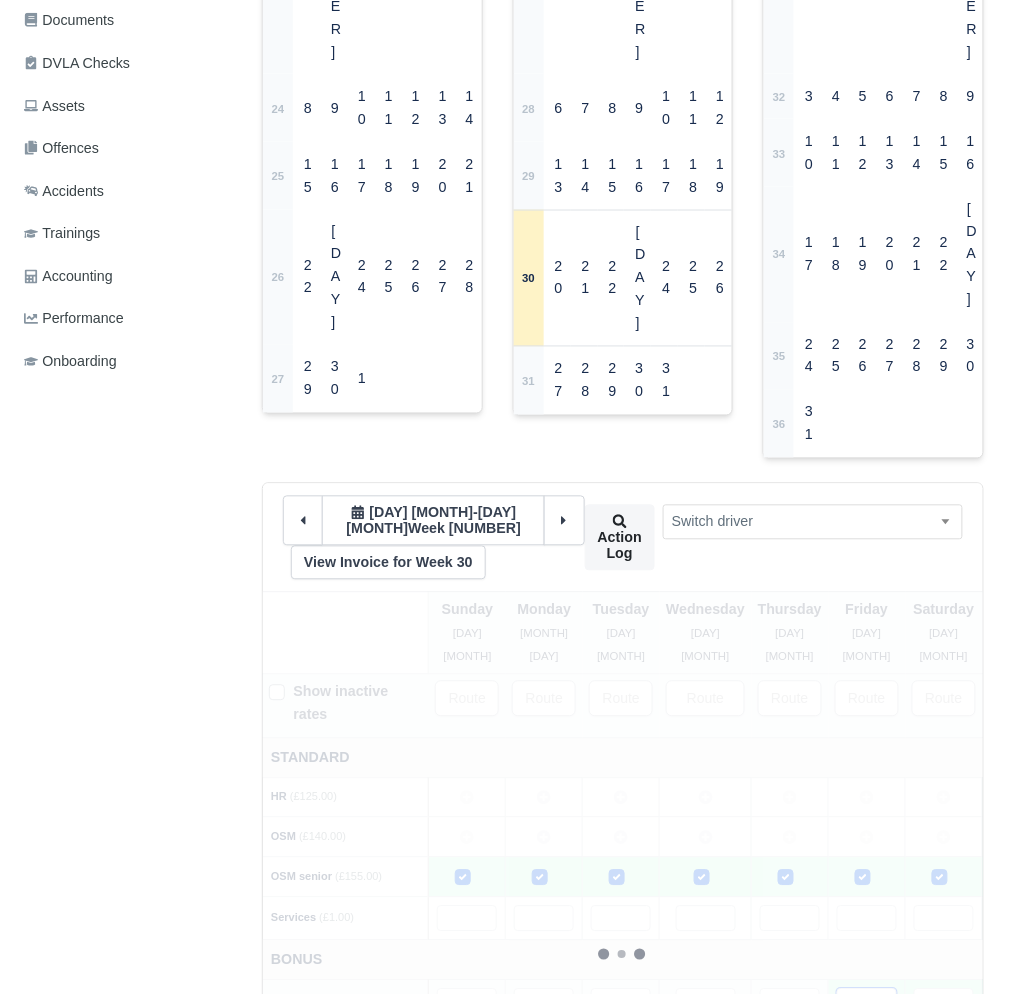 type 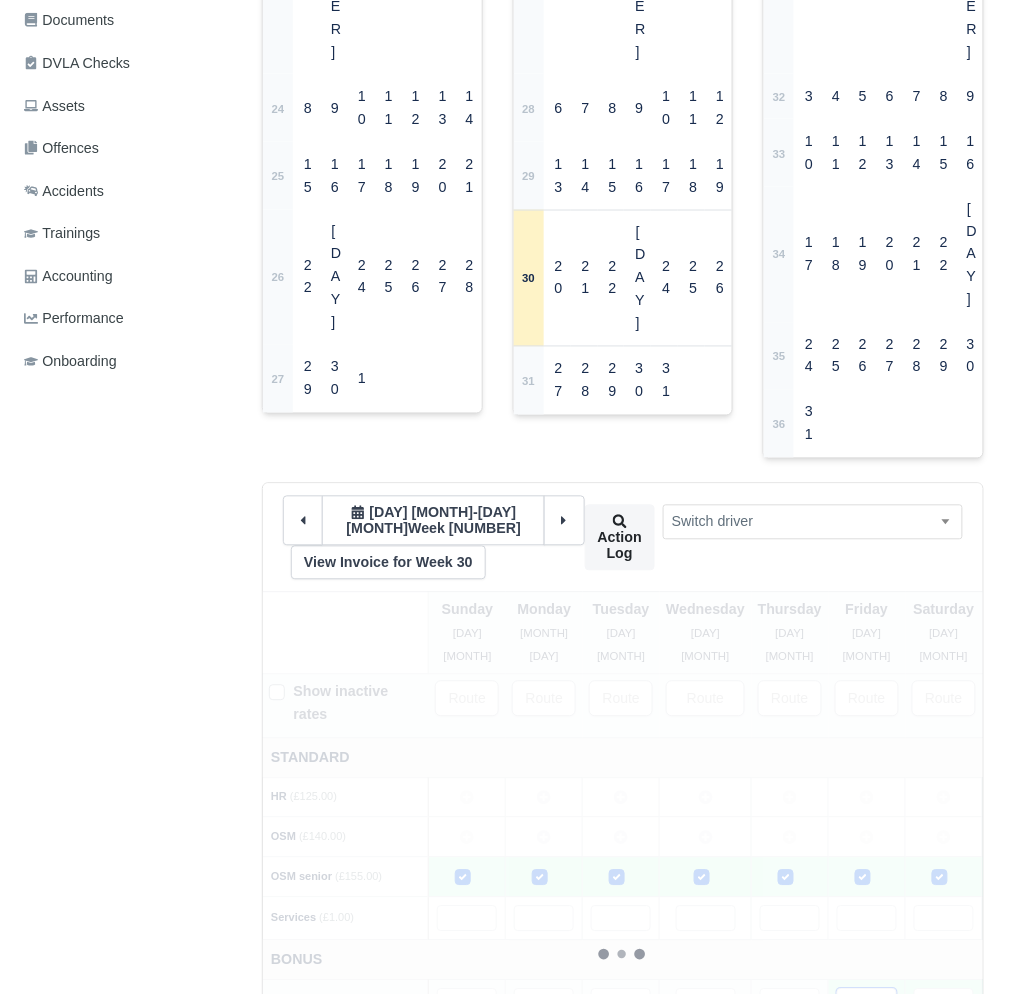 type 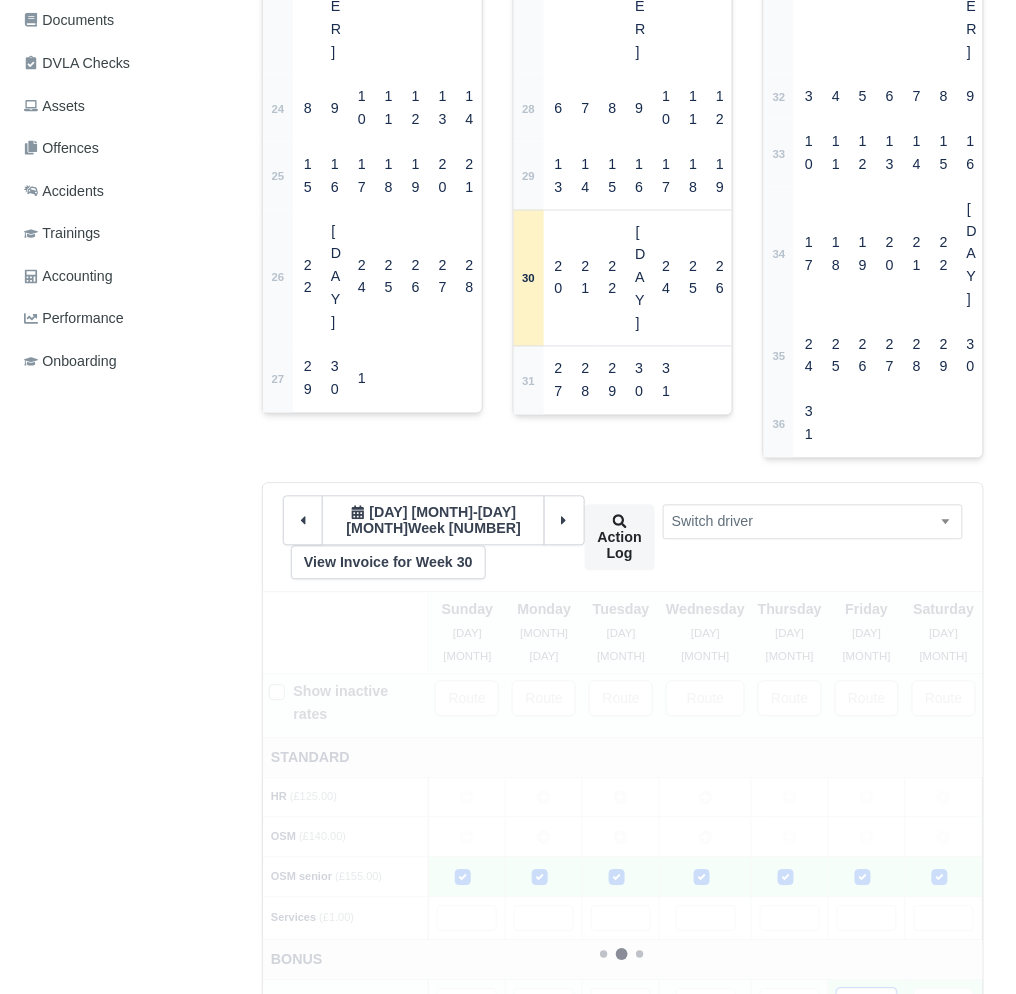 type 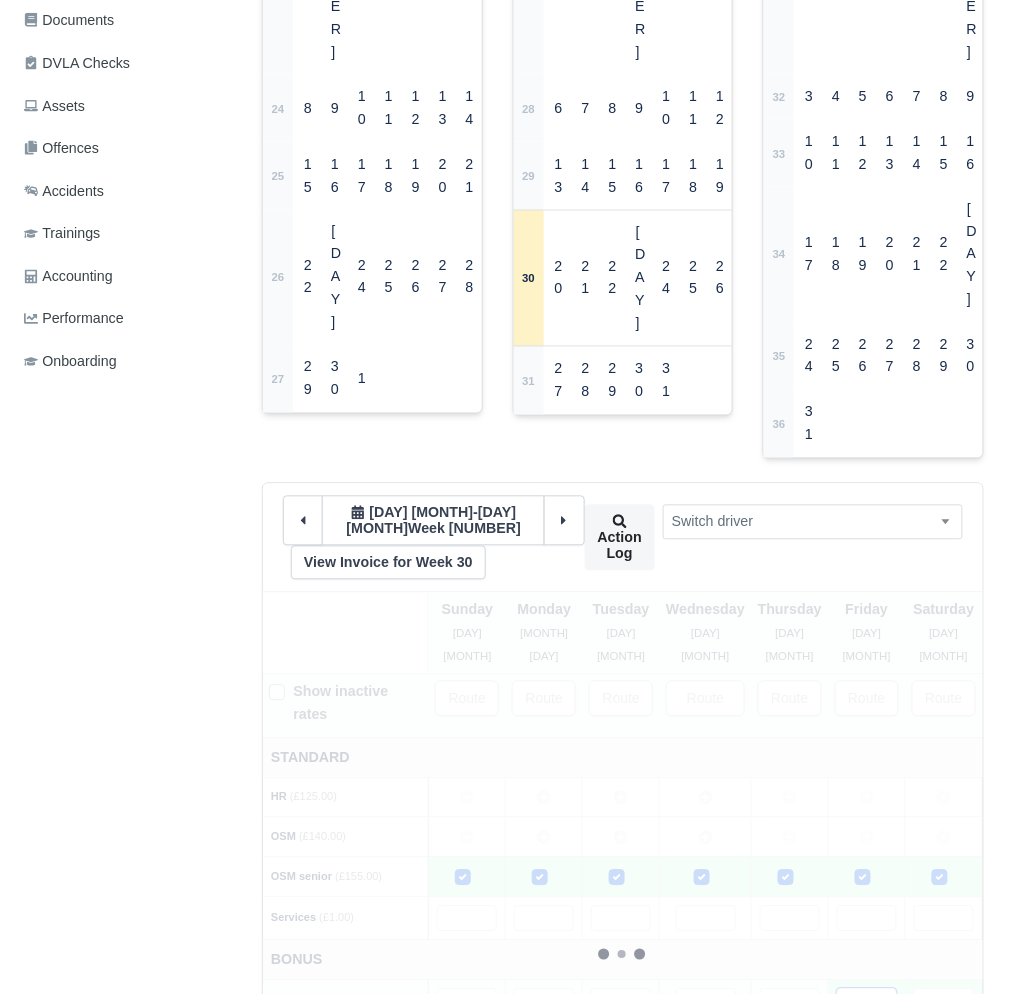 type 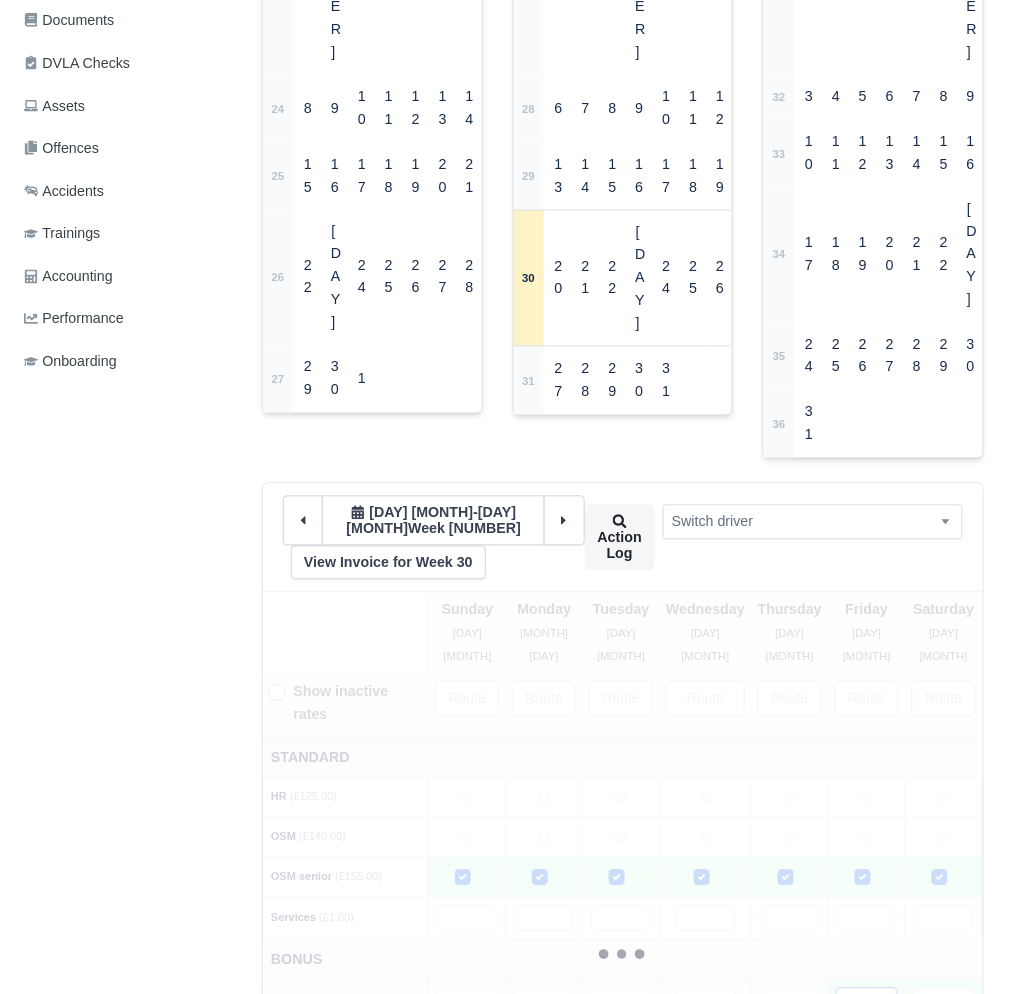 type 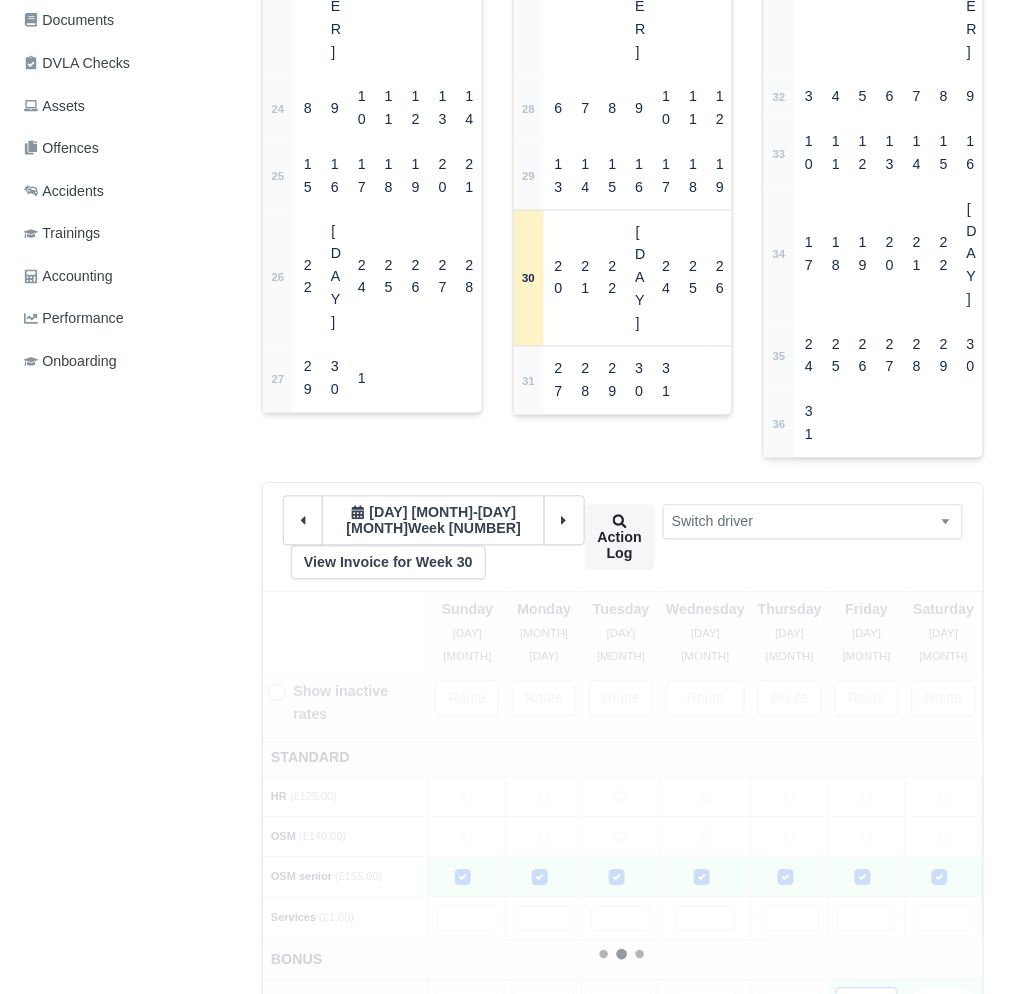 type 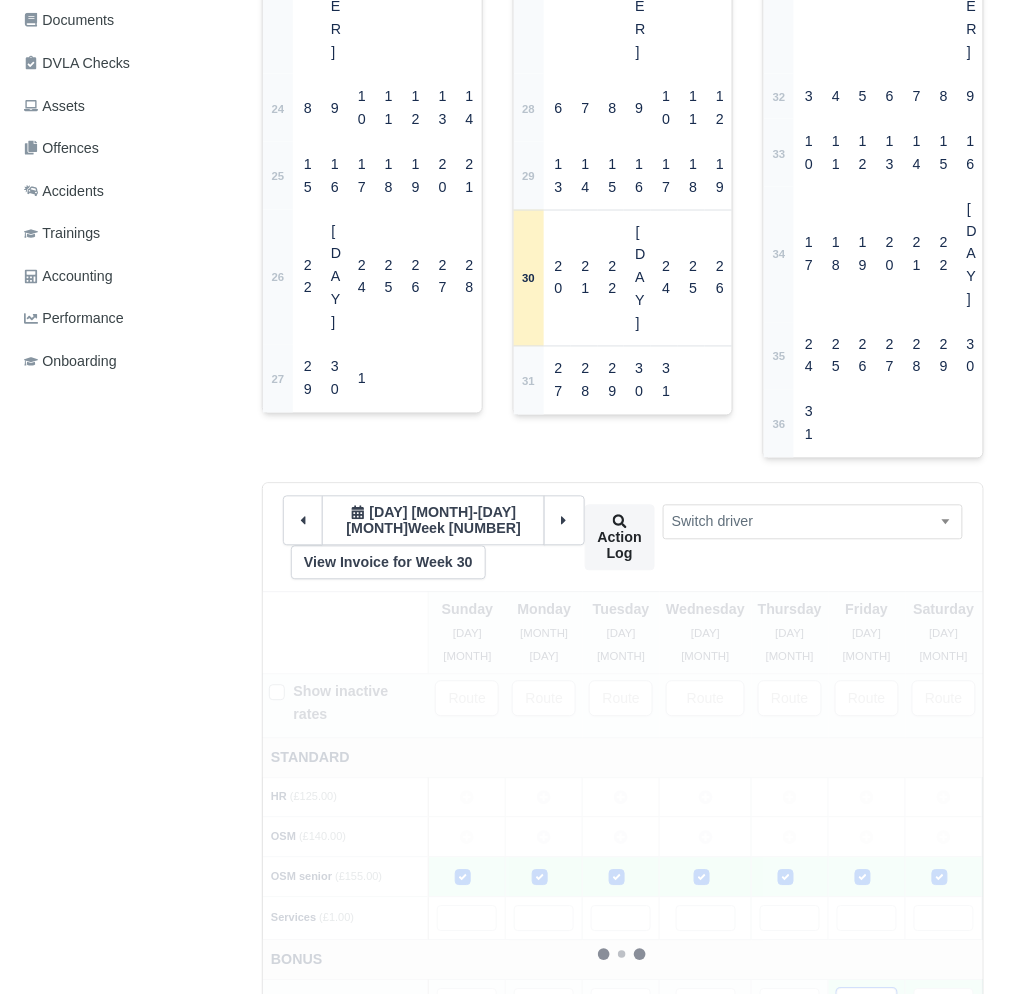 type 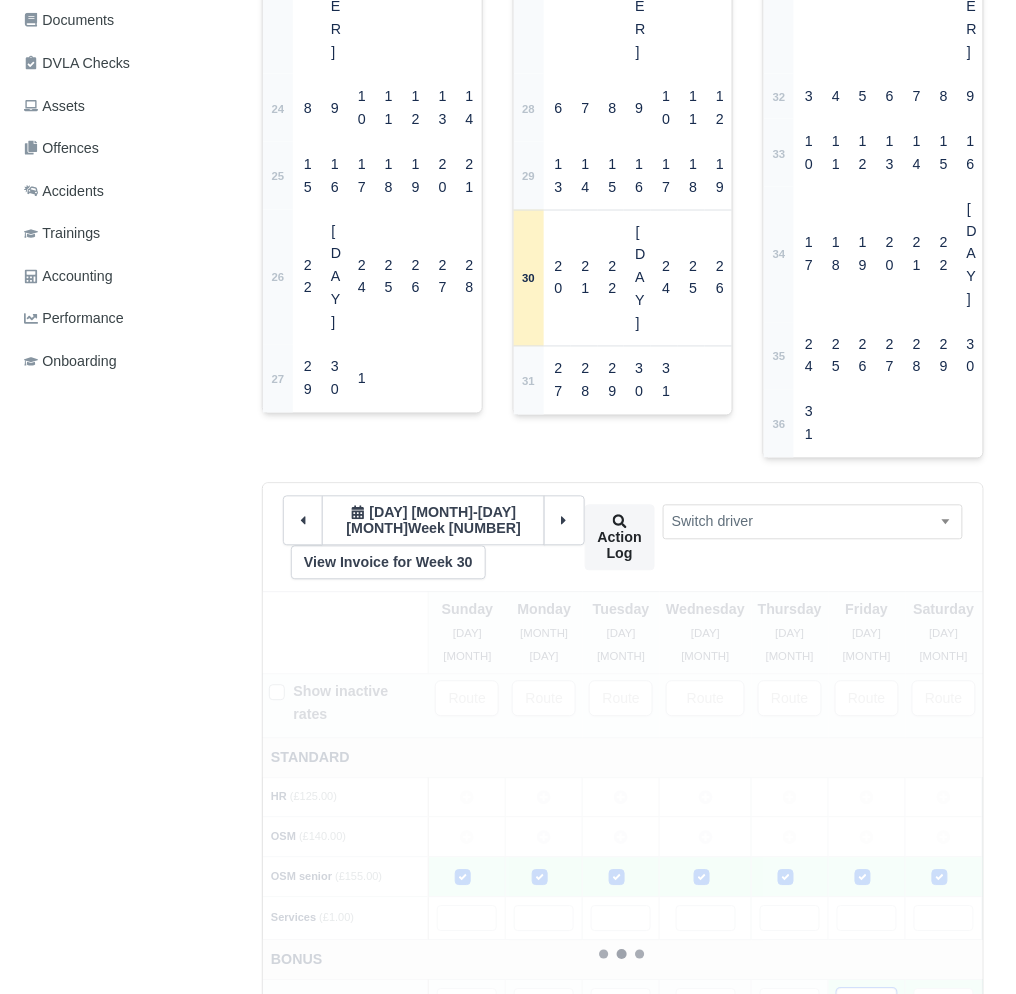 type 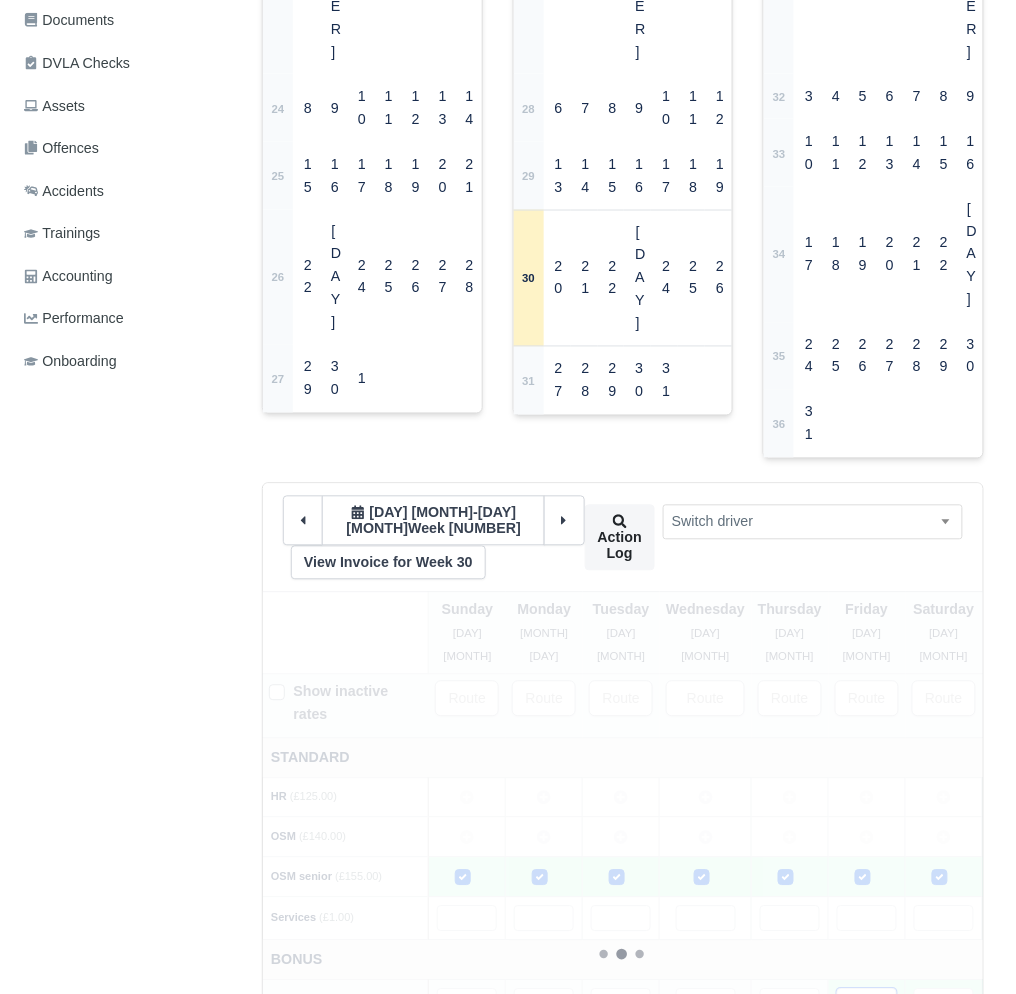 type 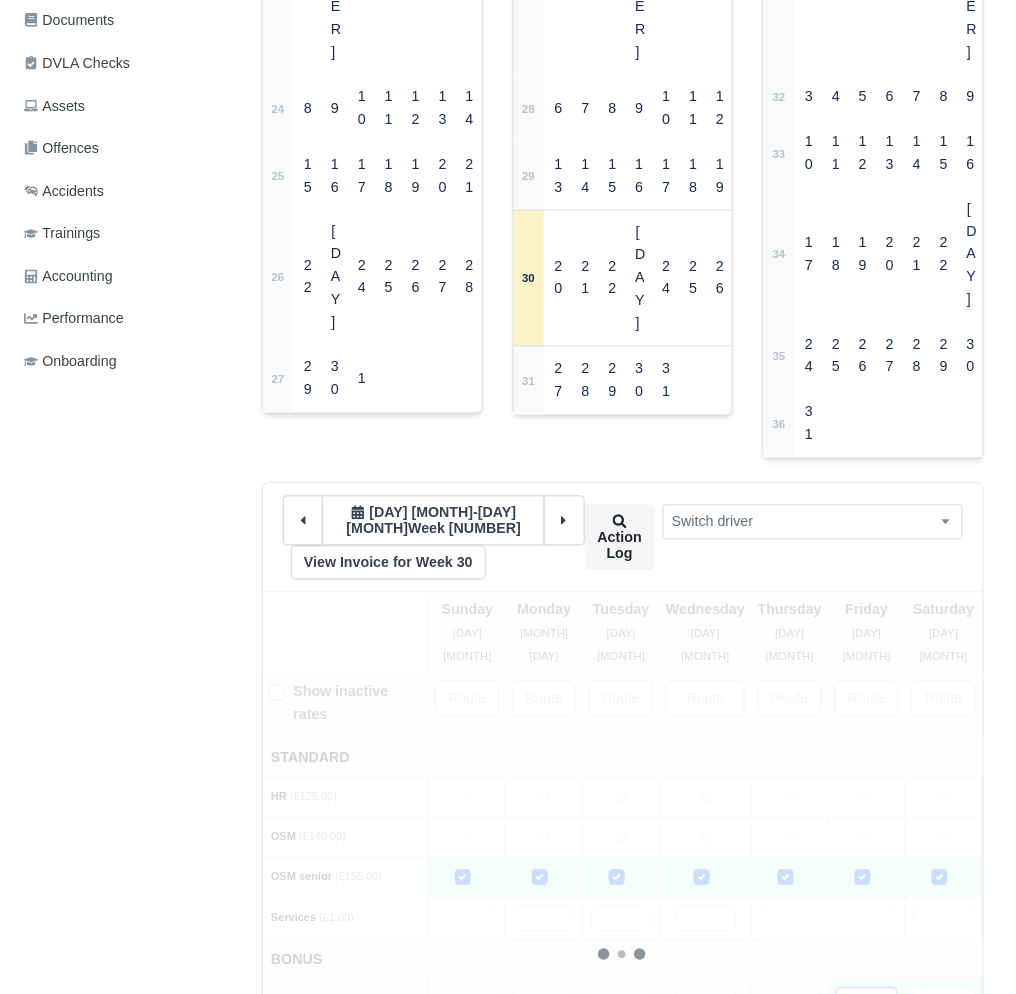 type 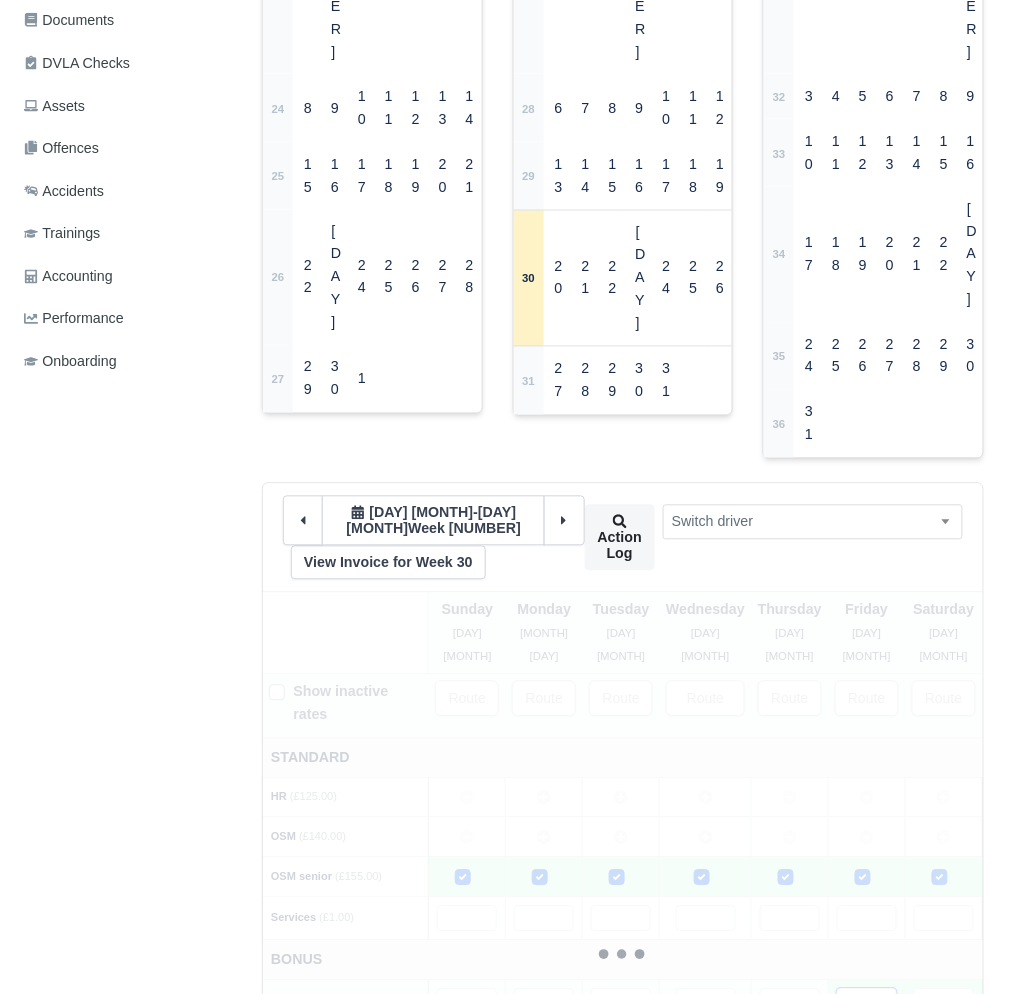 type 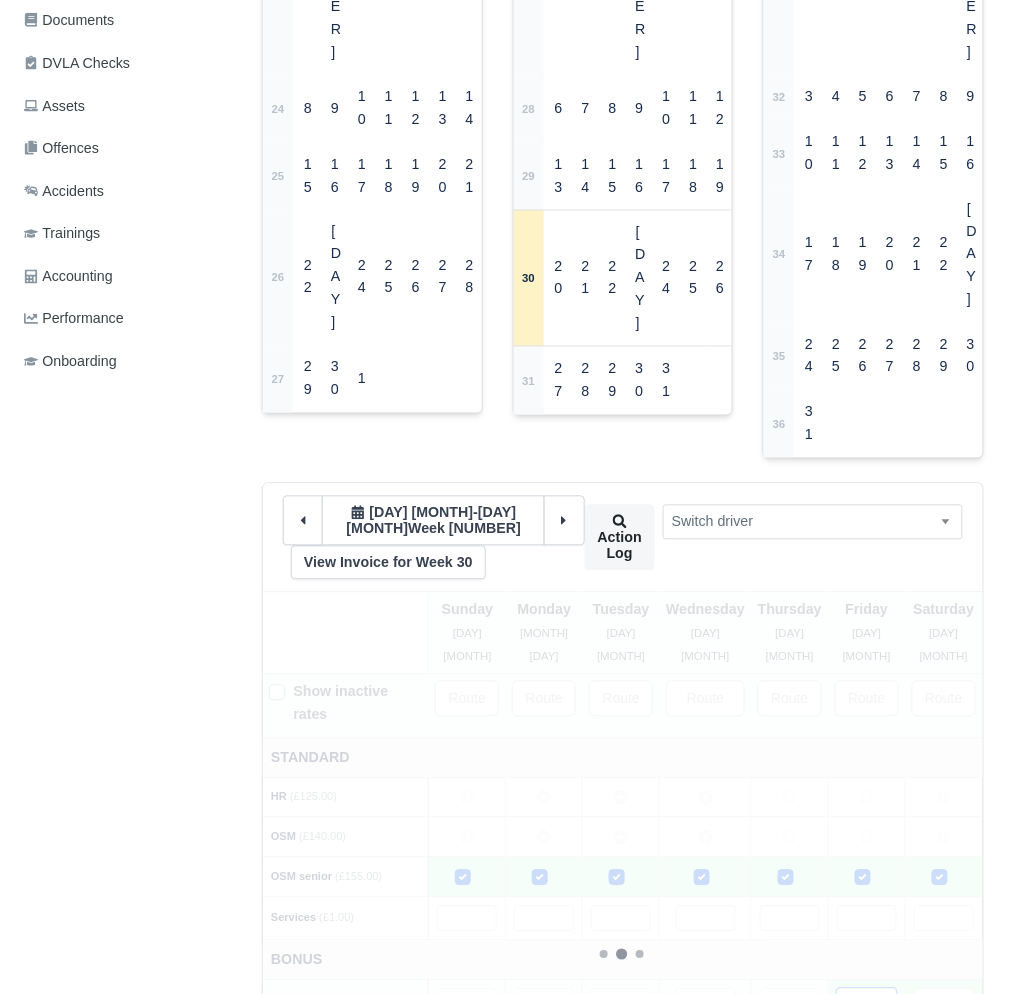 type 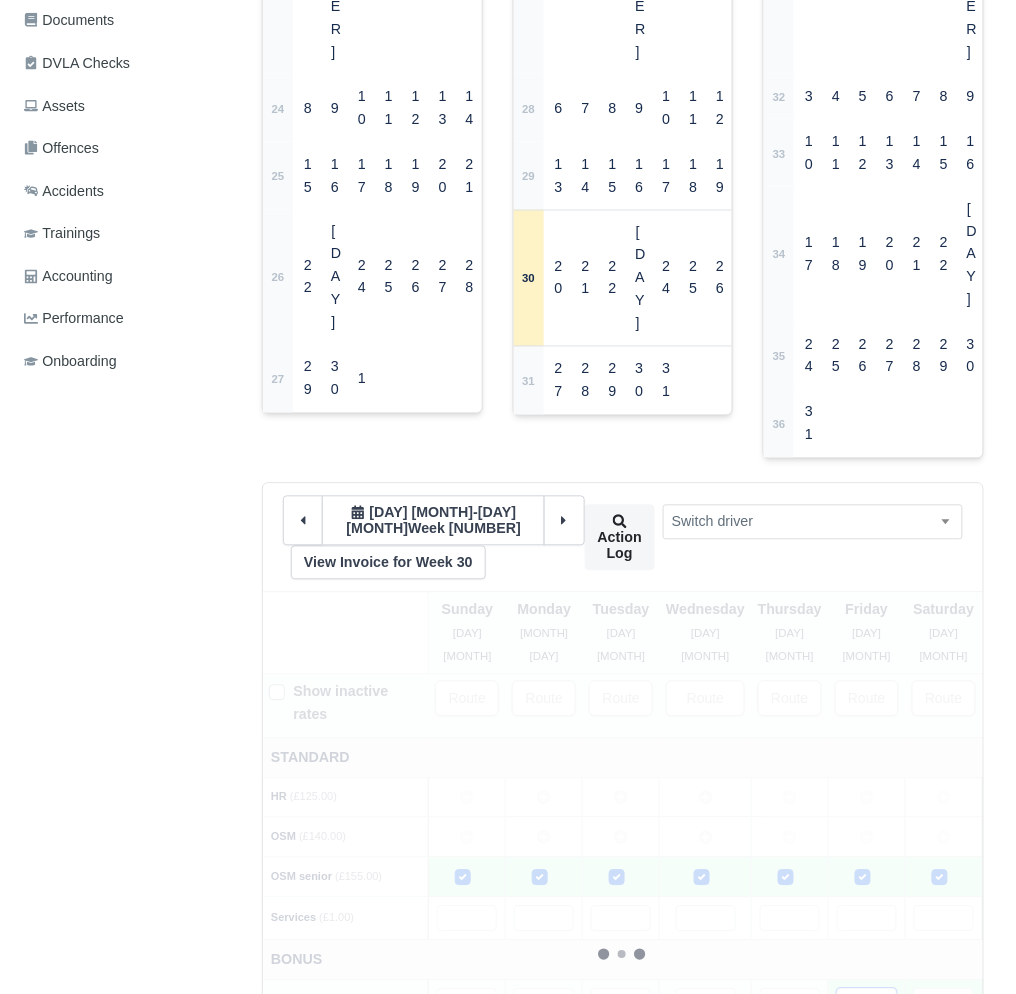 type 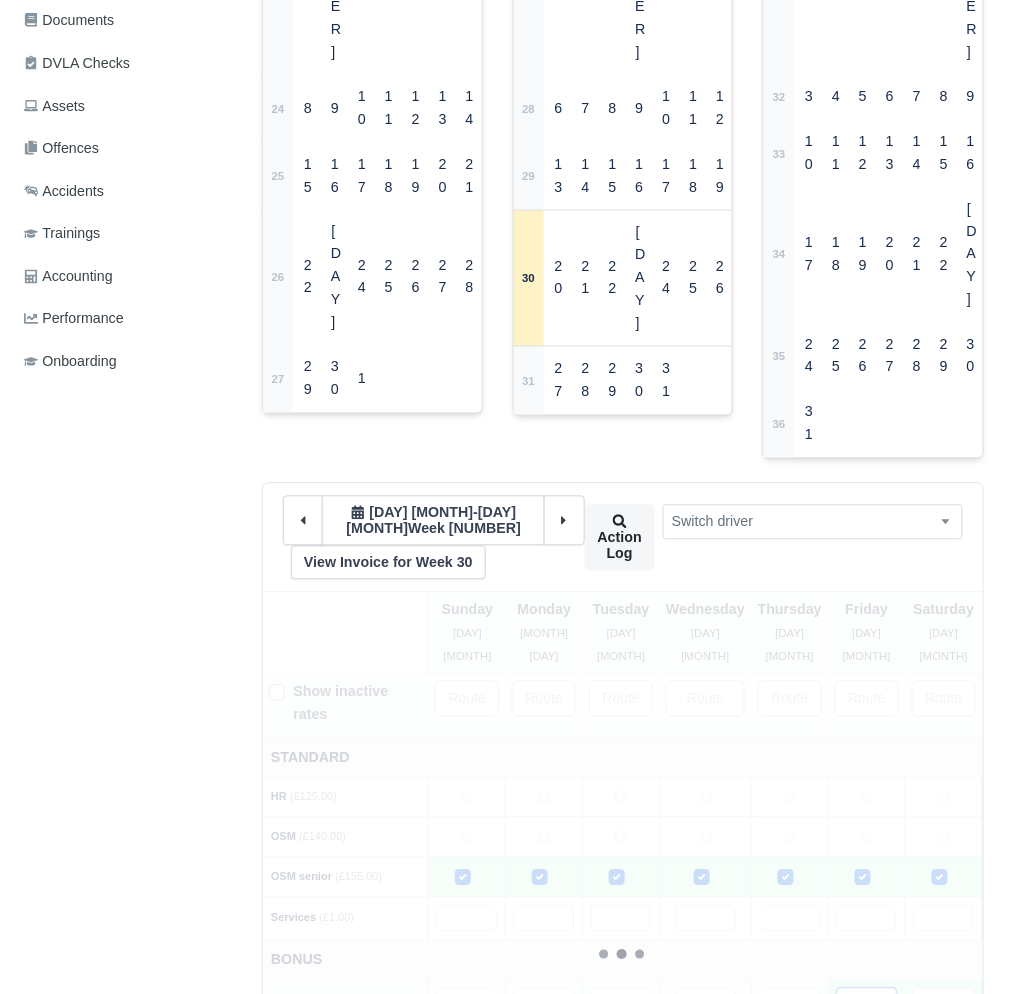 type 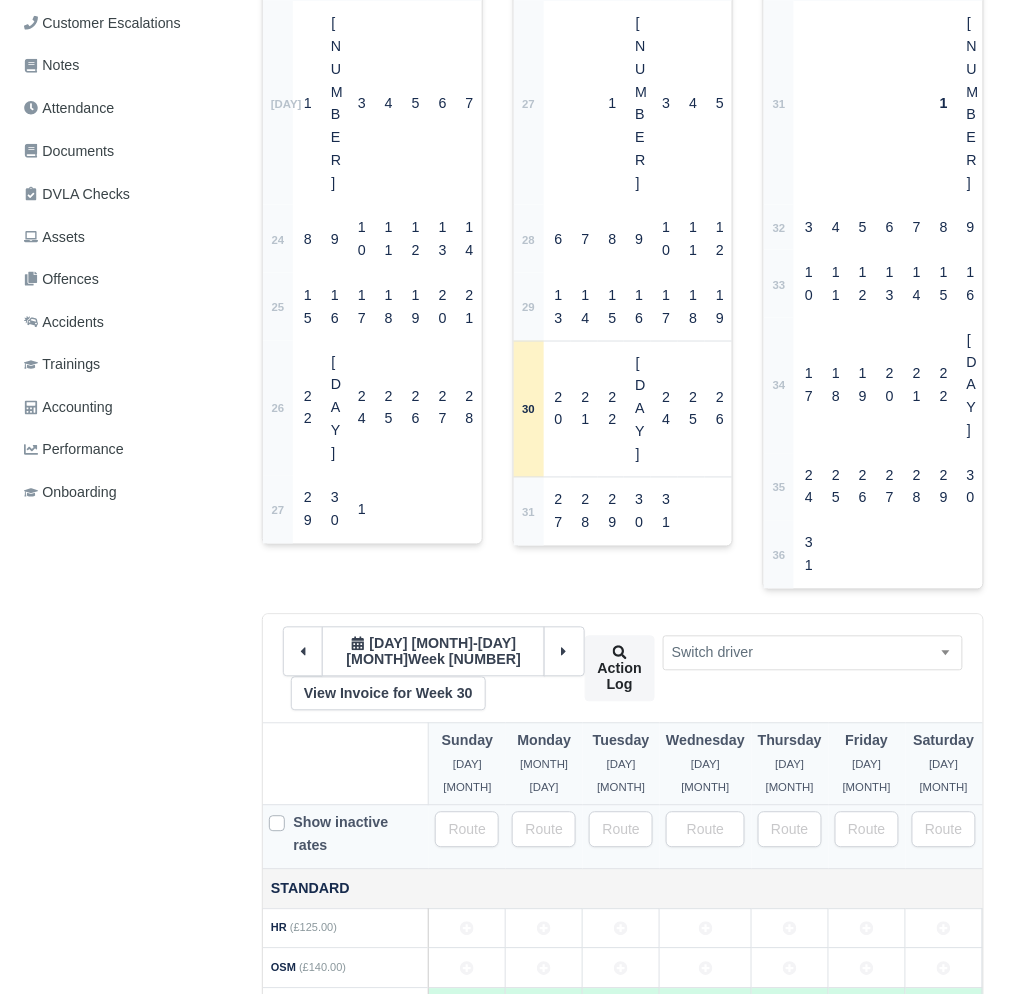 scroll, scrollTop: 392, scrollLeft: 0, axis: vertical 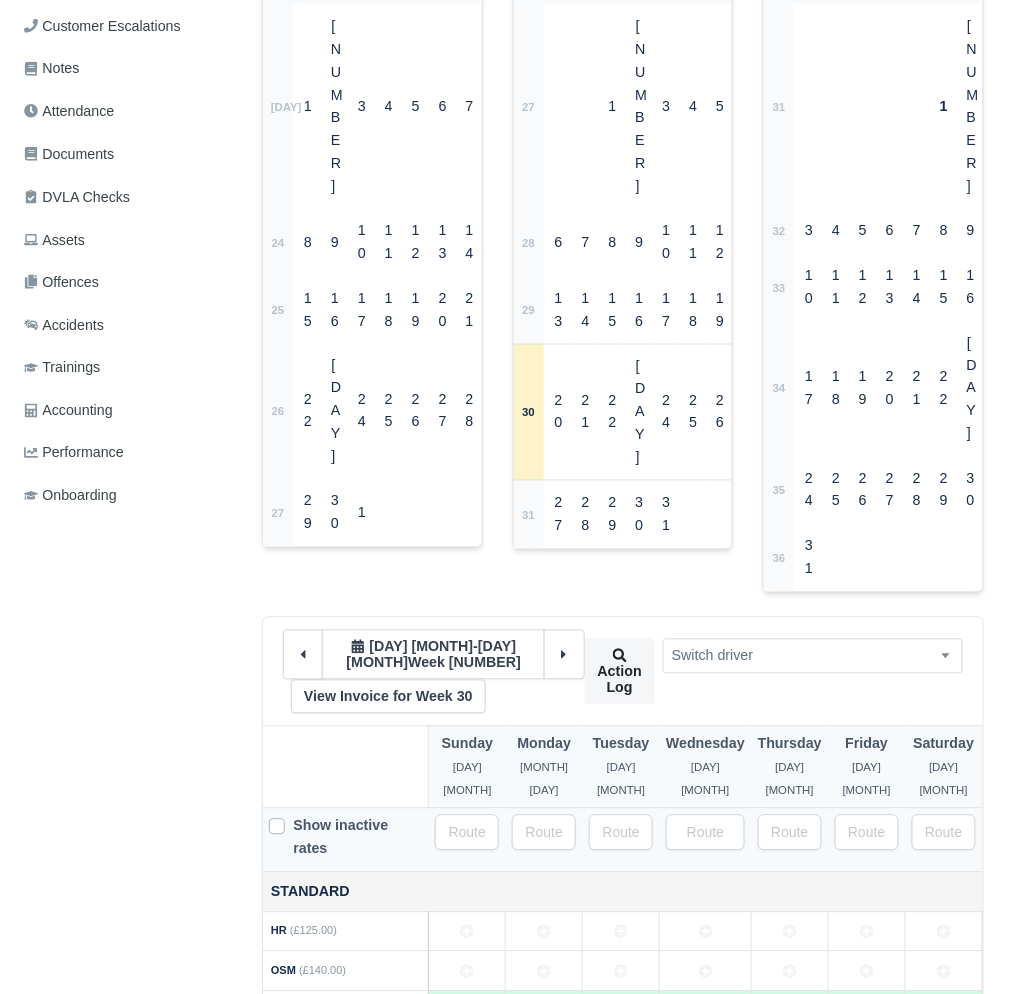 type on "100" 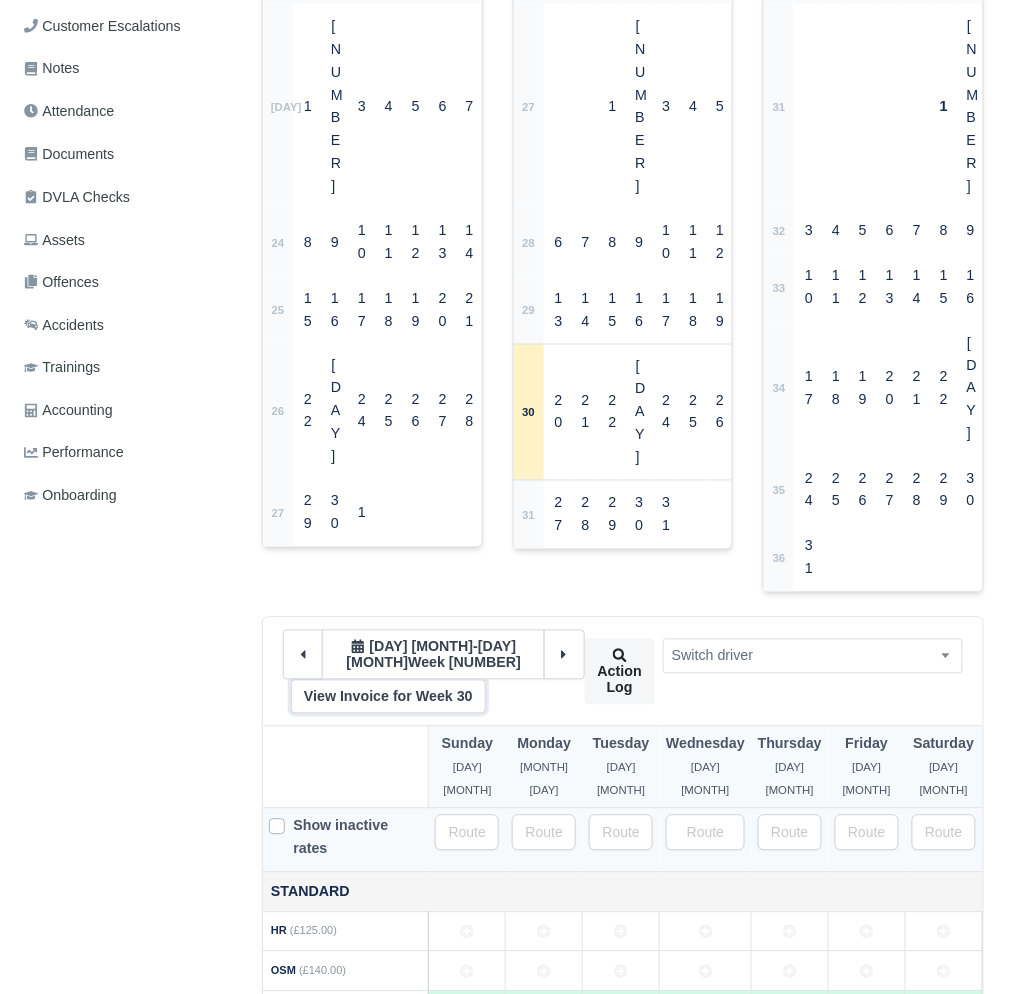click on "View Invoice for Week 30" at bounding box center (388, 697) 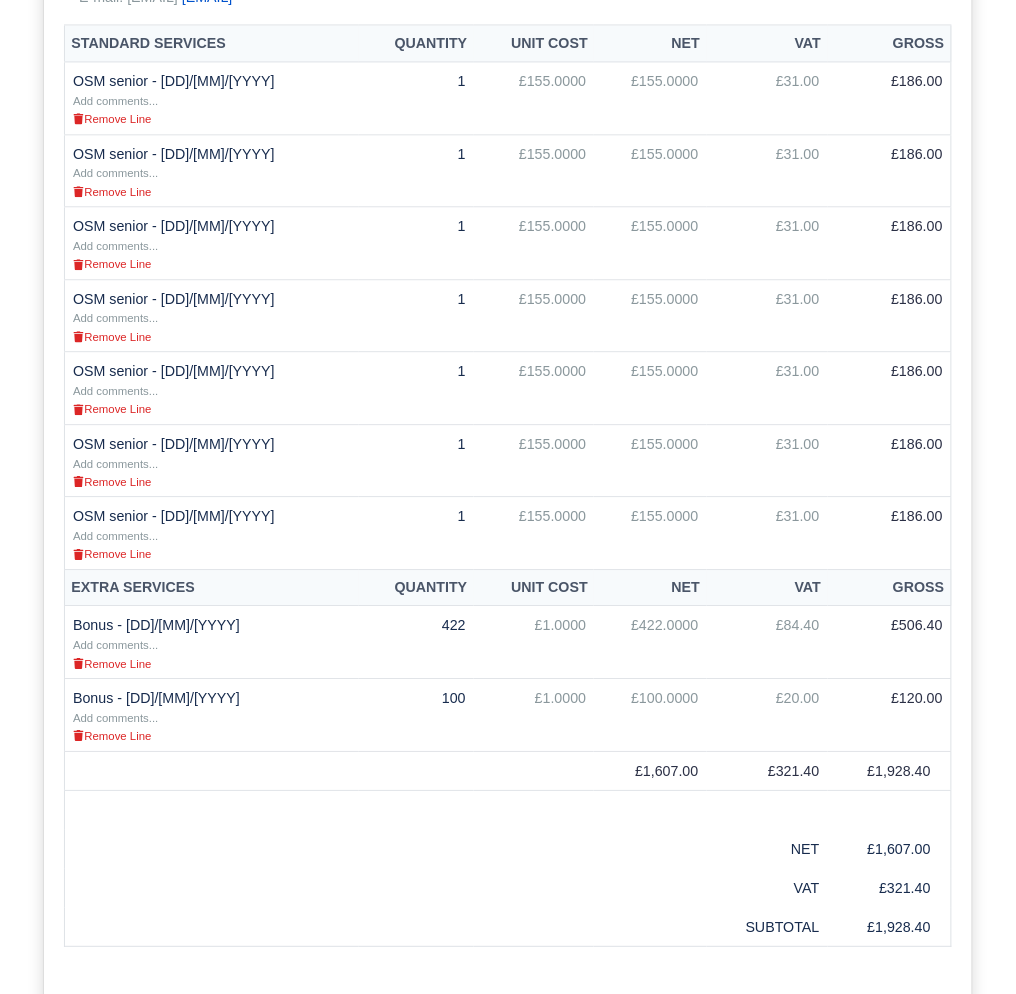 scroll, scrollTop: 890, scrollLeft: 0, axis: vertical 